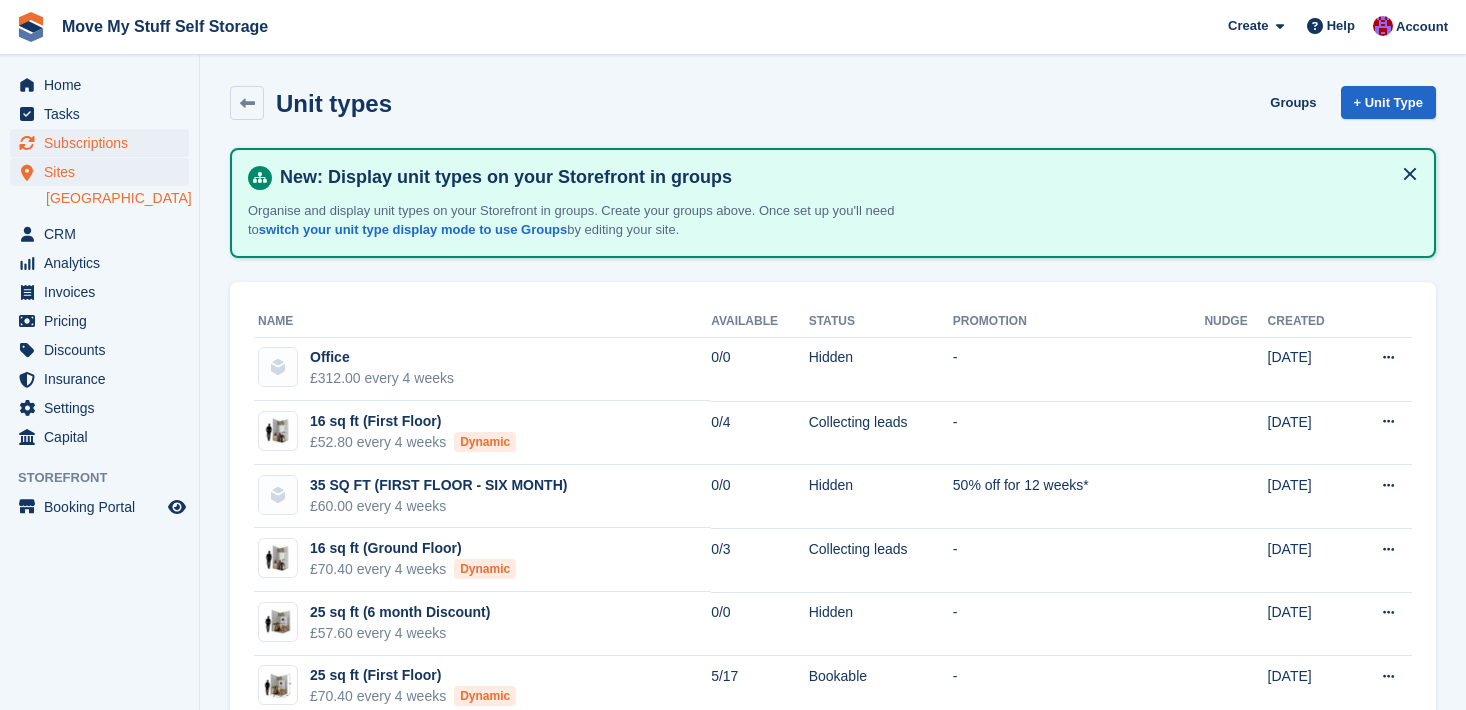 scroll, scrollTop: 322, scrollLeft: 0, axis: vertical 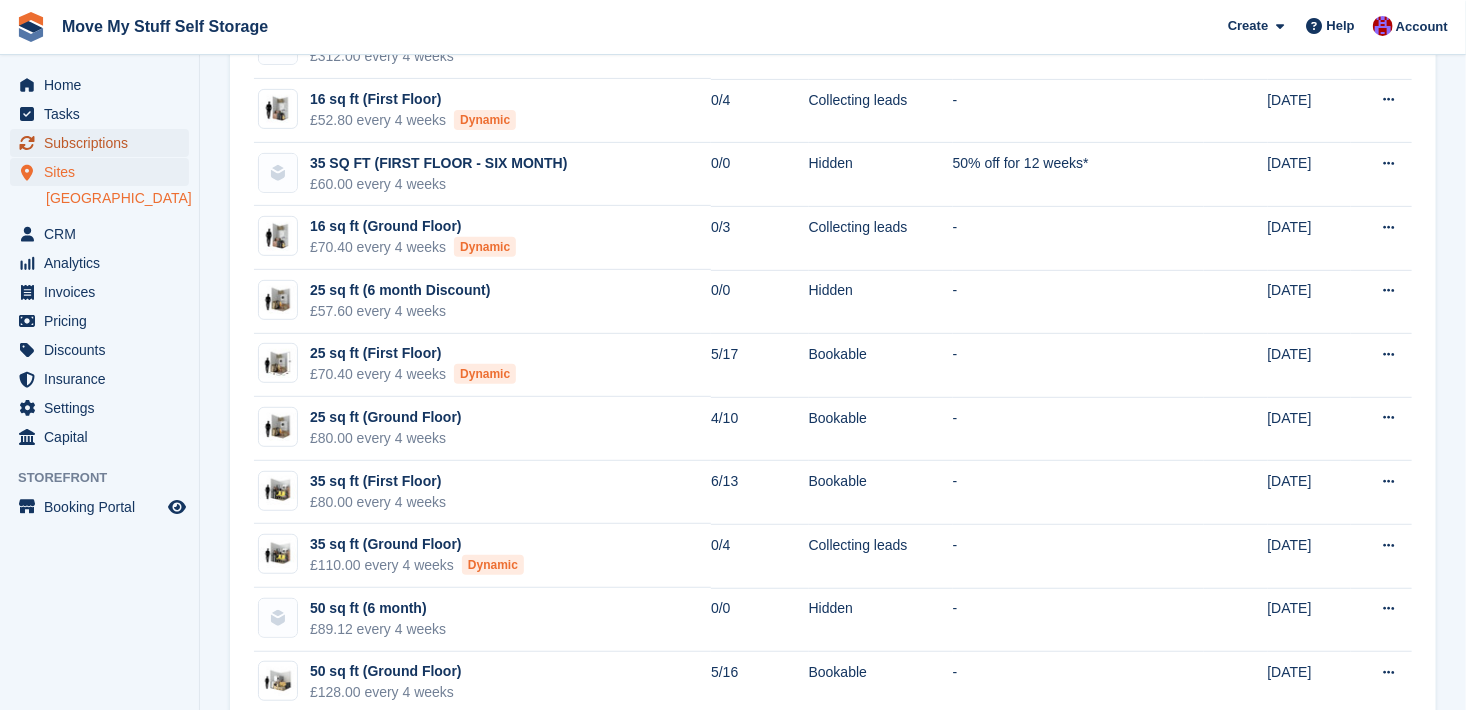 click on "Subscriptions" at bounding box center [104, 143] 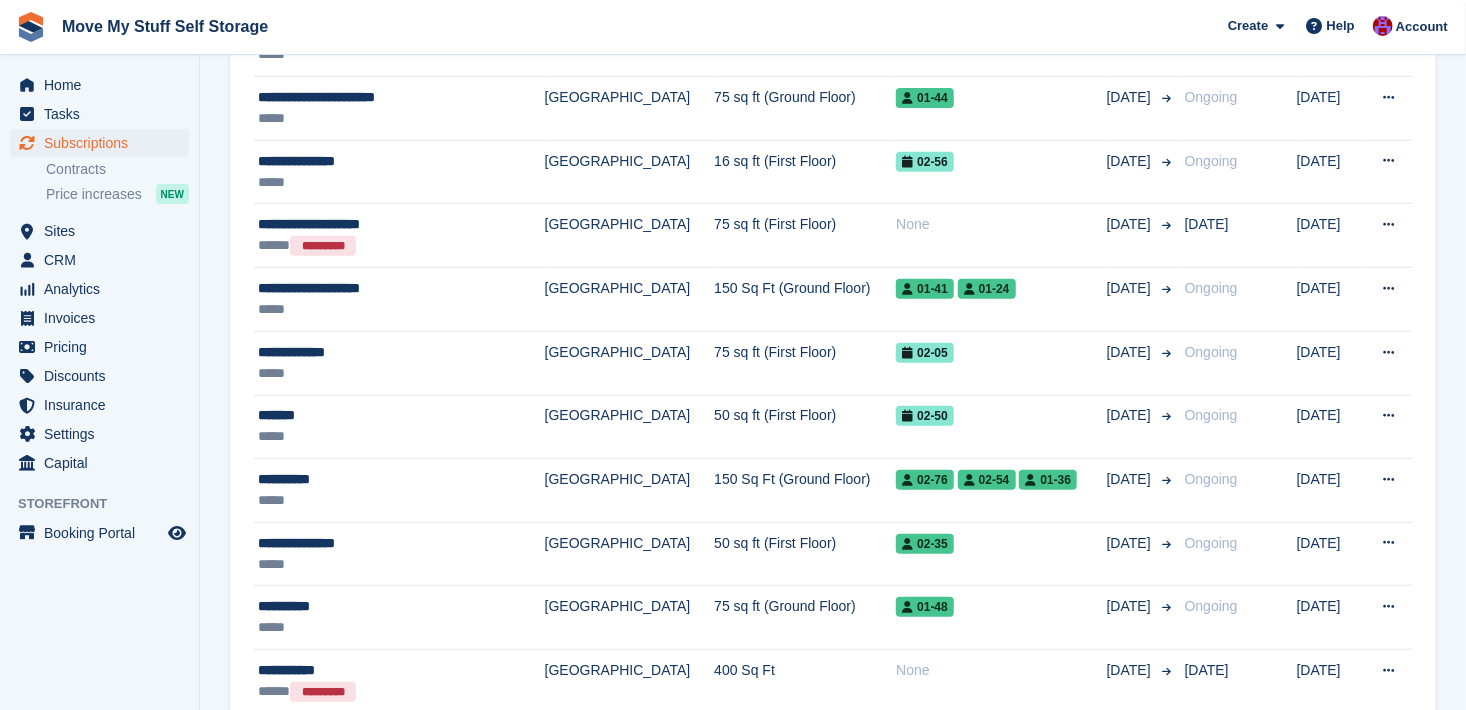 scroll, scrollTop: 0, scrollLeft: 0, axis: both 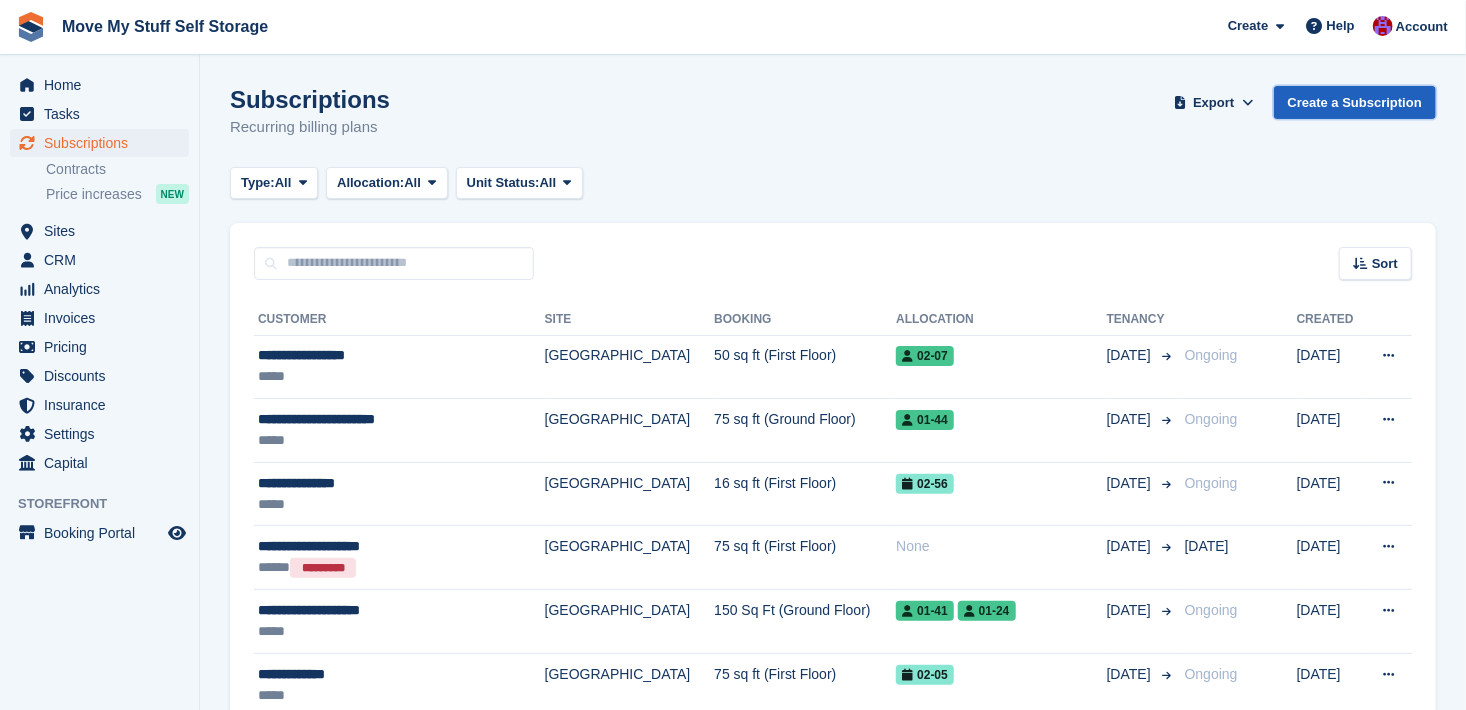click on "Create a Subscription" at bounding box center [1355, 102] 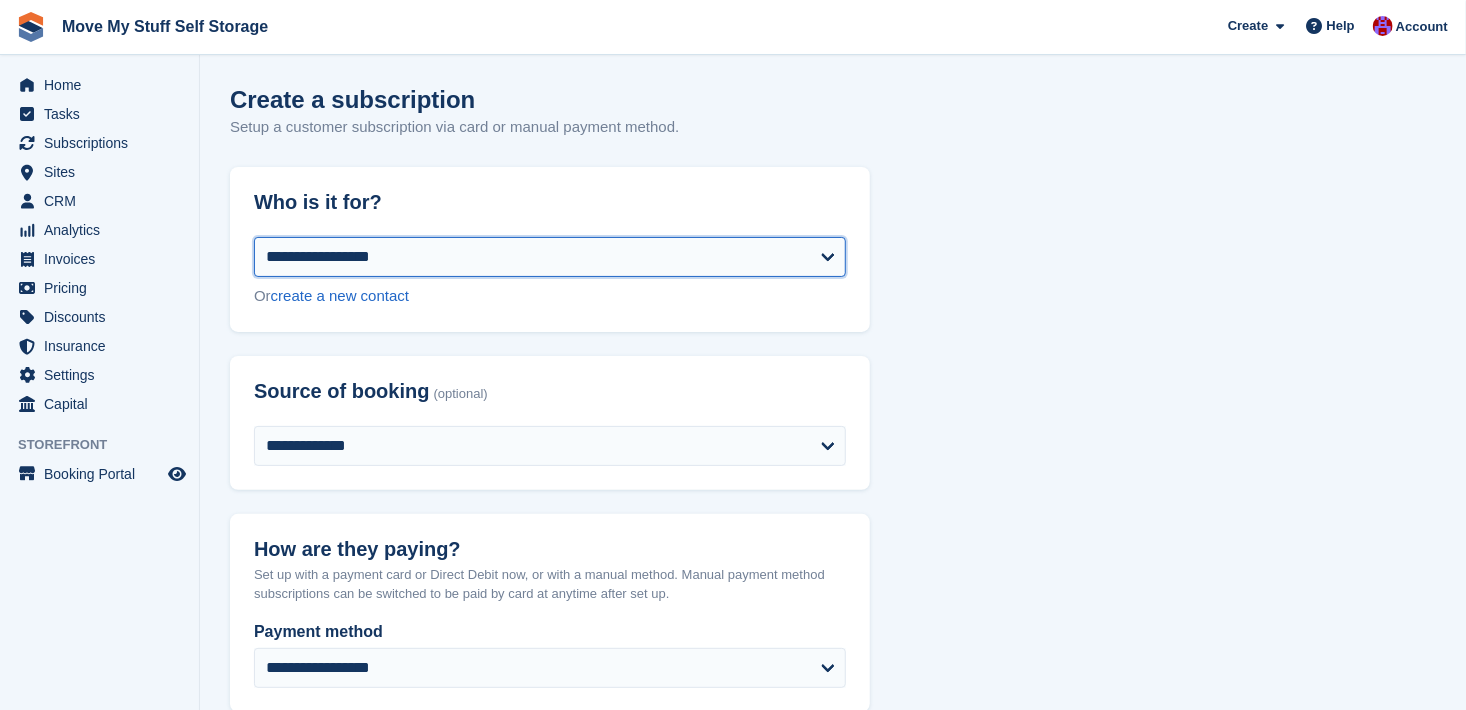 click on "**********" at bounding box center [550, 257] 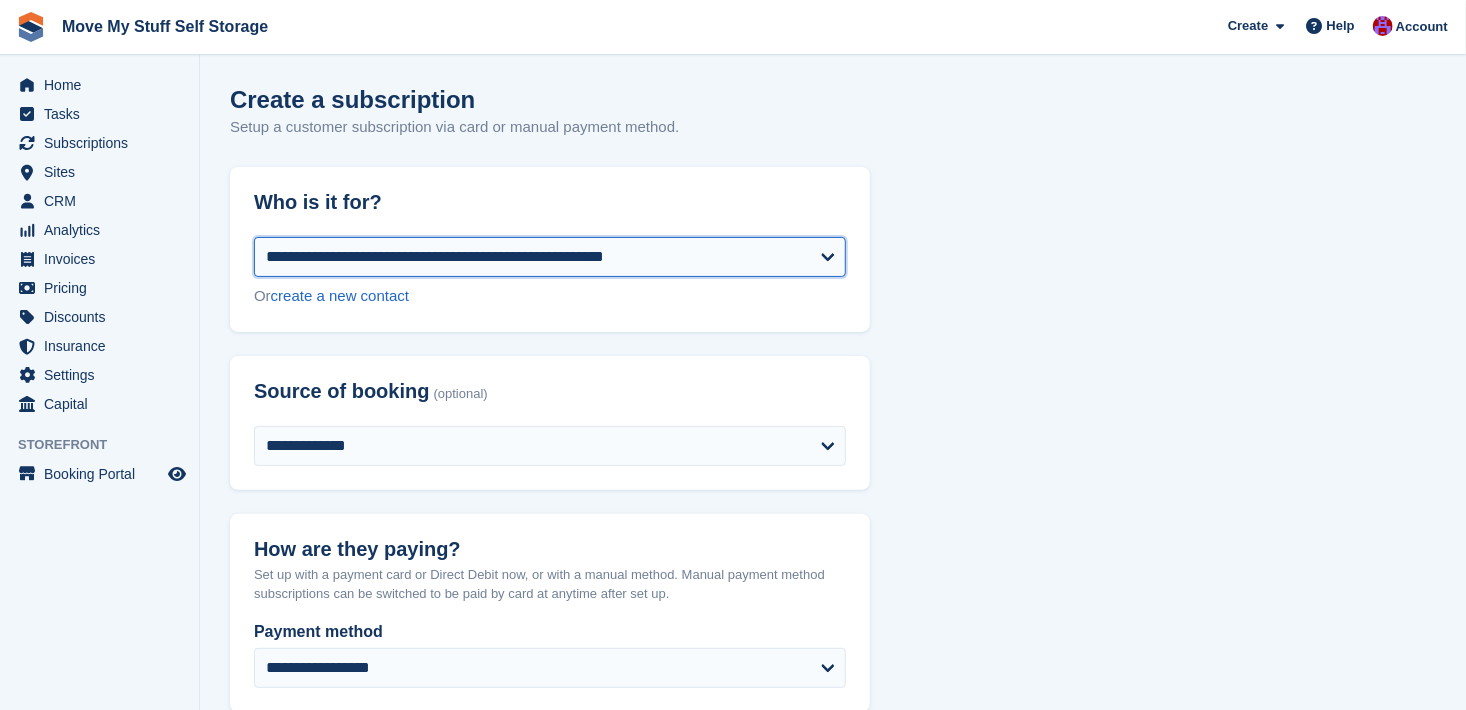 click on "**********" at bounding box center [550, 257] 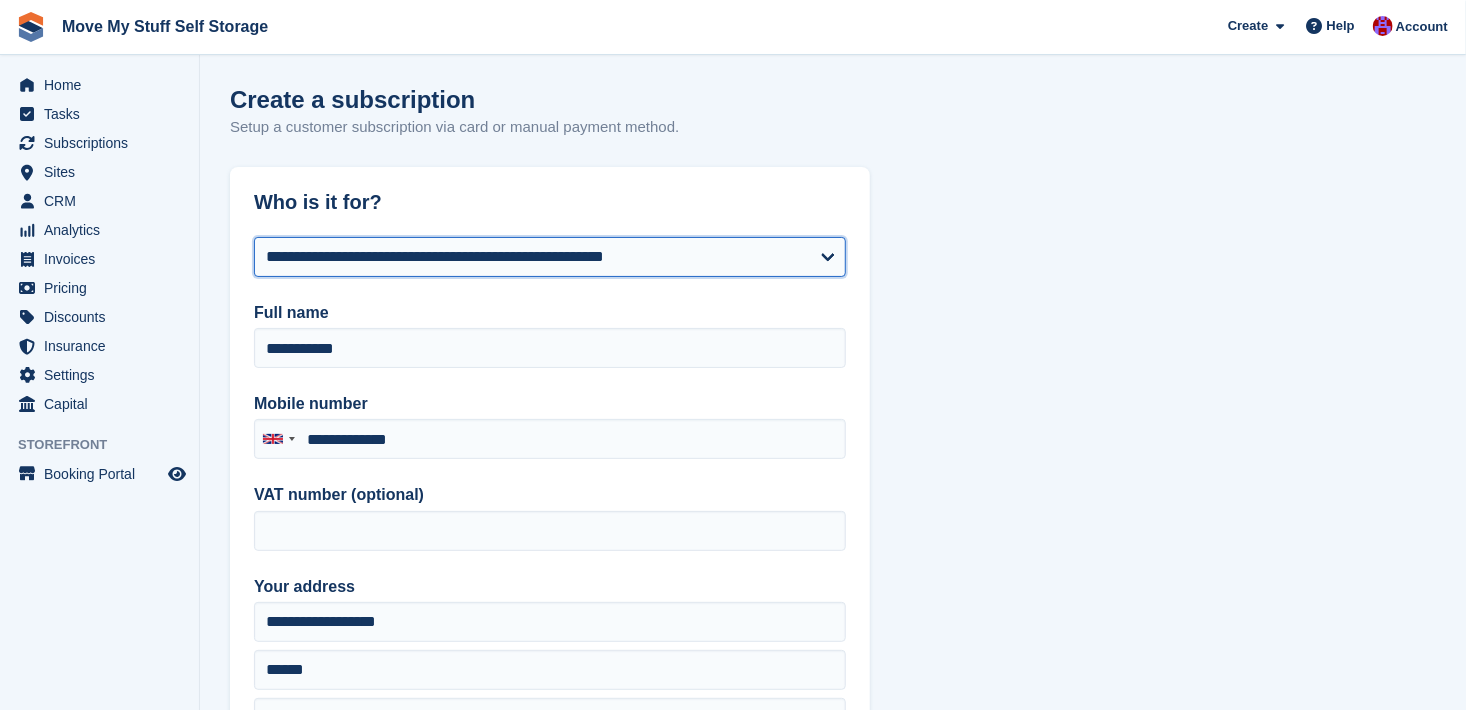 type on "**********" 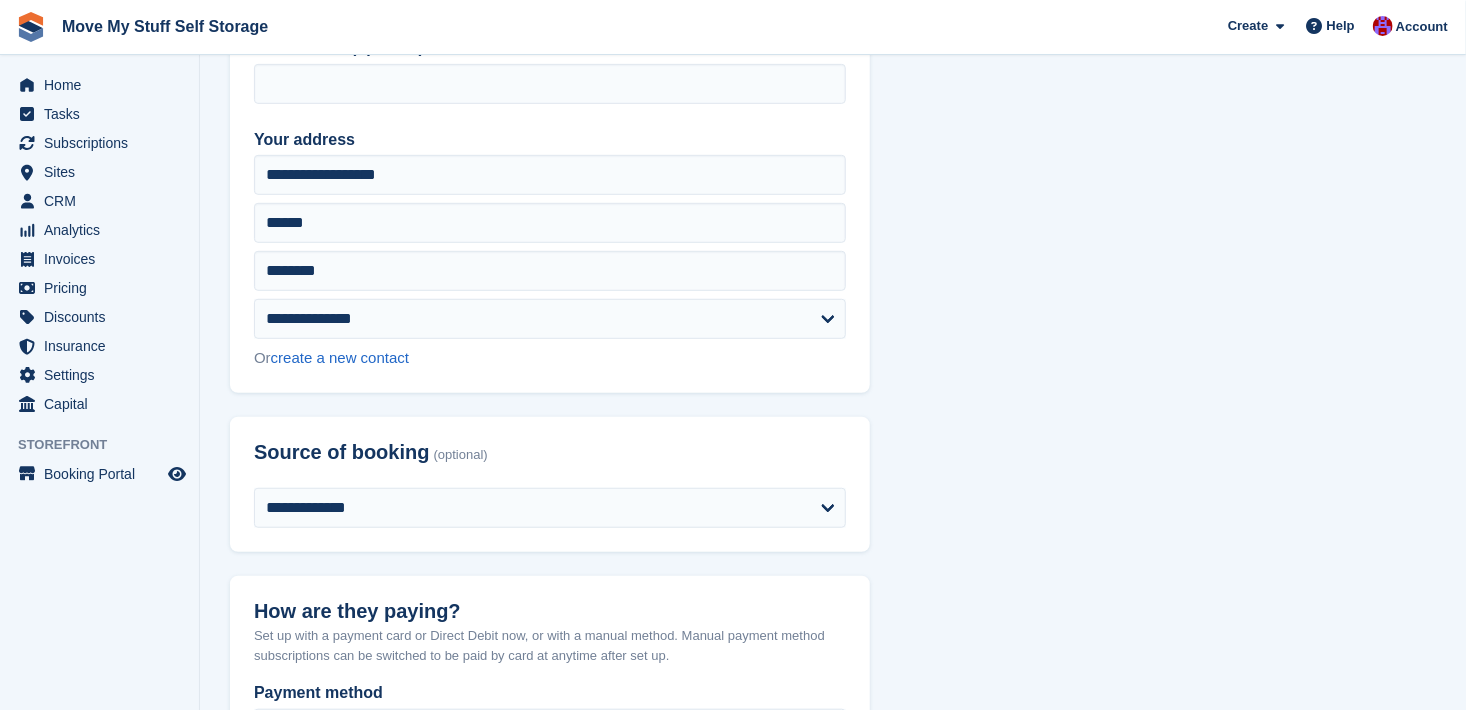 scroll, scrollTop: 524, scrollLeft: 0, axis: vertical 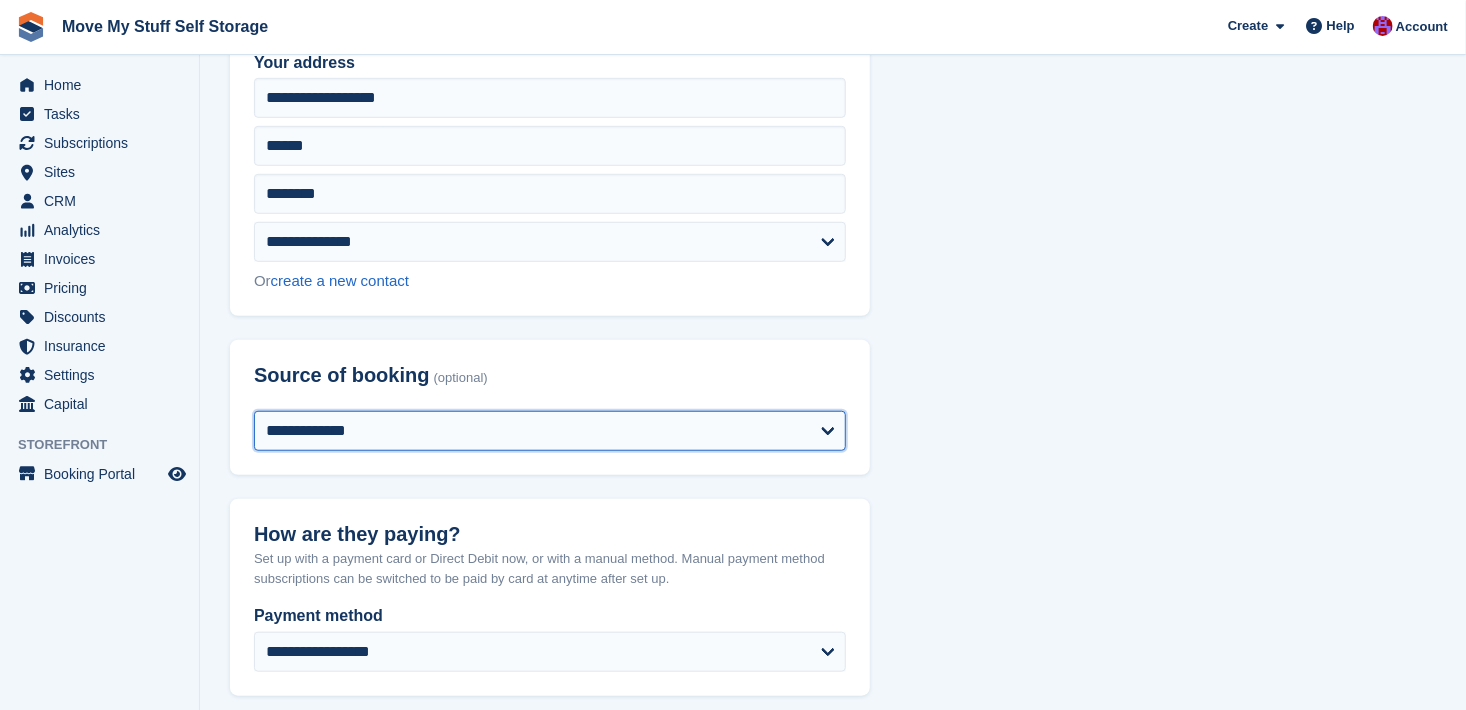 click on "**********" at bounding box center [550, 431] 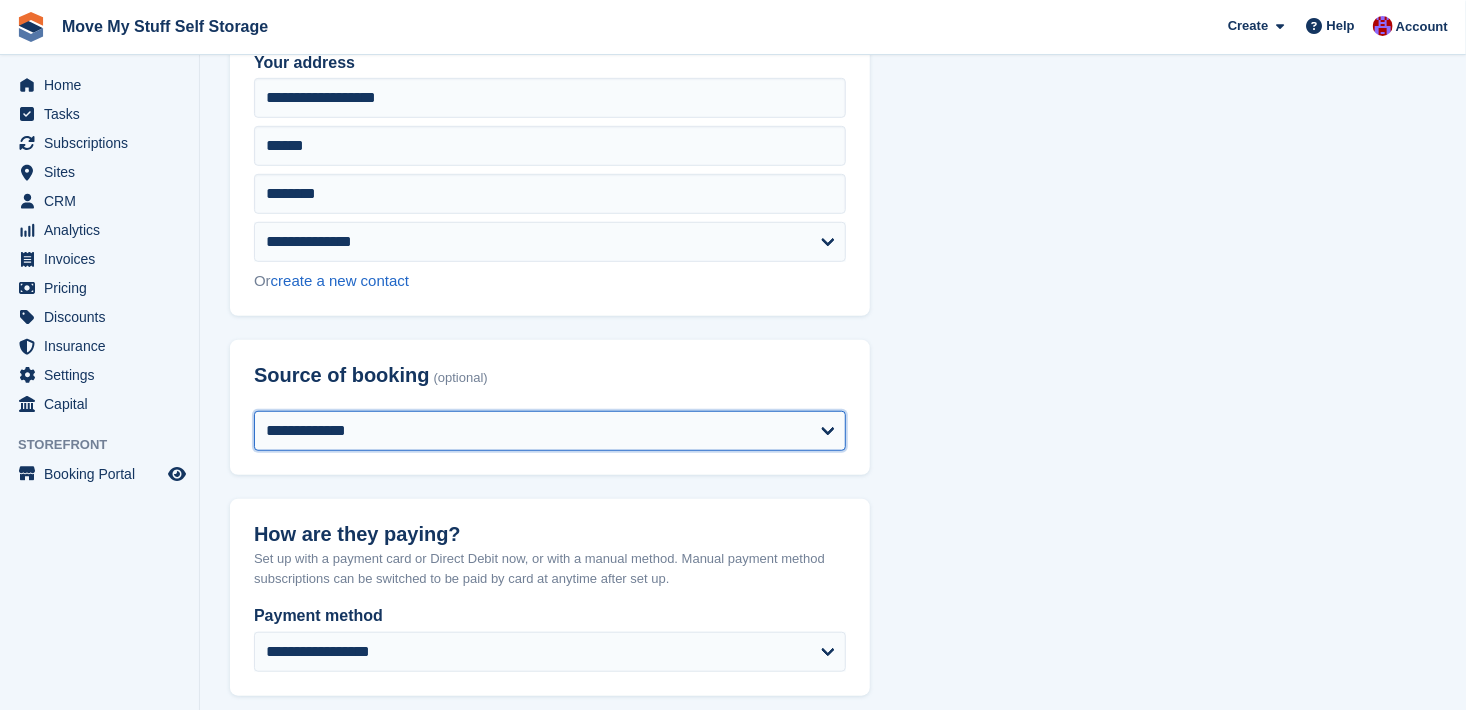 select on "*****" 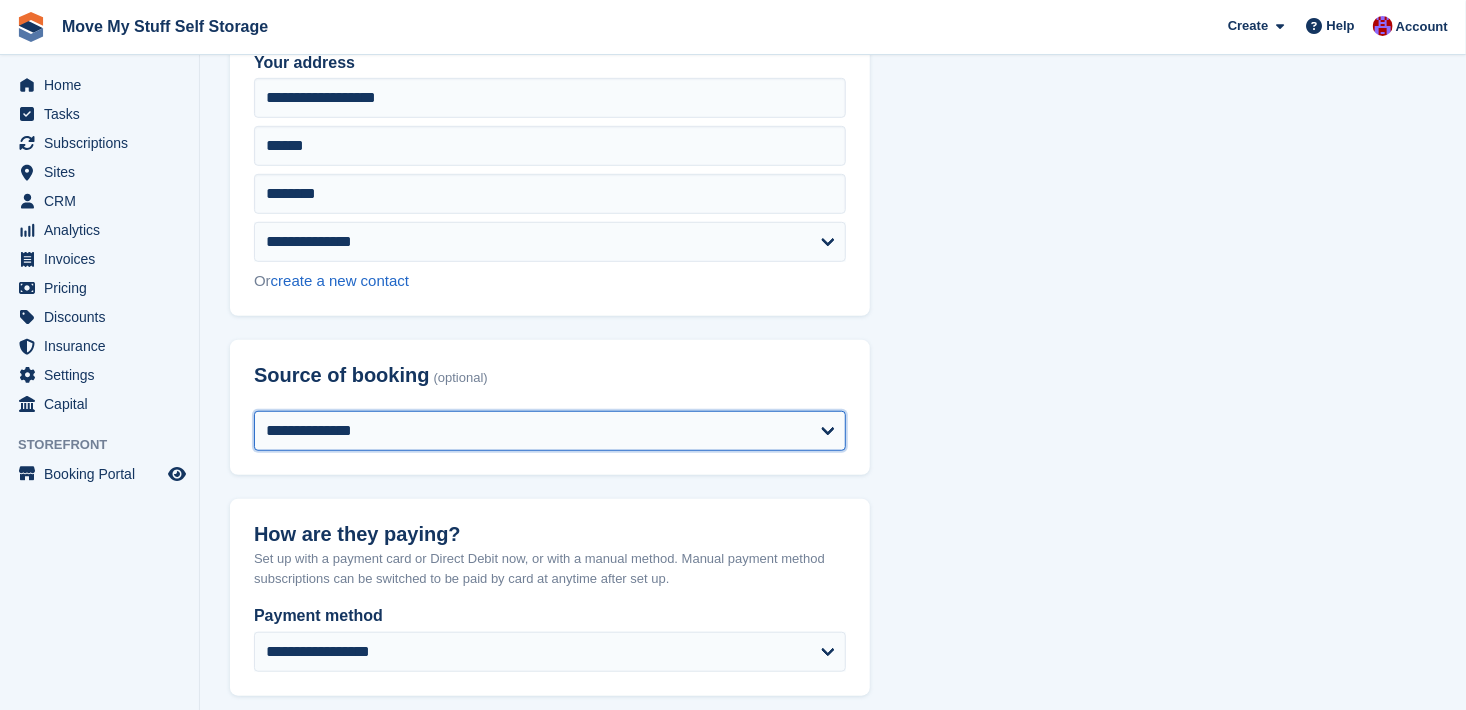 click on "**********" at bounding box center [550, 431] 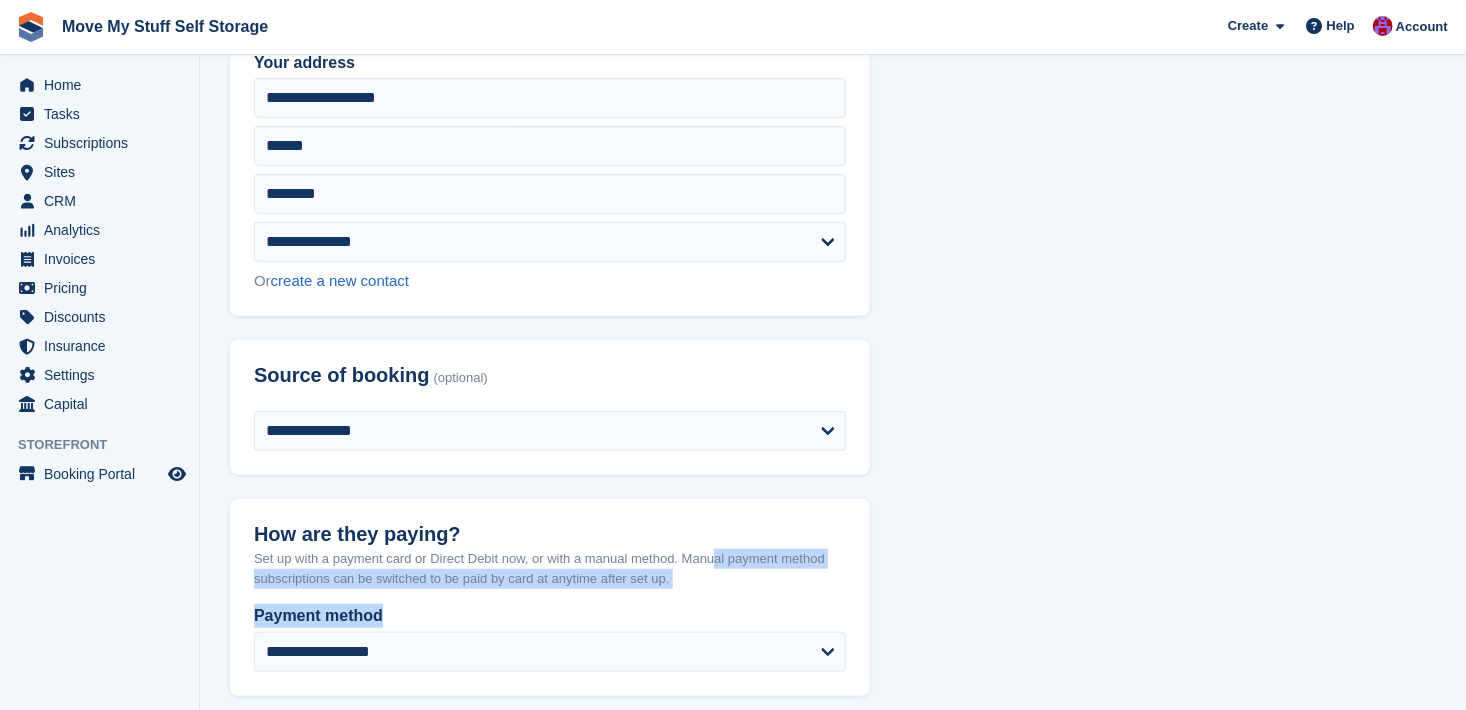drag, startPoint x: 532, startPoint y: 607, endPoint x: 658, endPoint y: 547, distance: 139.55644 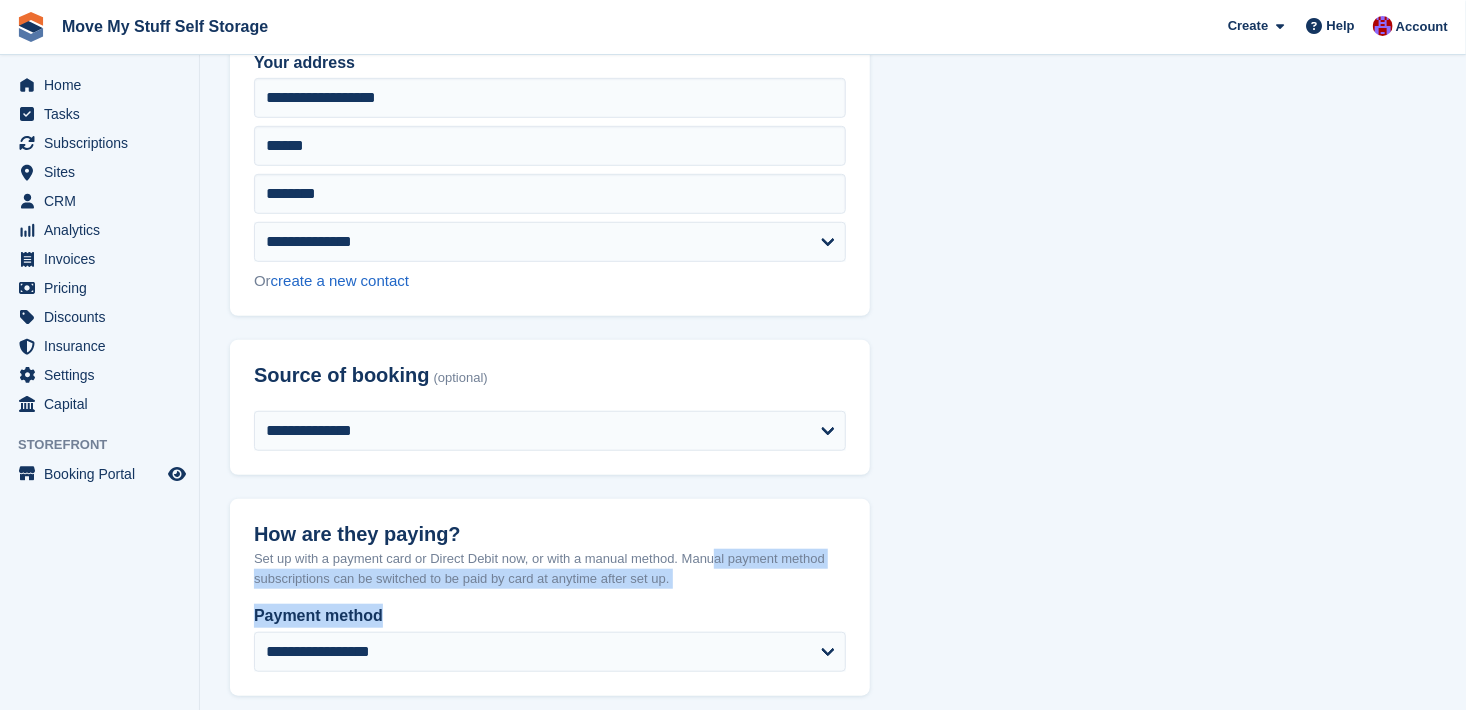 click on "**********" at bounding box center [550, 620] 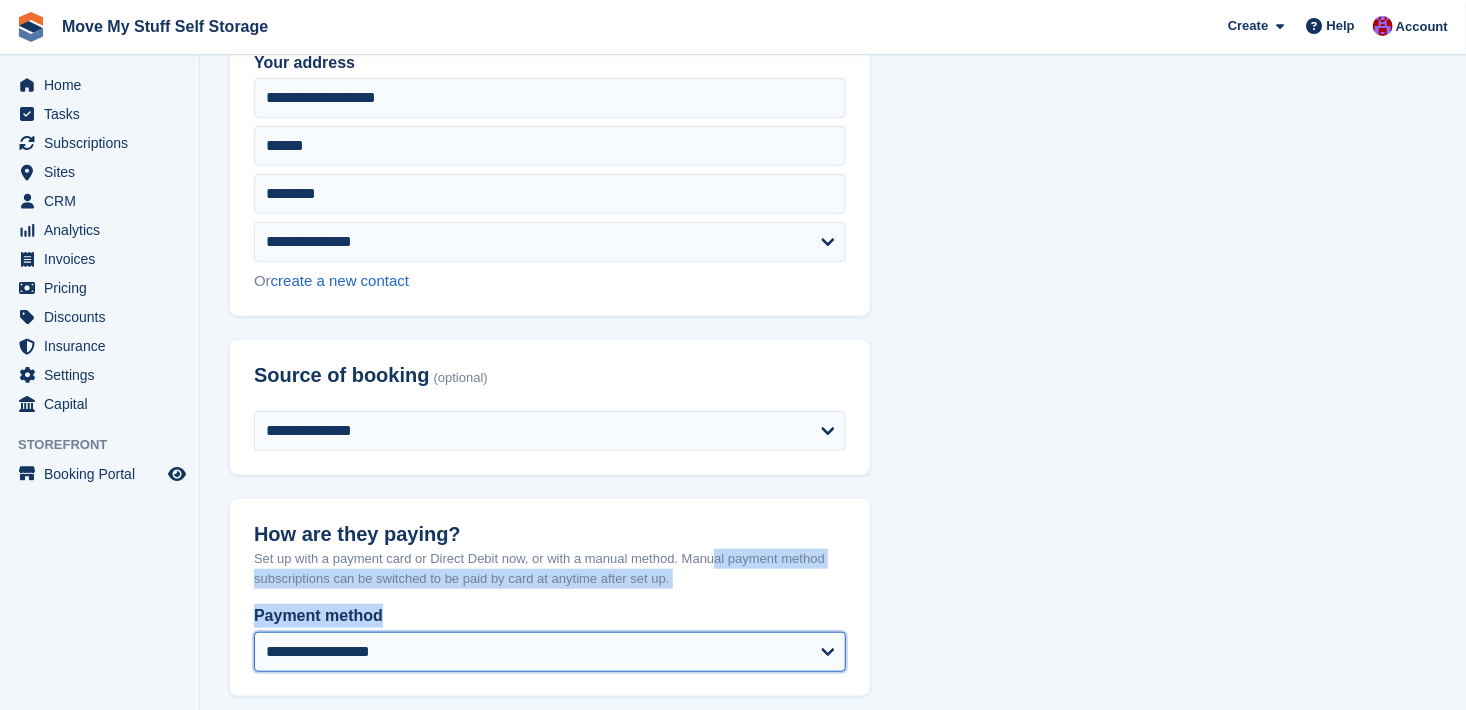 drag, startPoint x: 658, startPoint y: 547, endPoint x: 840, endPoint y: 651, distance: 209.6187 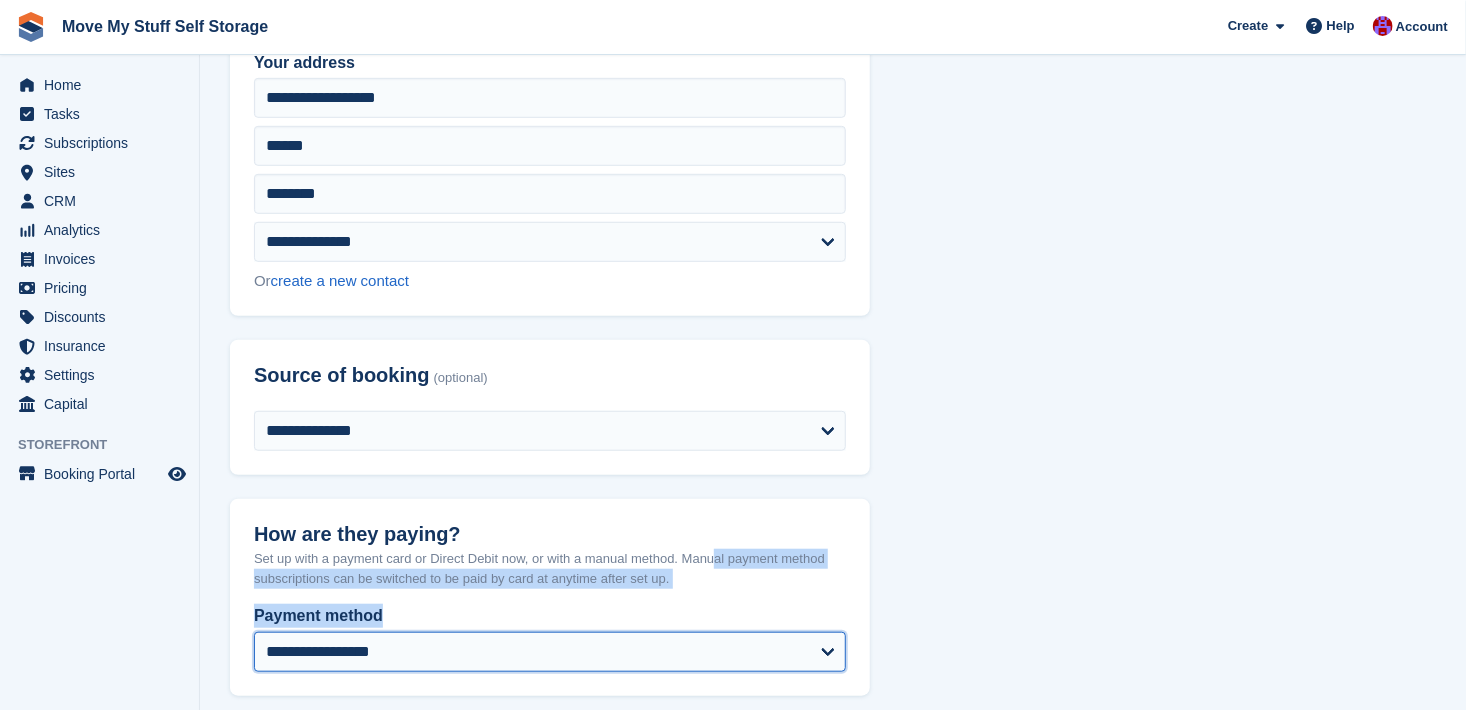 select on "*****" 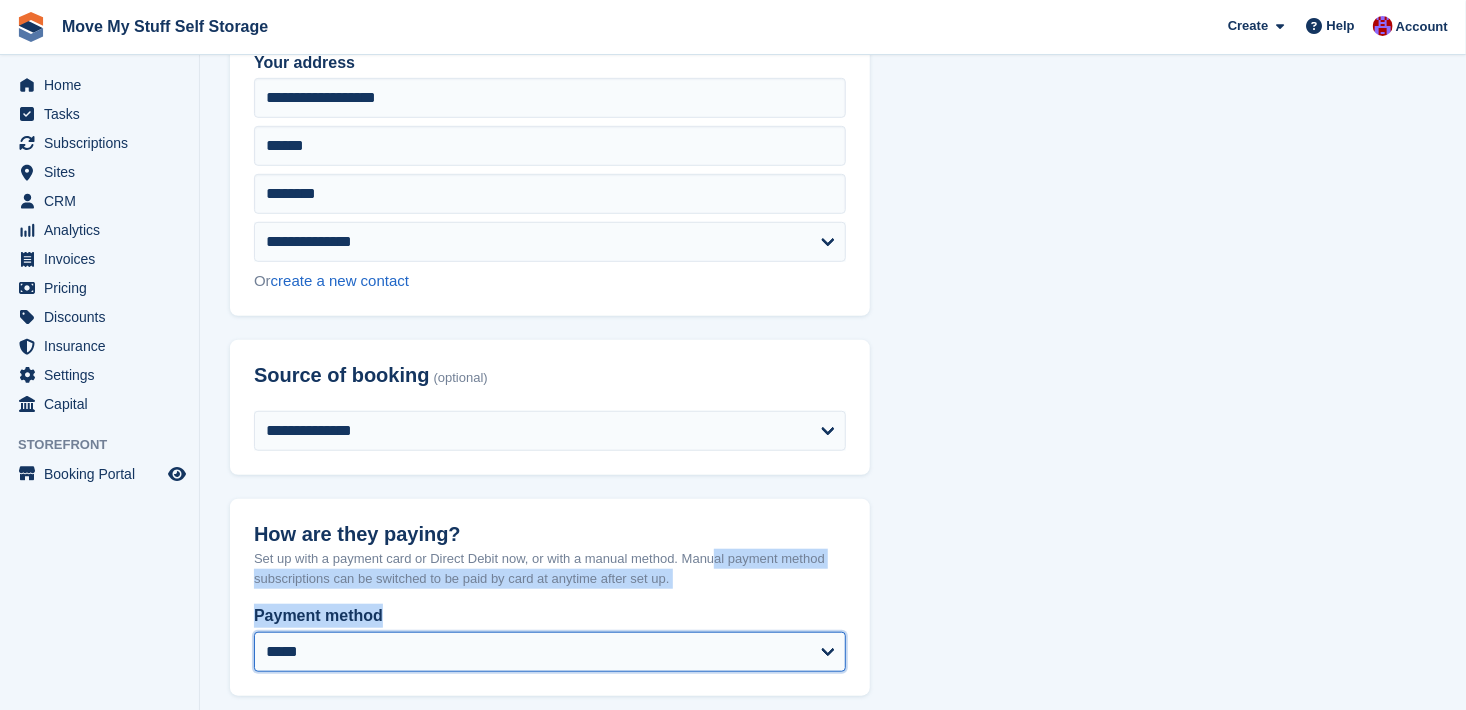 click on "**********" at bounding box center (550, 652) 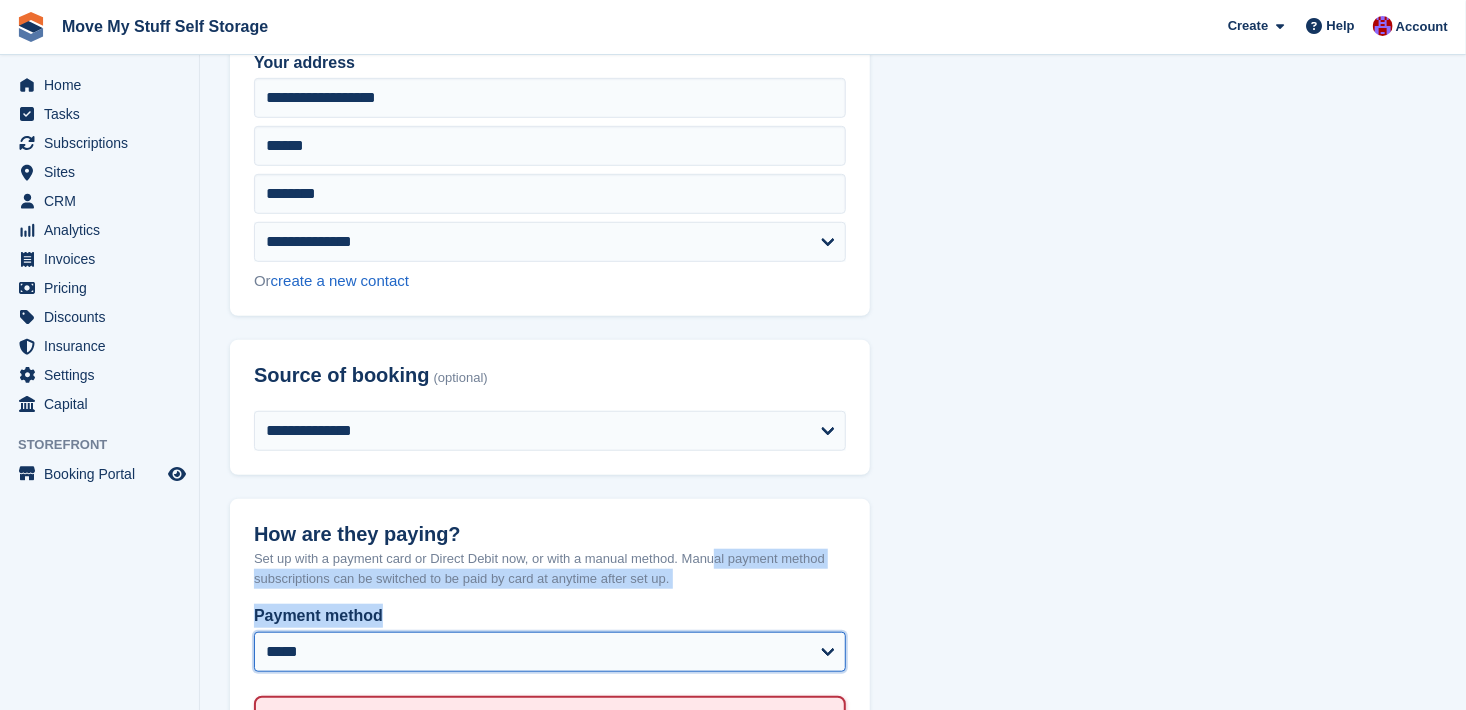 type on "**********" 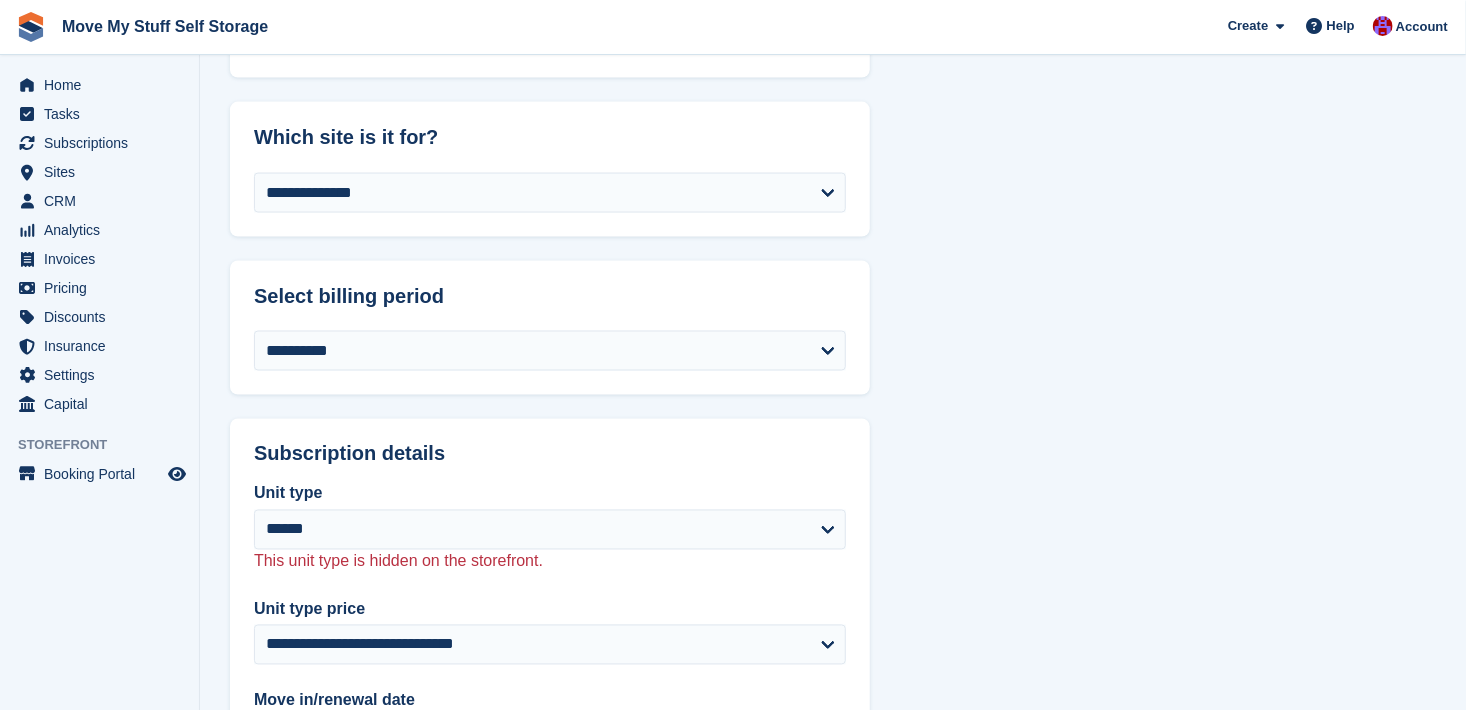 scroll, scrollTop: 1515, scrollLeft: 0, axis: vertical 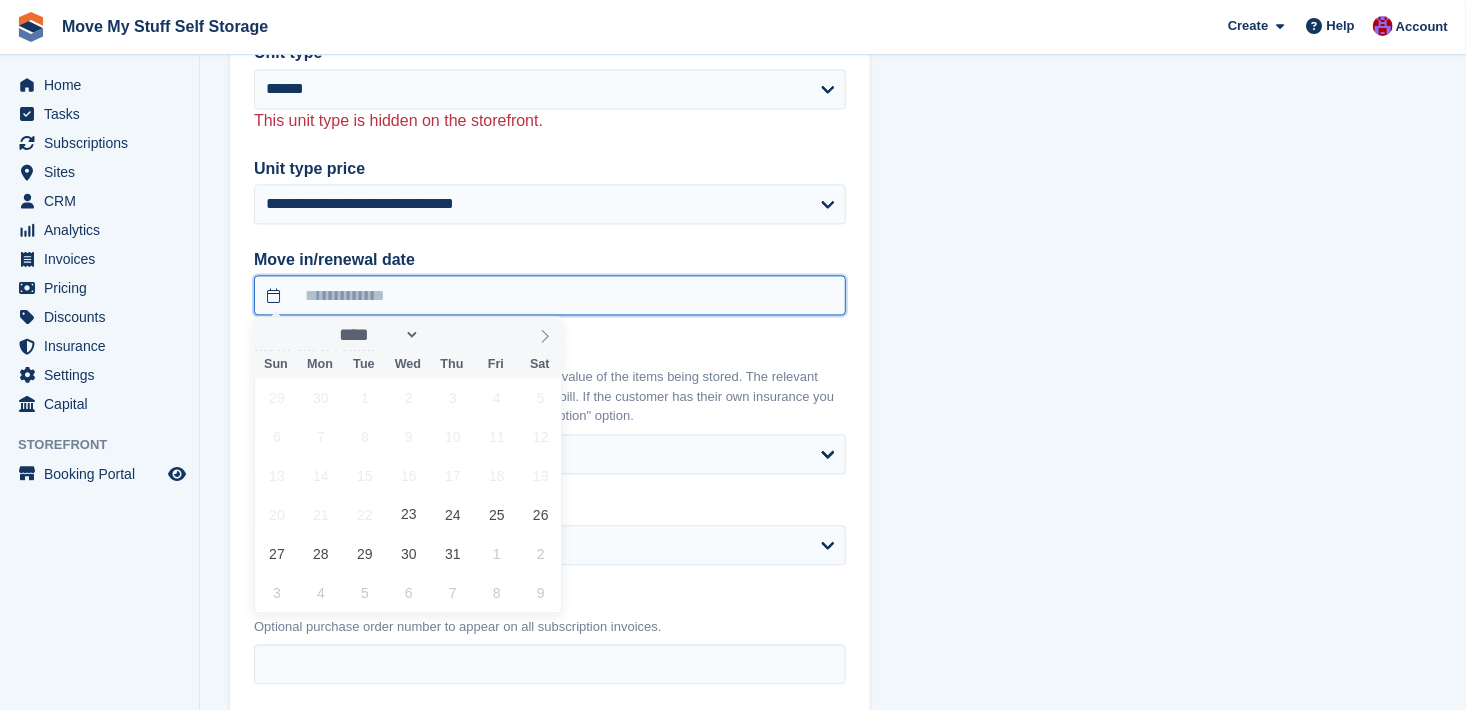 click at bounding box center [550, 295] 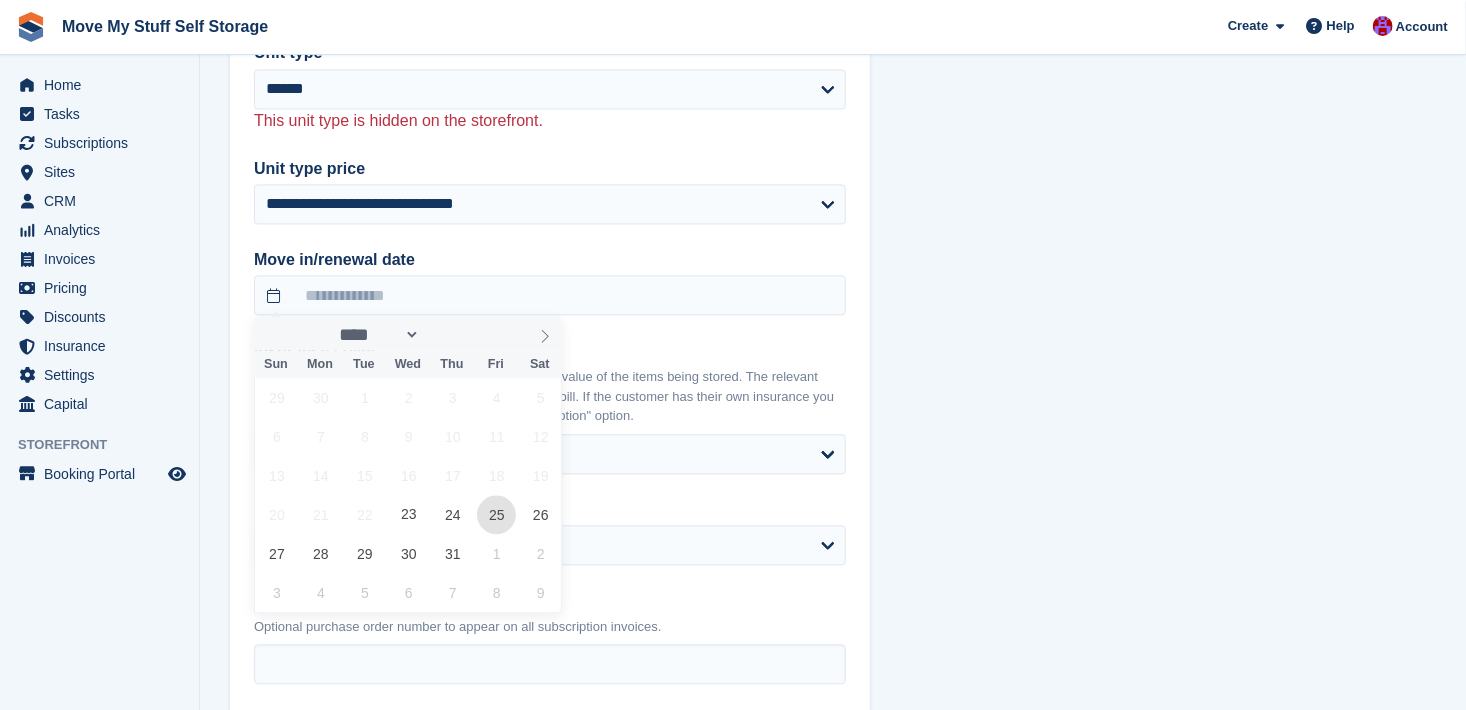 click on "25" at bounding box center [496, 514] 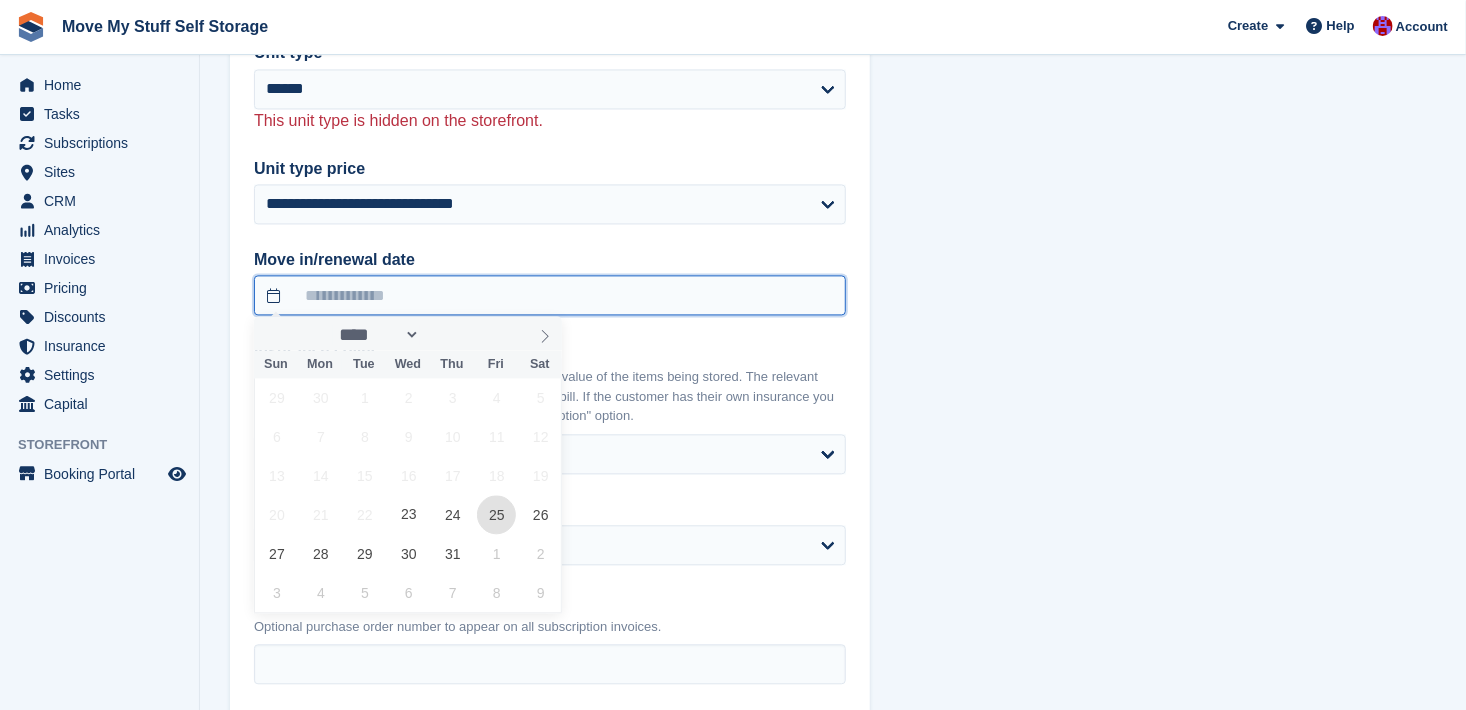 type on "**********" 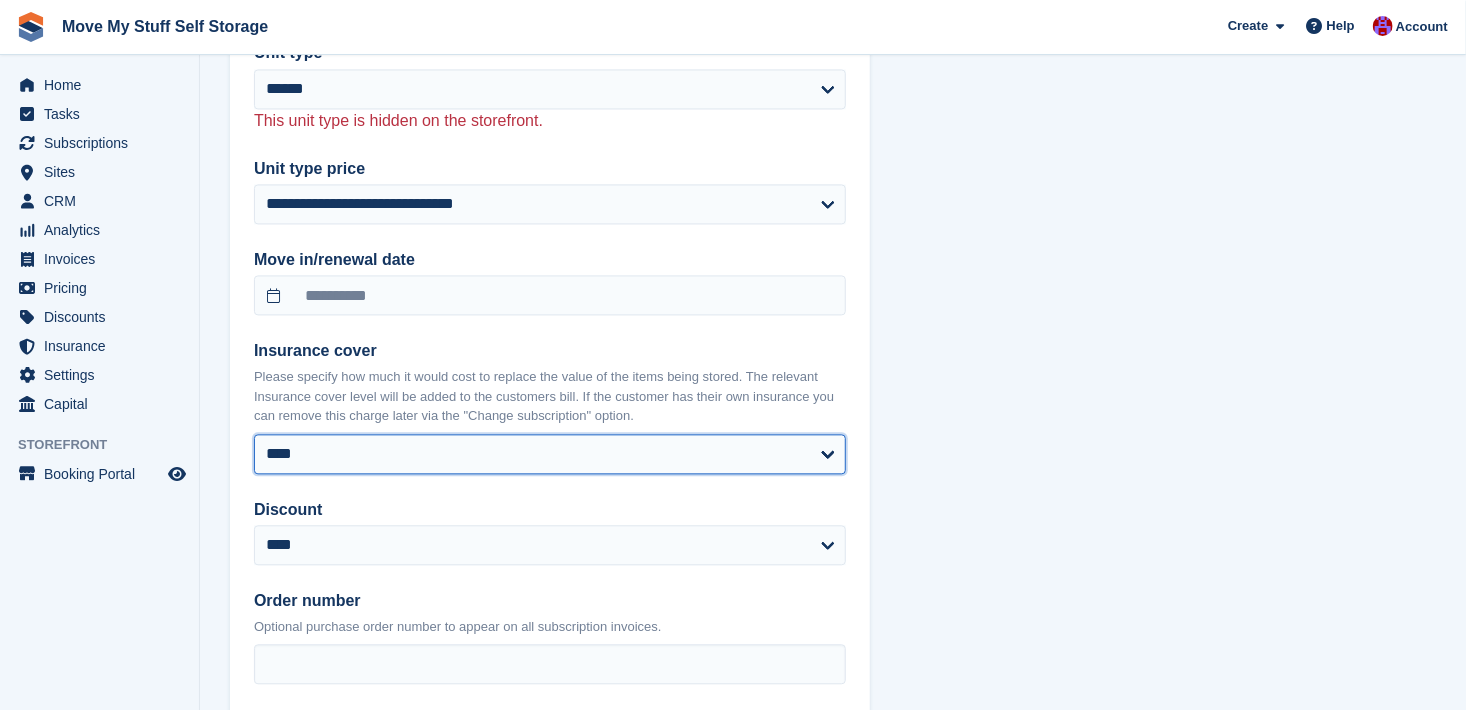 click on "****
******
******
******
******
******
******
******
******
*******
*******
*******
*******
*******
*******
*******
*******
*******
*******
*******
*******
*******
*******
*******
*******" at bounding box center [550, 454] 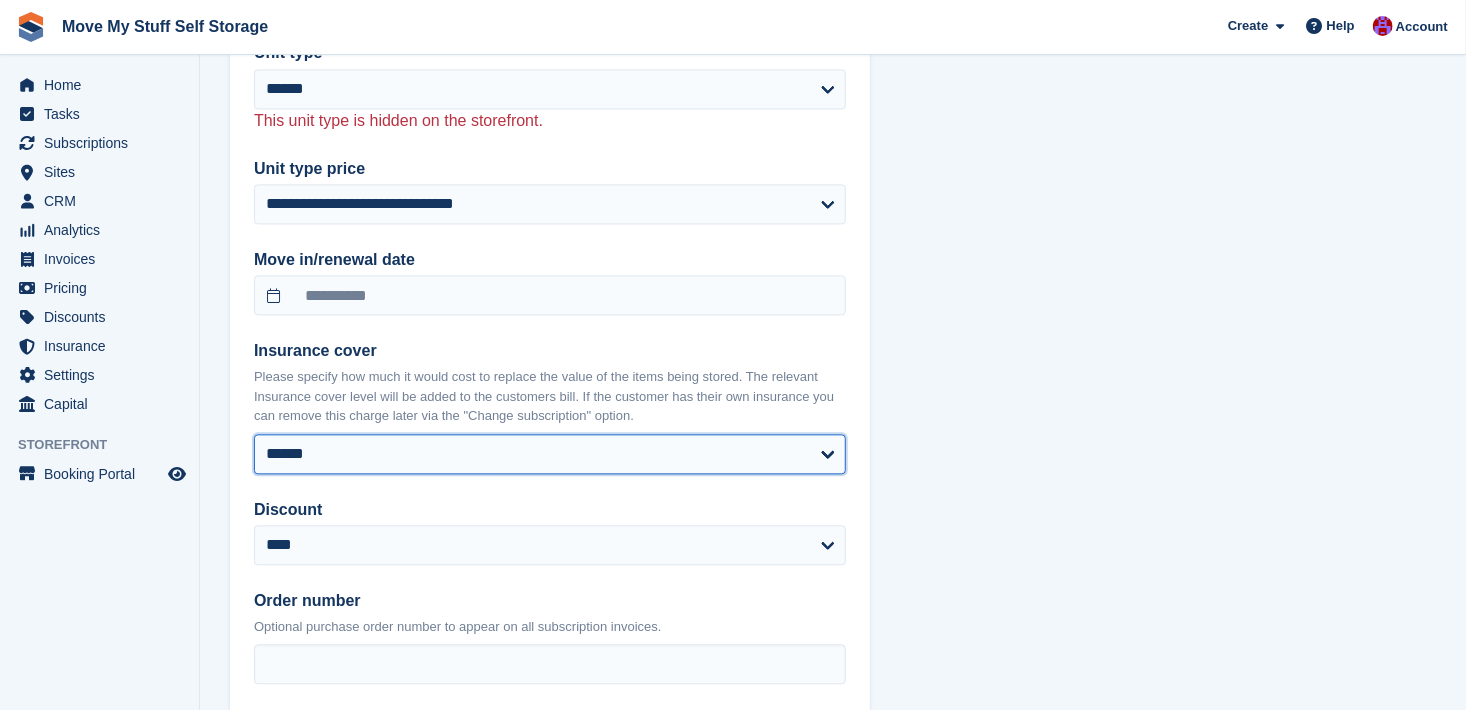 click on "****
******
******
******
******
******
******
******
******
*******
*******
*******
*******
*******
*******
*******
*******
*******
*******
*******
*******
*******
*******
*******
*******" at bounding box center (550, 454) 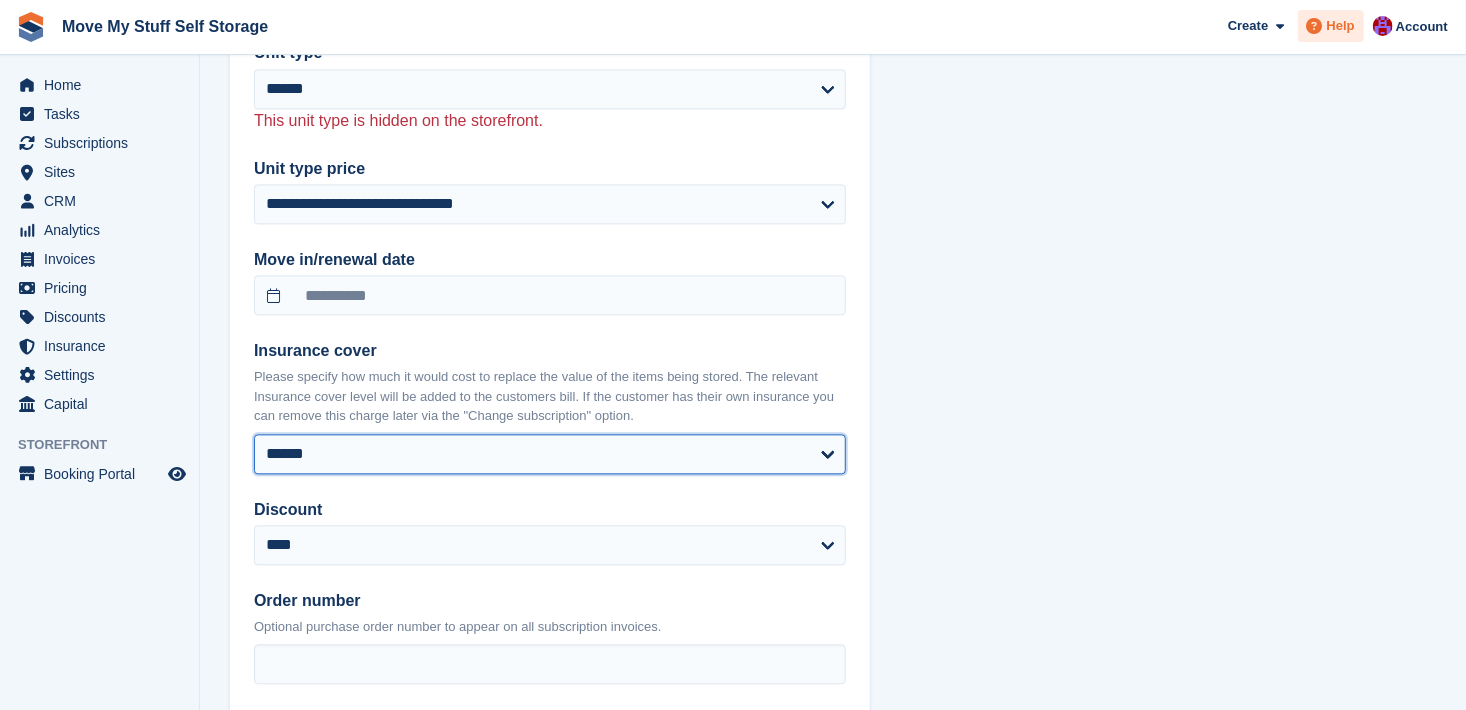 select on "******" 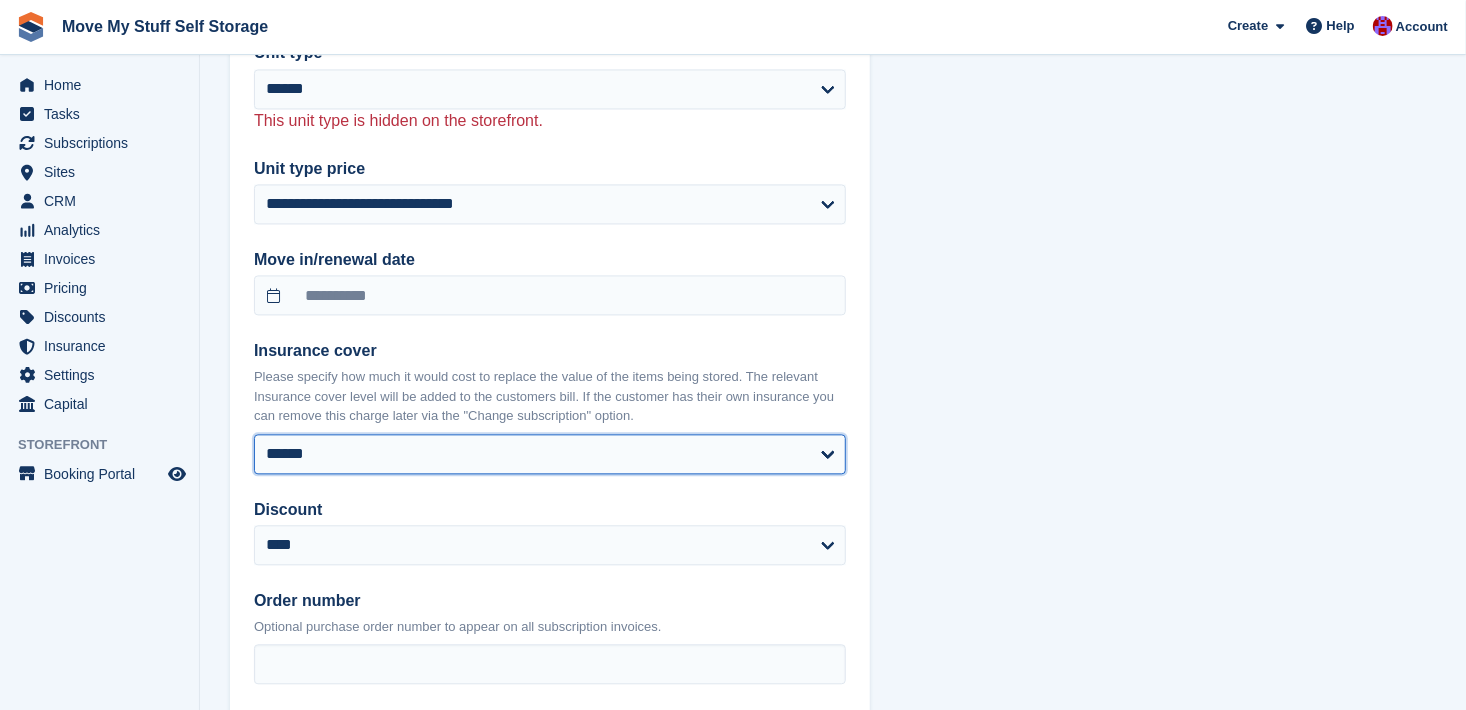 type on "**********" 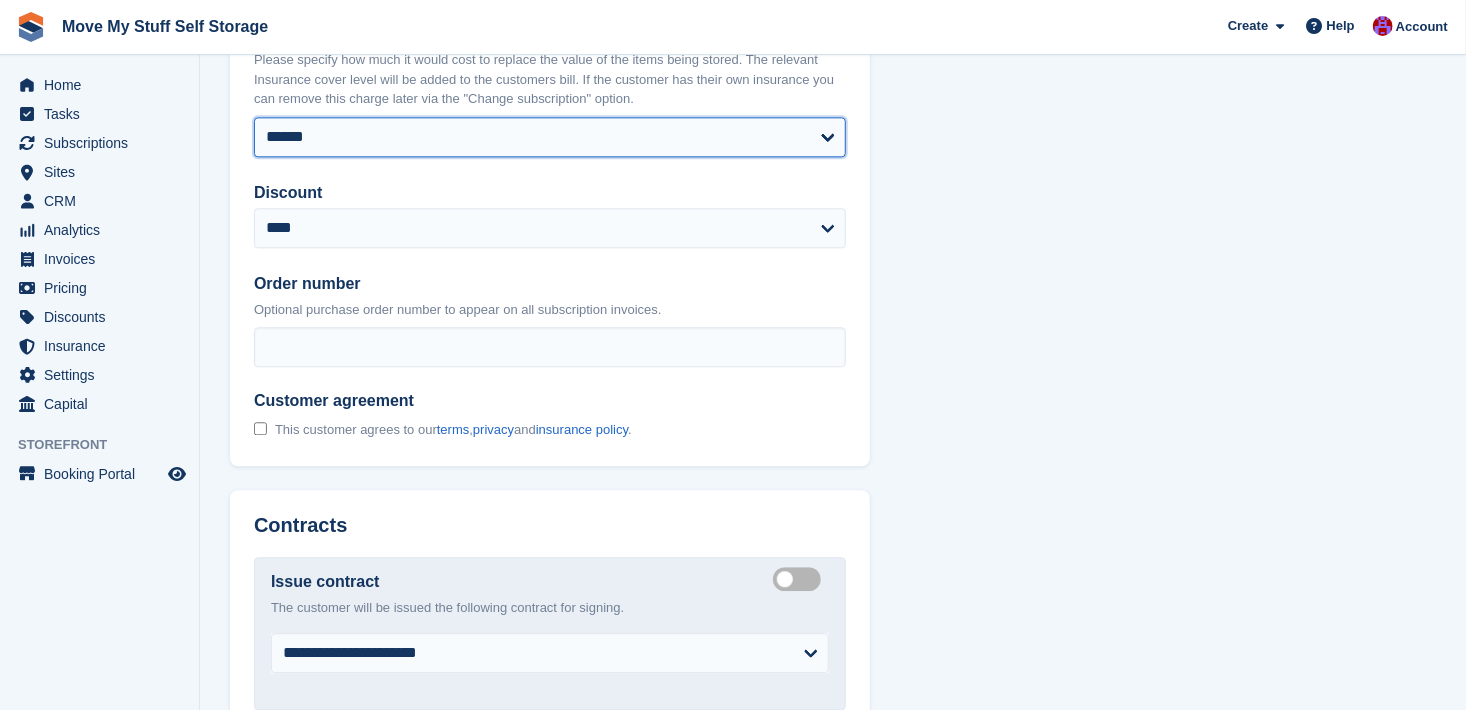 scroll, scrollTop: 2226, scrollLeft: 0, axis: vertical 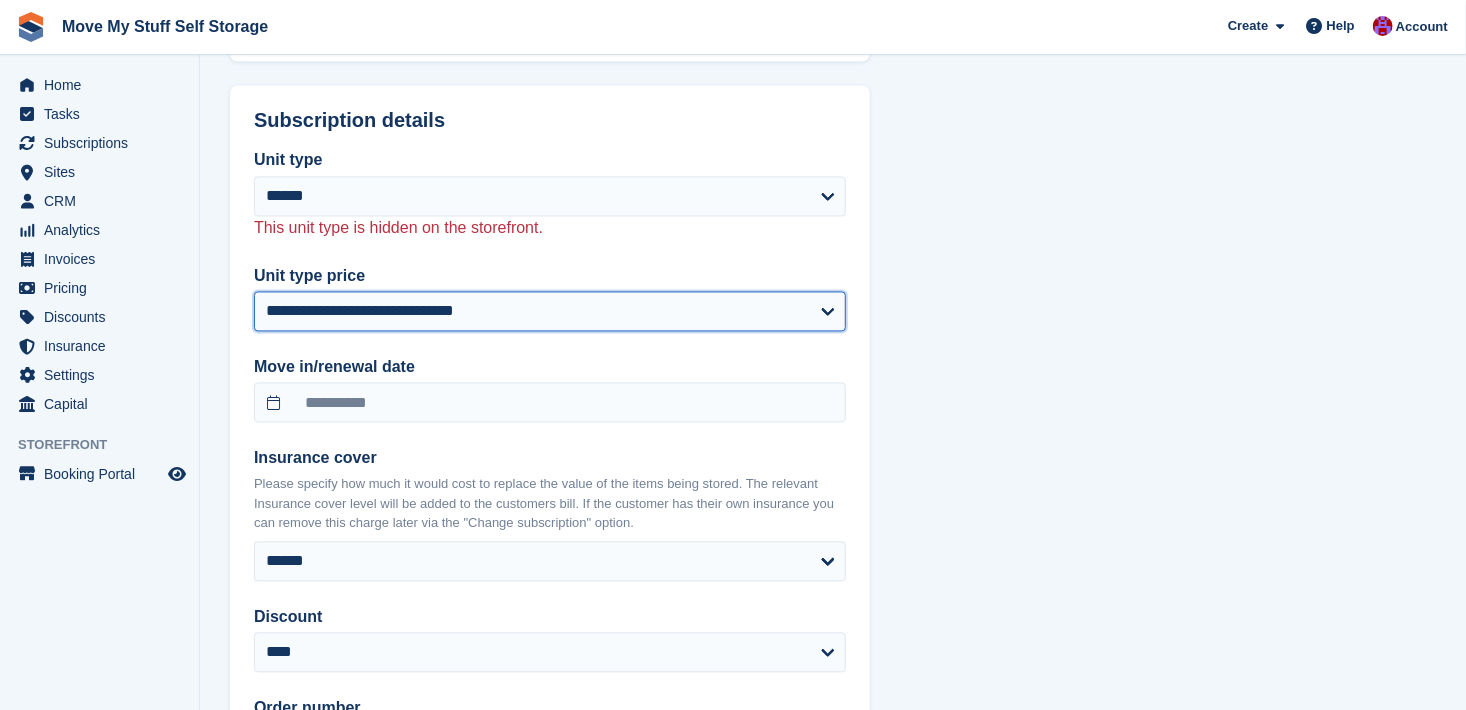 click on "**********" at bounding box center (550, 312) 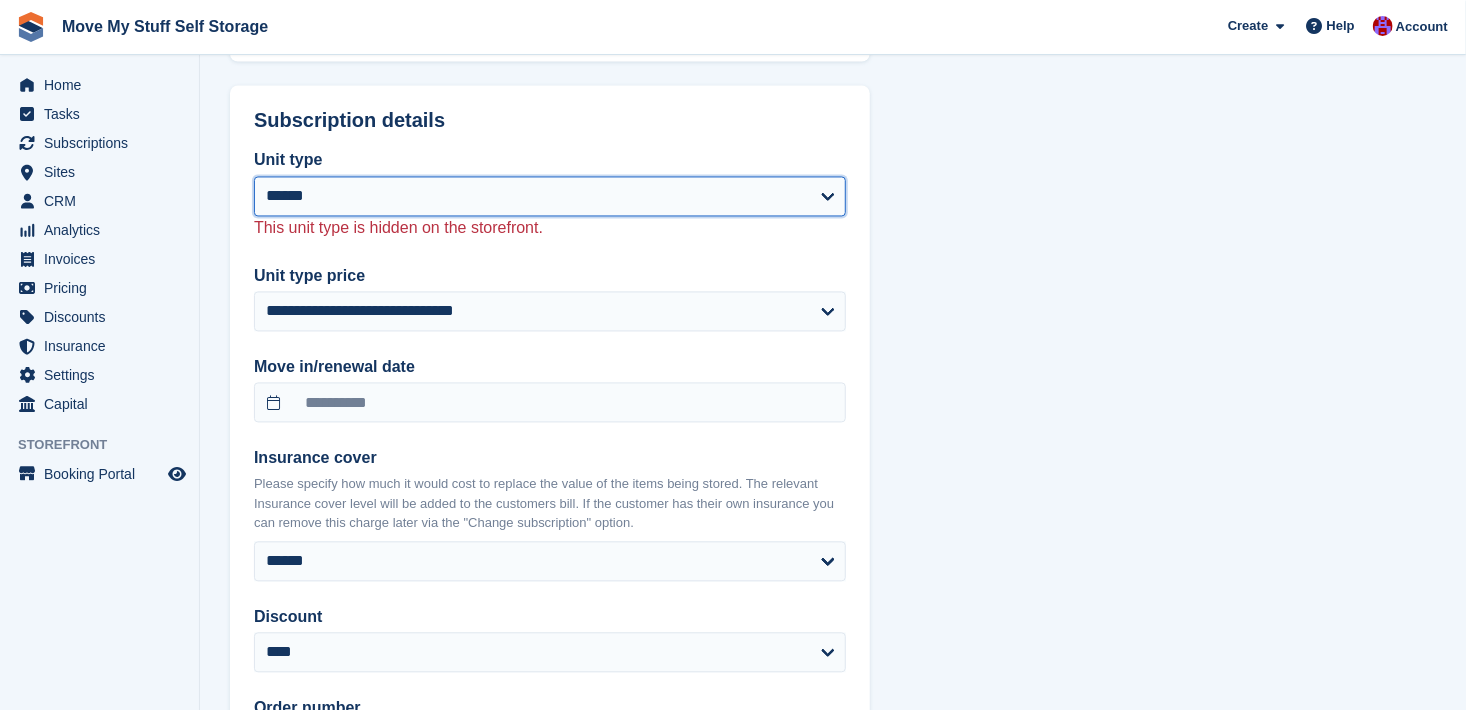 click on "**********" at bounding box center (550, 197) 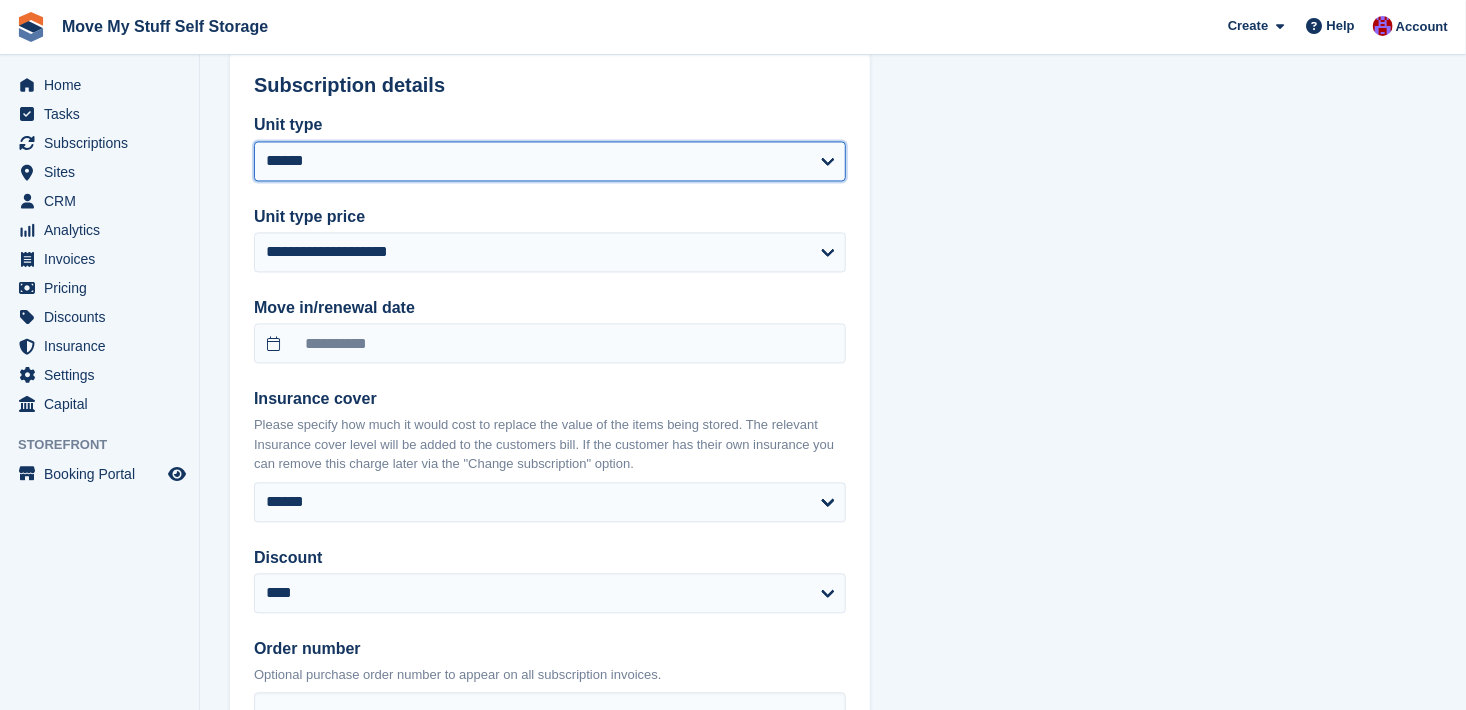 scroll, scrollTop: 1826, scrollLeft: 0, axis: vertical 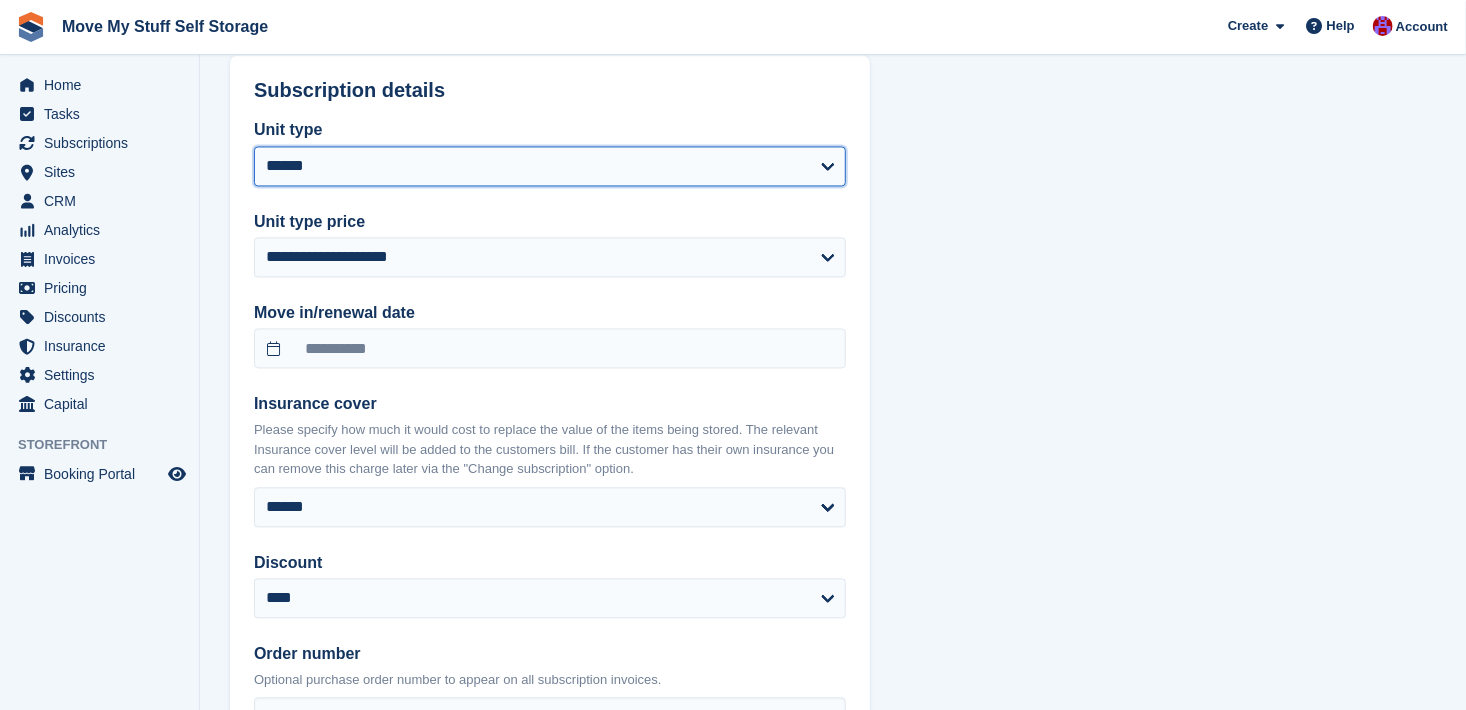 click on "**********" at bounding box center [550, 167] 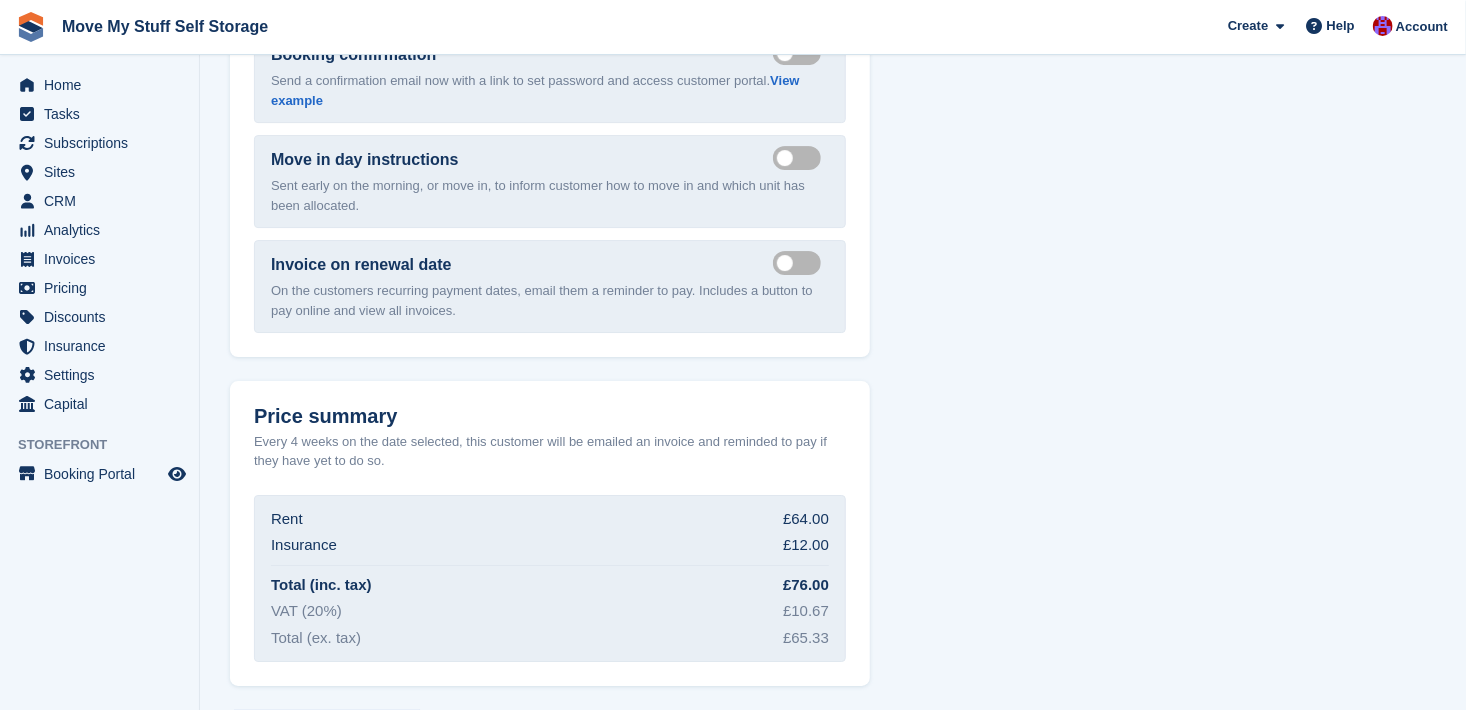 scroll, scrollTop: 3200, scrollLeft: 0, axis: vertical 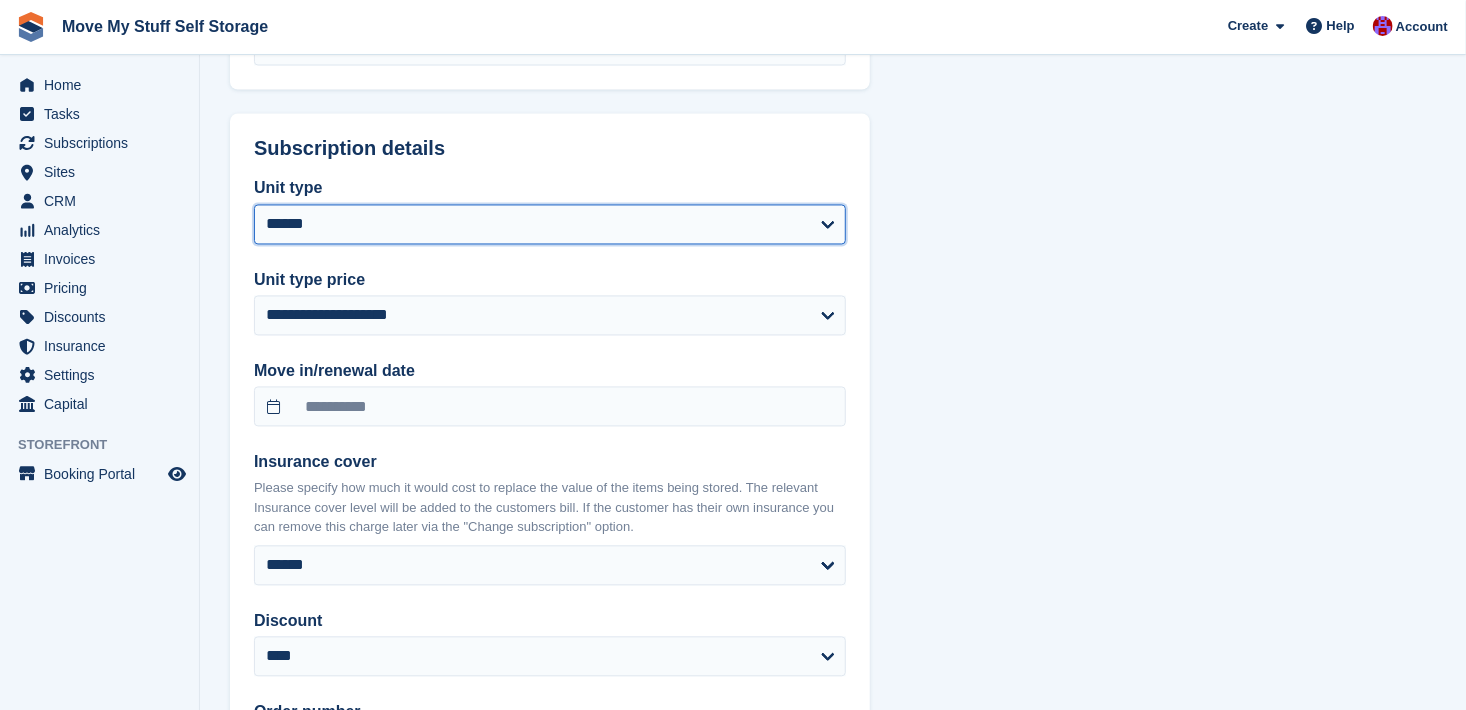 click on "**********" at bounding box center (550, 225) 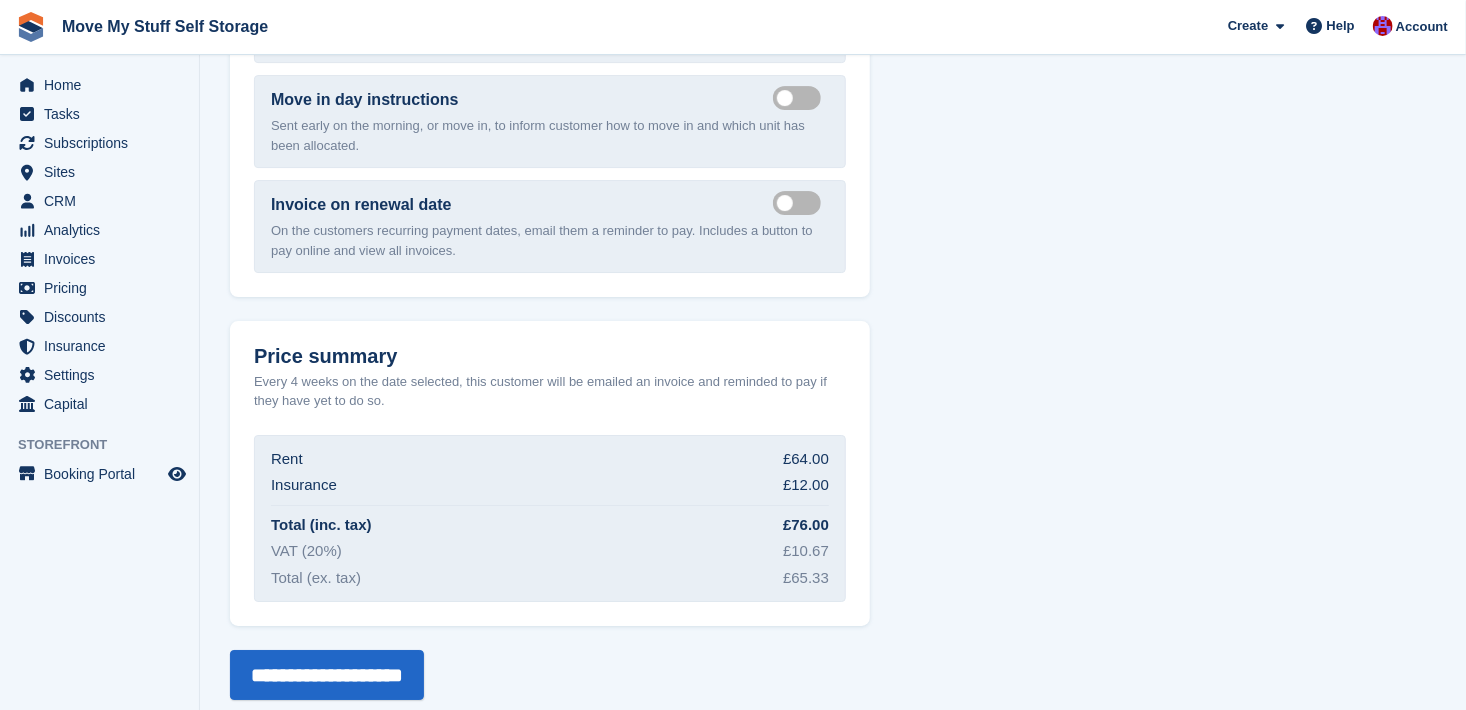scroll, scrollTop: 3200, scrollLeft: 0, axis: vertical 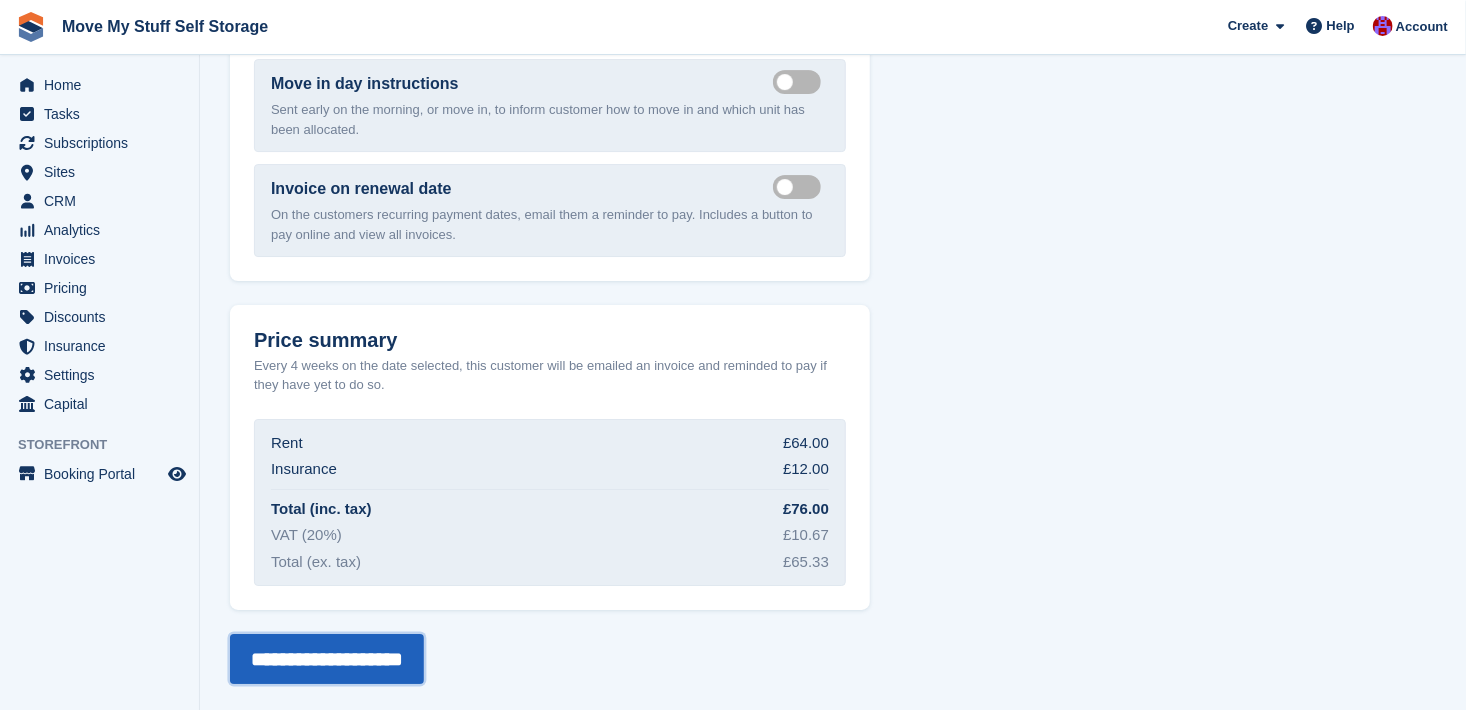 click on "**********" at bounding box center (327, 659) 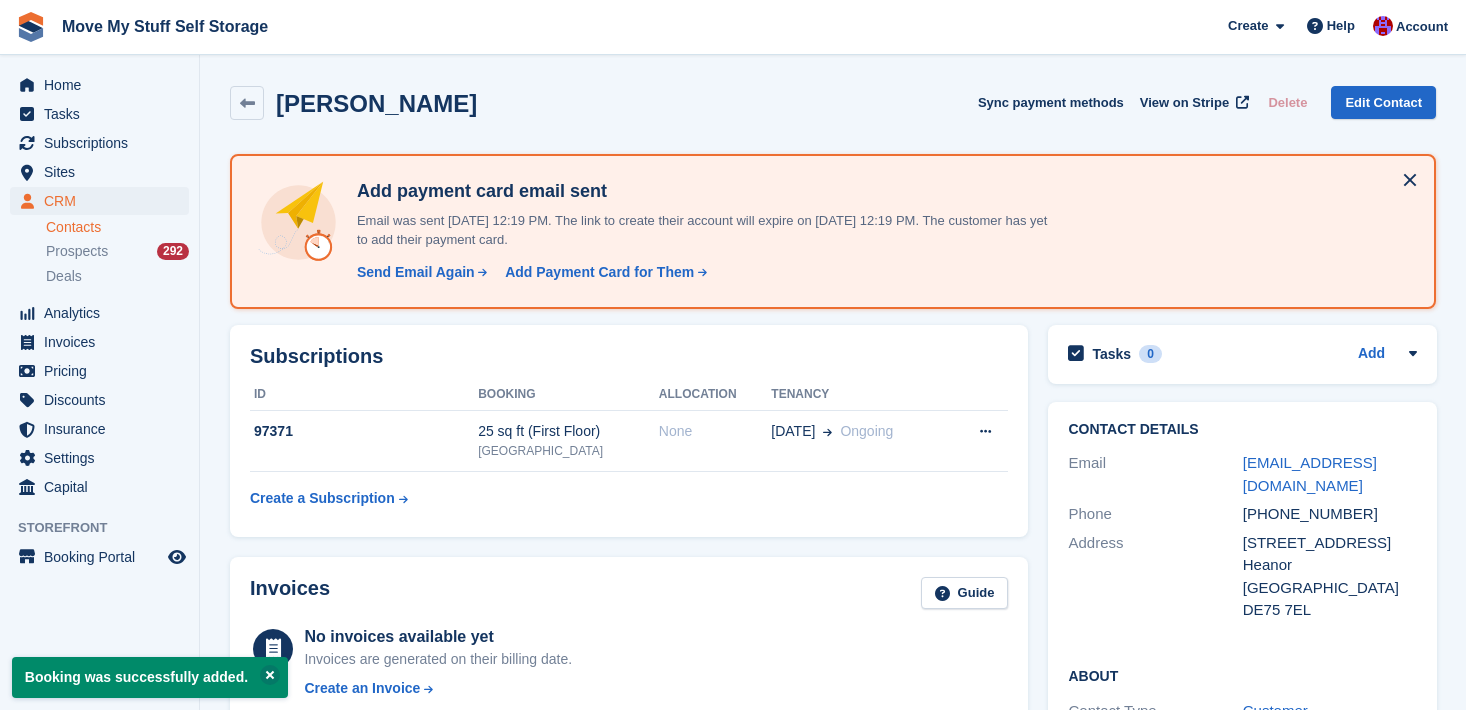 scroll, scrollTop: 0, scrollLeft: 0, axis: both 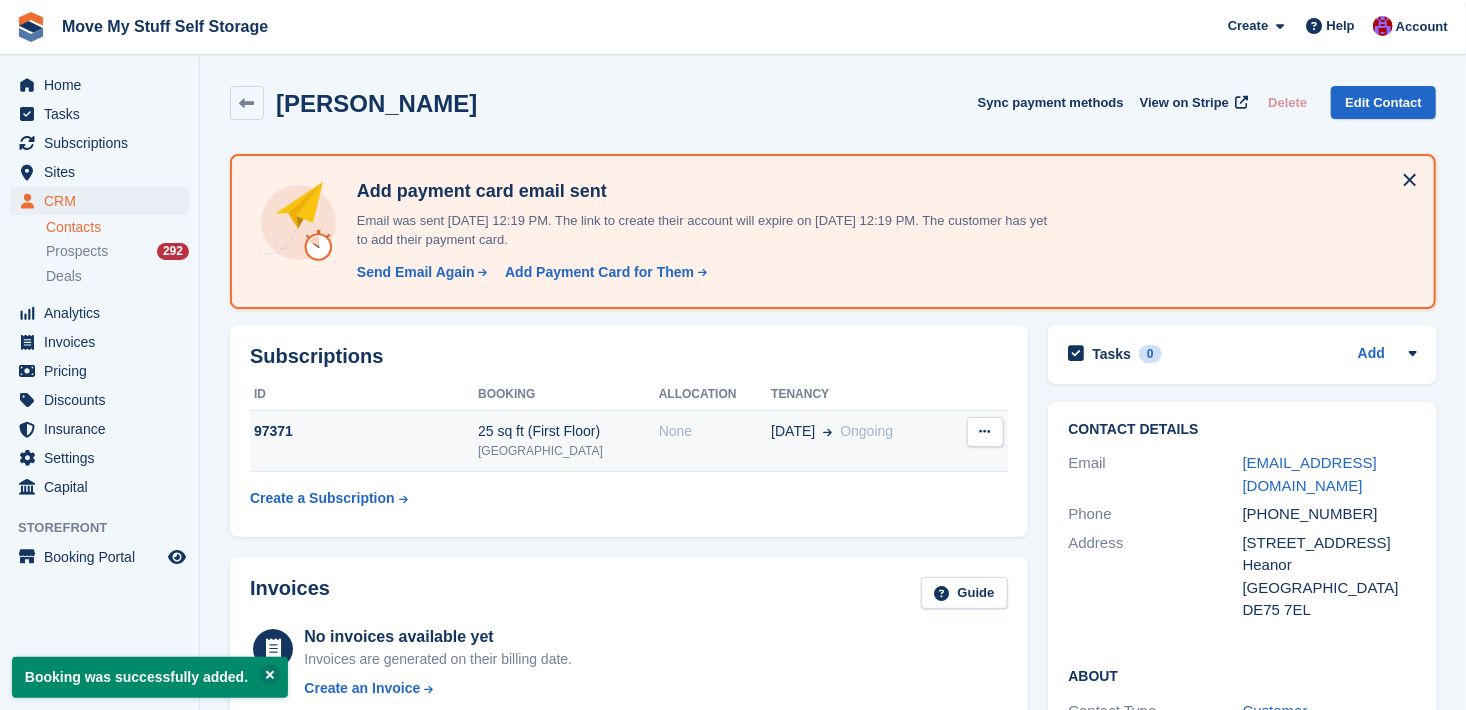 click on "None" at bounding box center [715, 431] 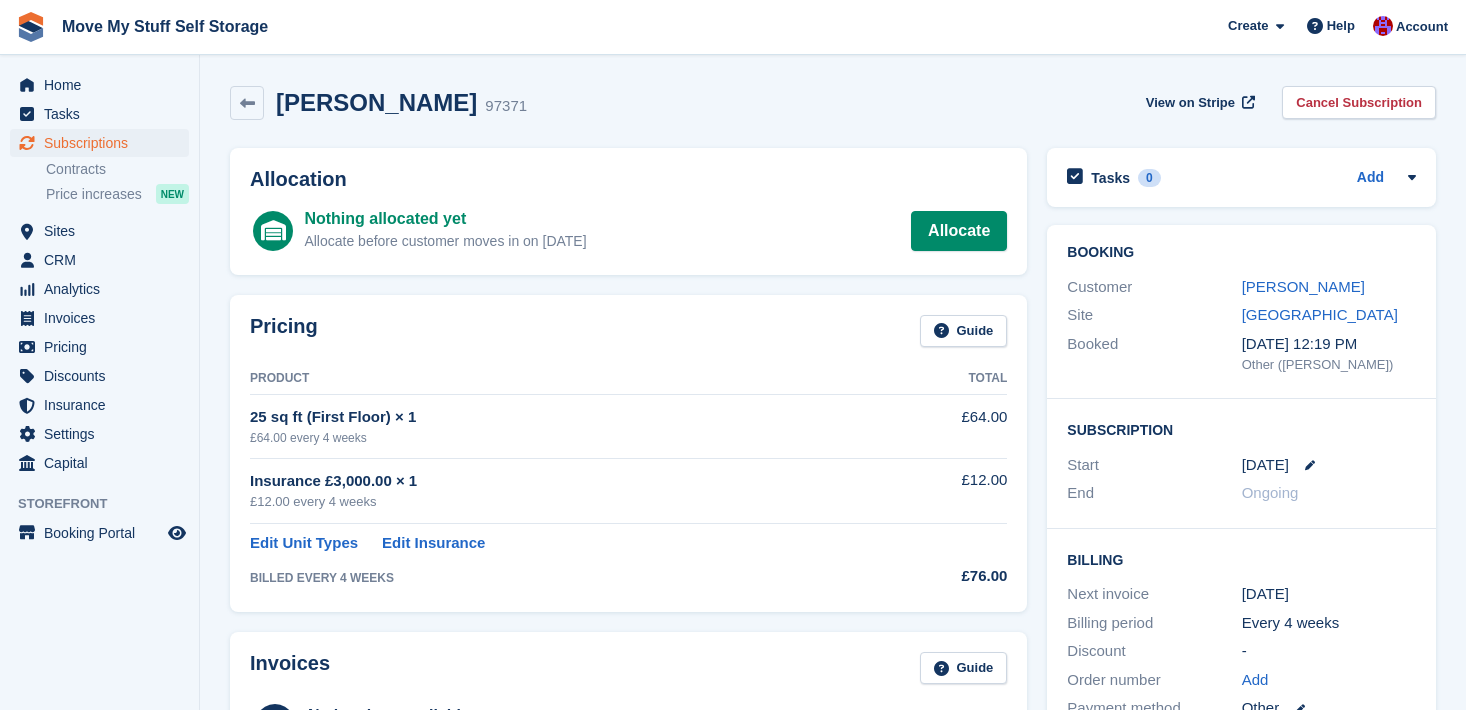 scroll, scrollTop: 0, scrollLeft: 0, axis: both 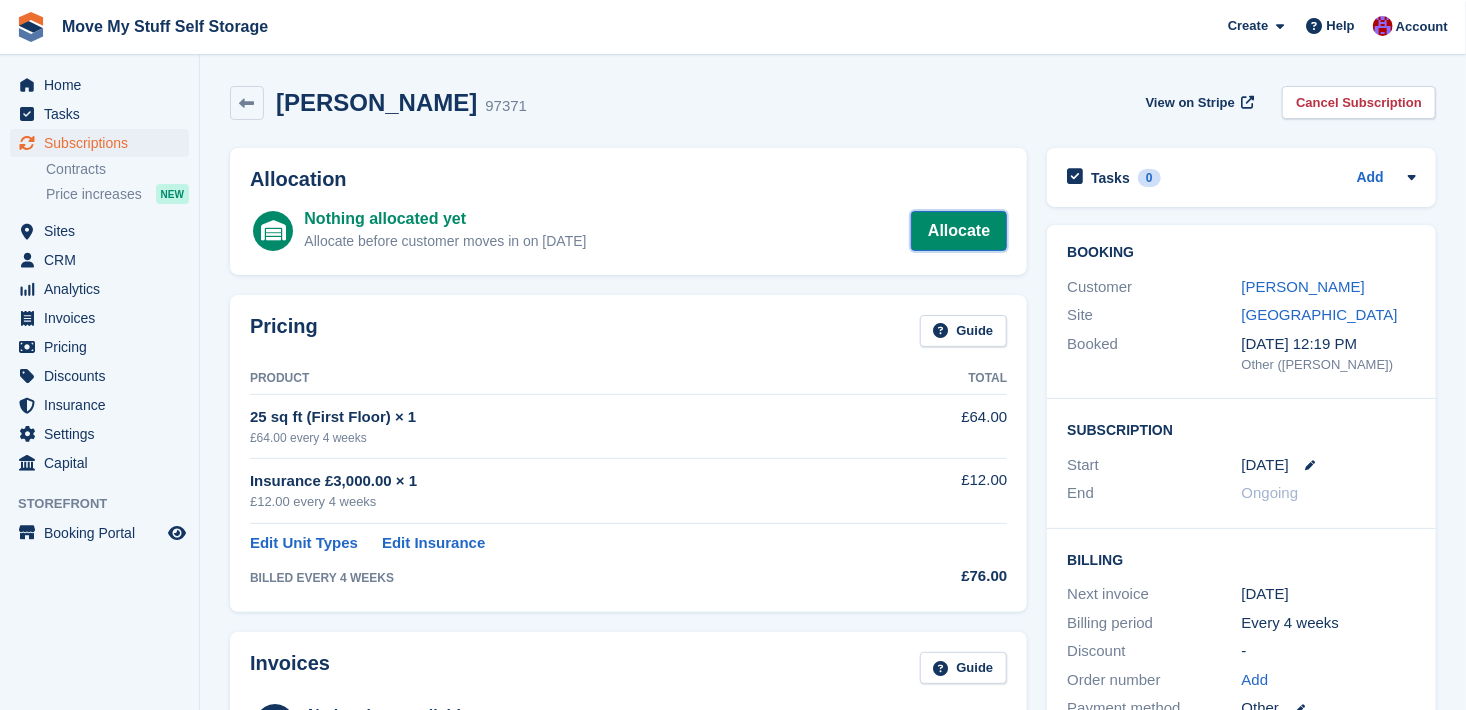 click on "Allocate" at bounding box center (959, 231) 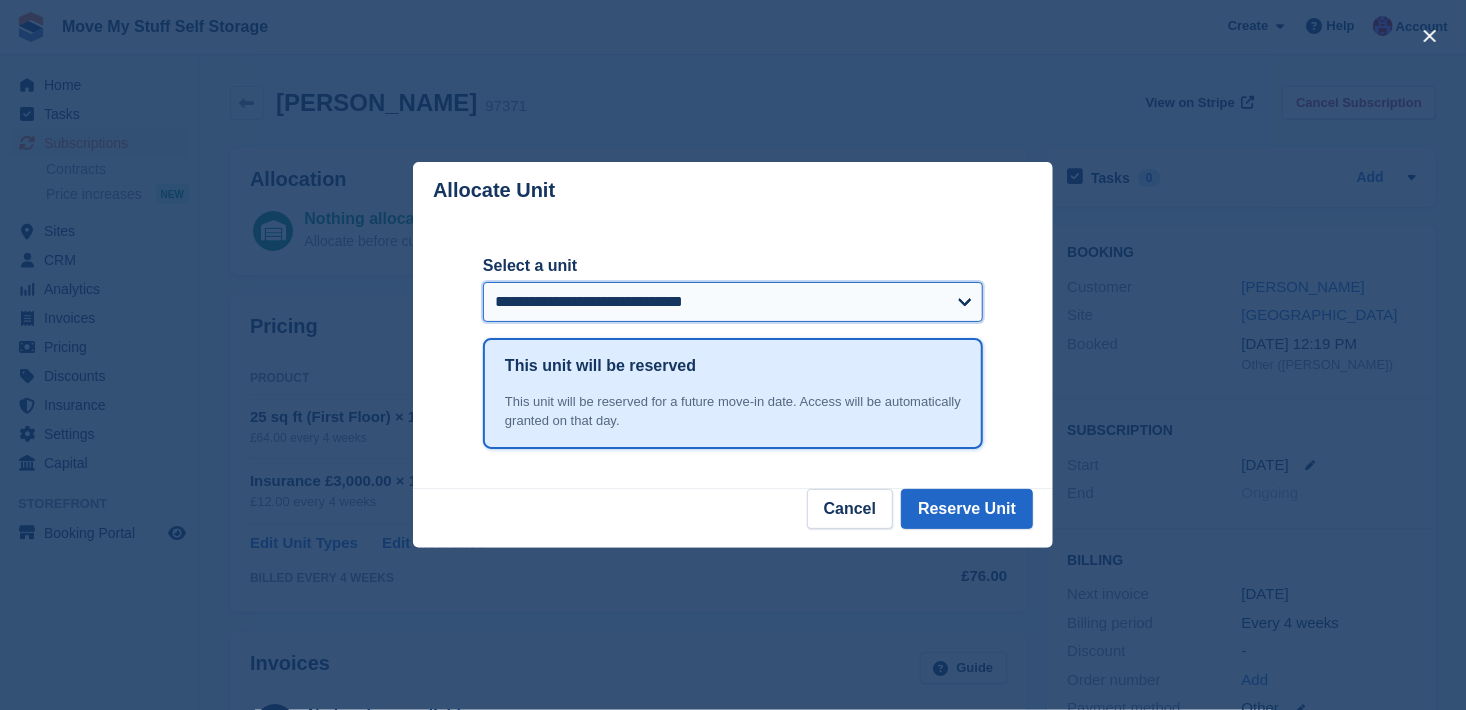 click on "**********" at bounding box center [733, 302] 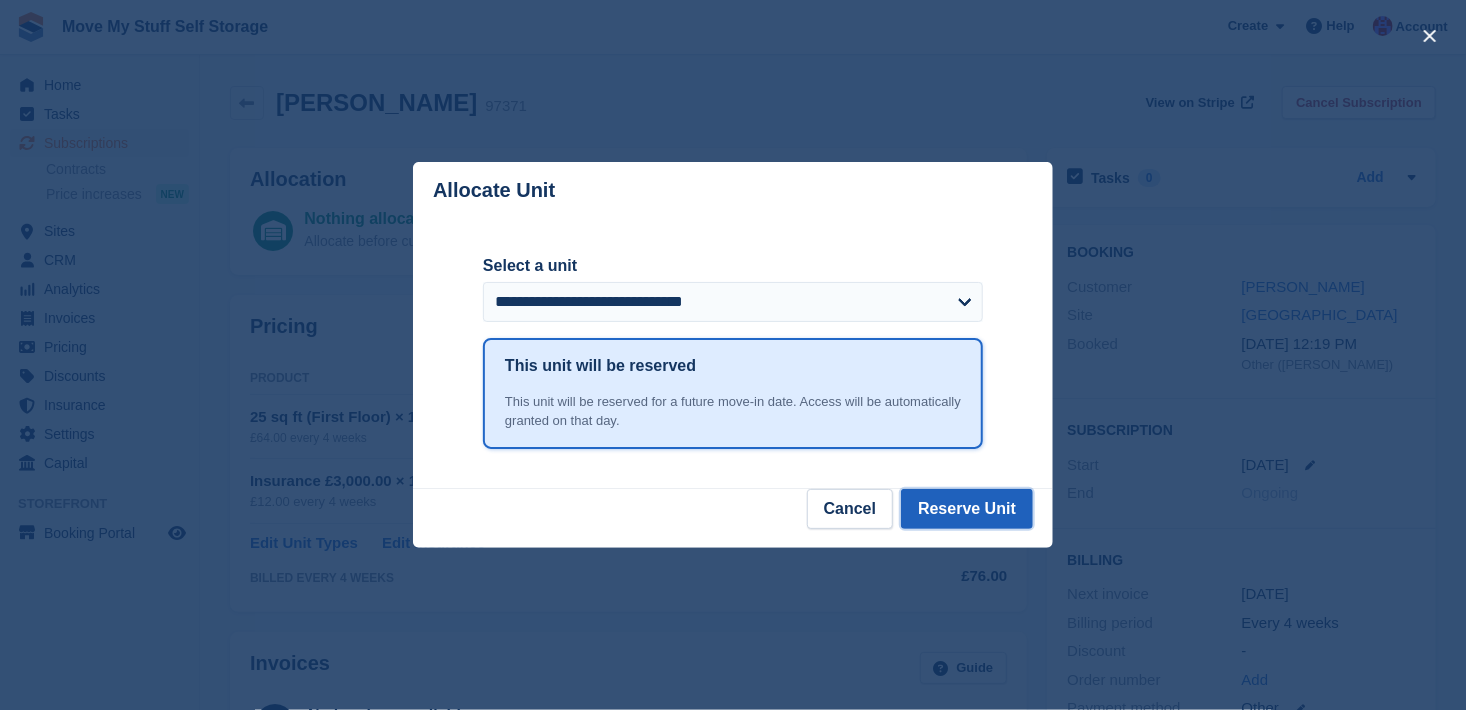 click on "Reserve Unit" at bounding box center [967, 509] 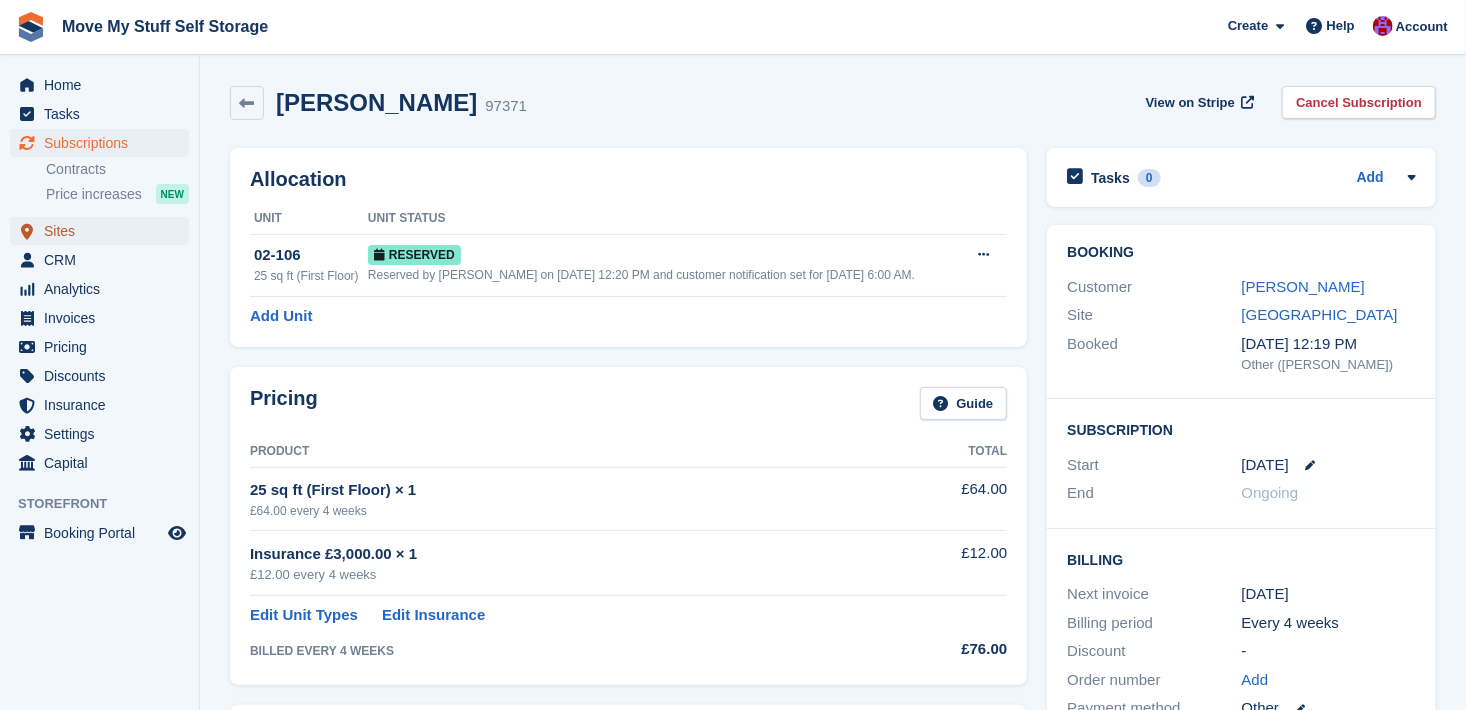 click on "Sites" at bounding box center (104, 231) 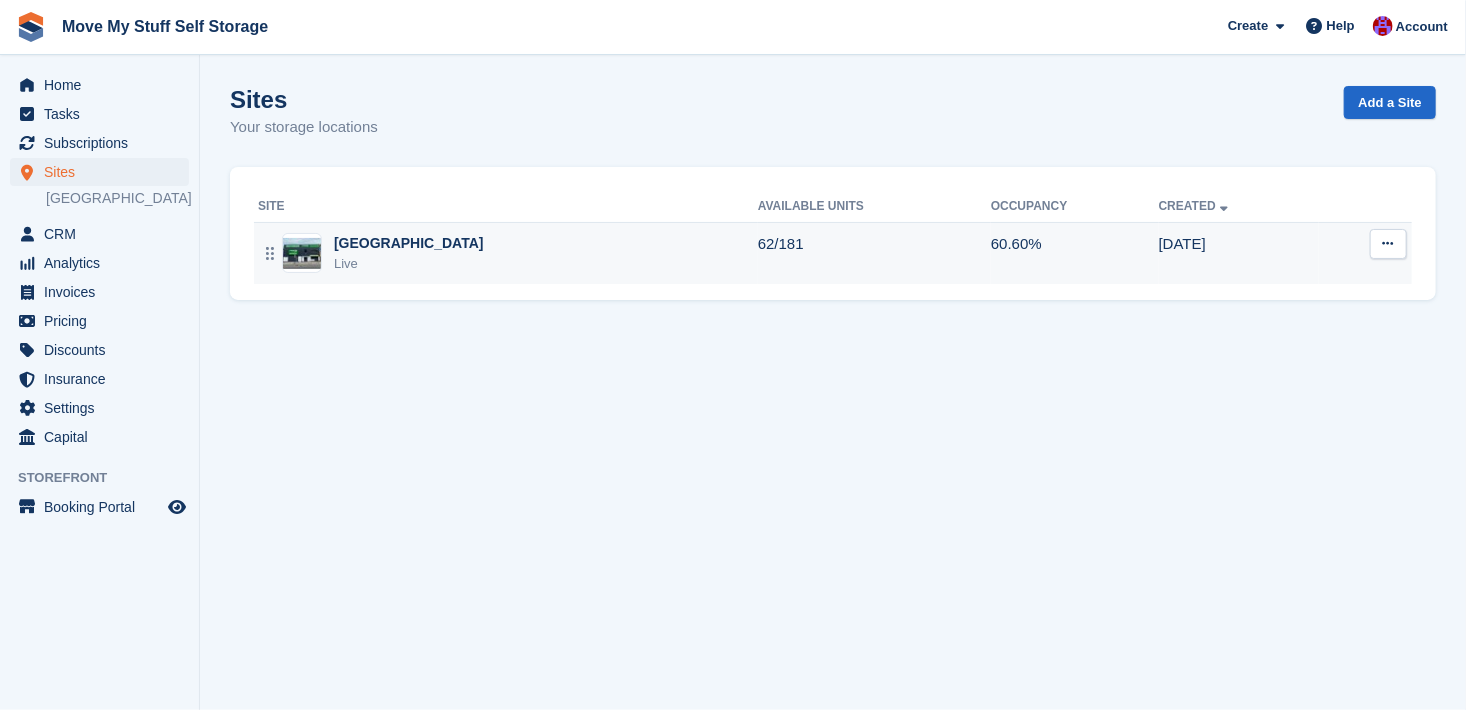 click on "[GEOGRAPHIC_DATA]" at bounding box center [409, 243] 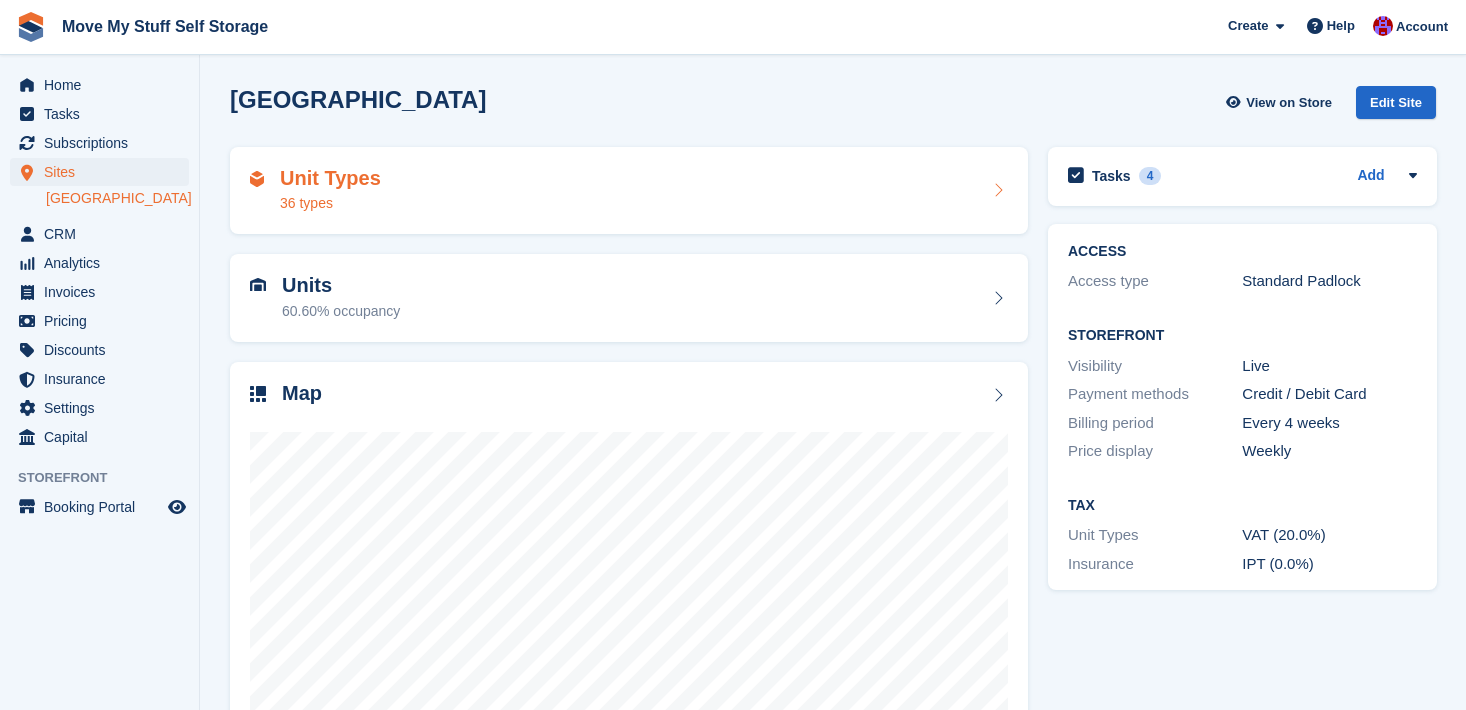 scroll, scrollTop: 0, scrollLeft: 0, axis: both 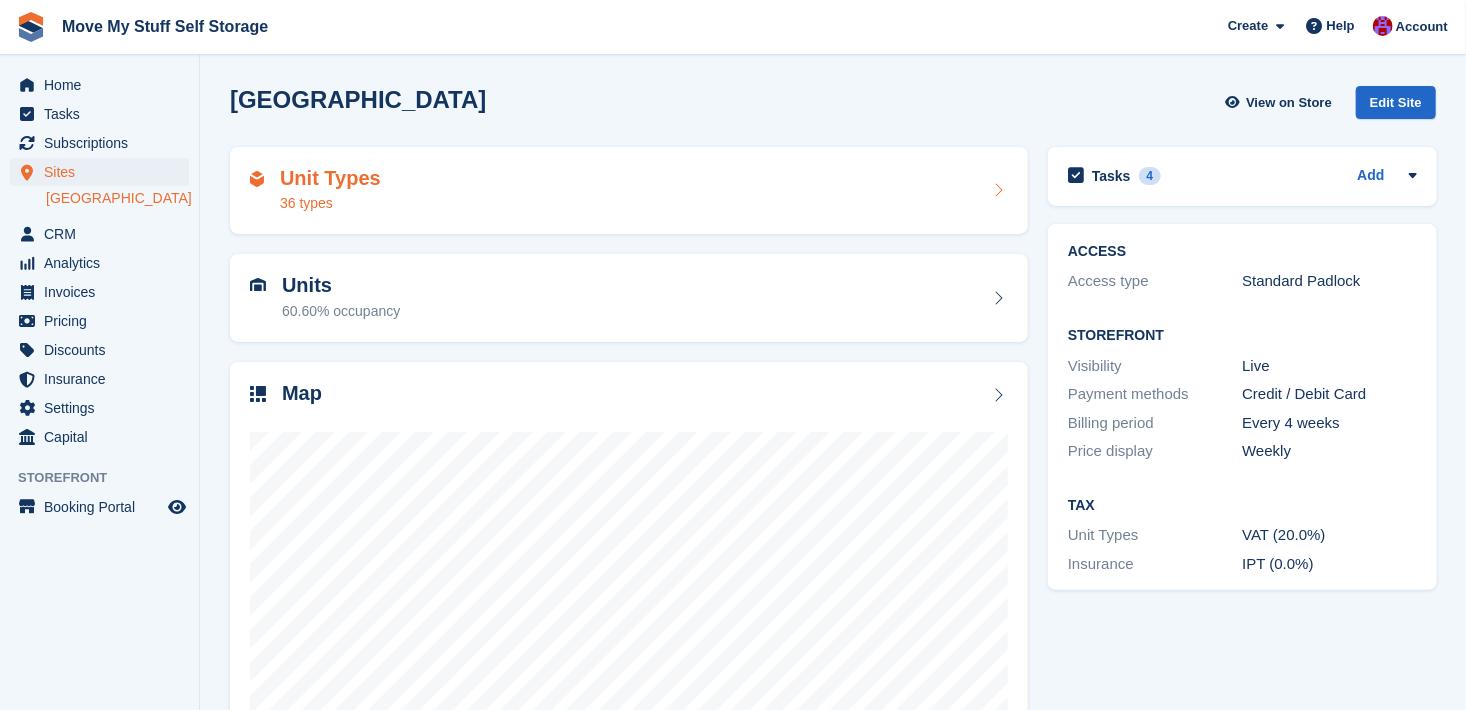 click on "36 types" at bounding box center [330, 203] 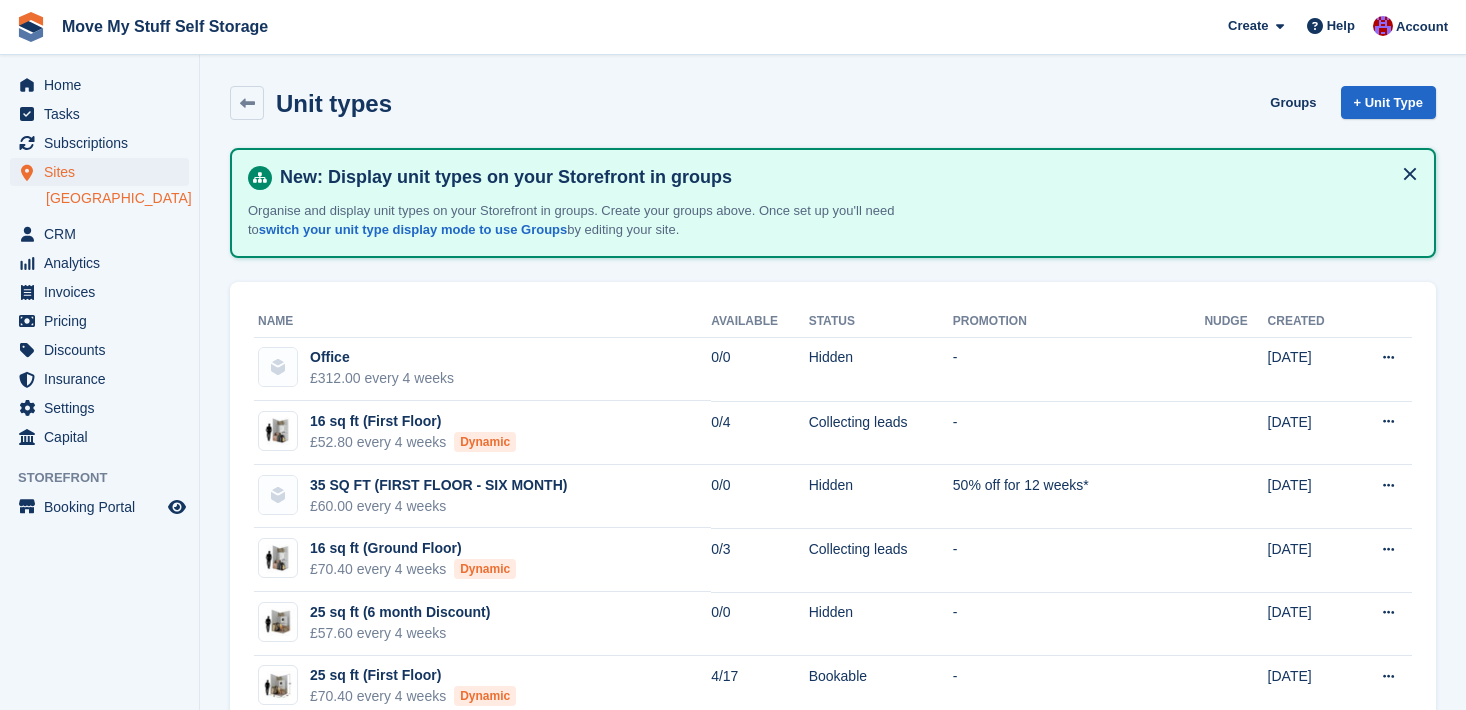 scroll, scrollTop: 0, scrollLeft: 0, axis: both 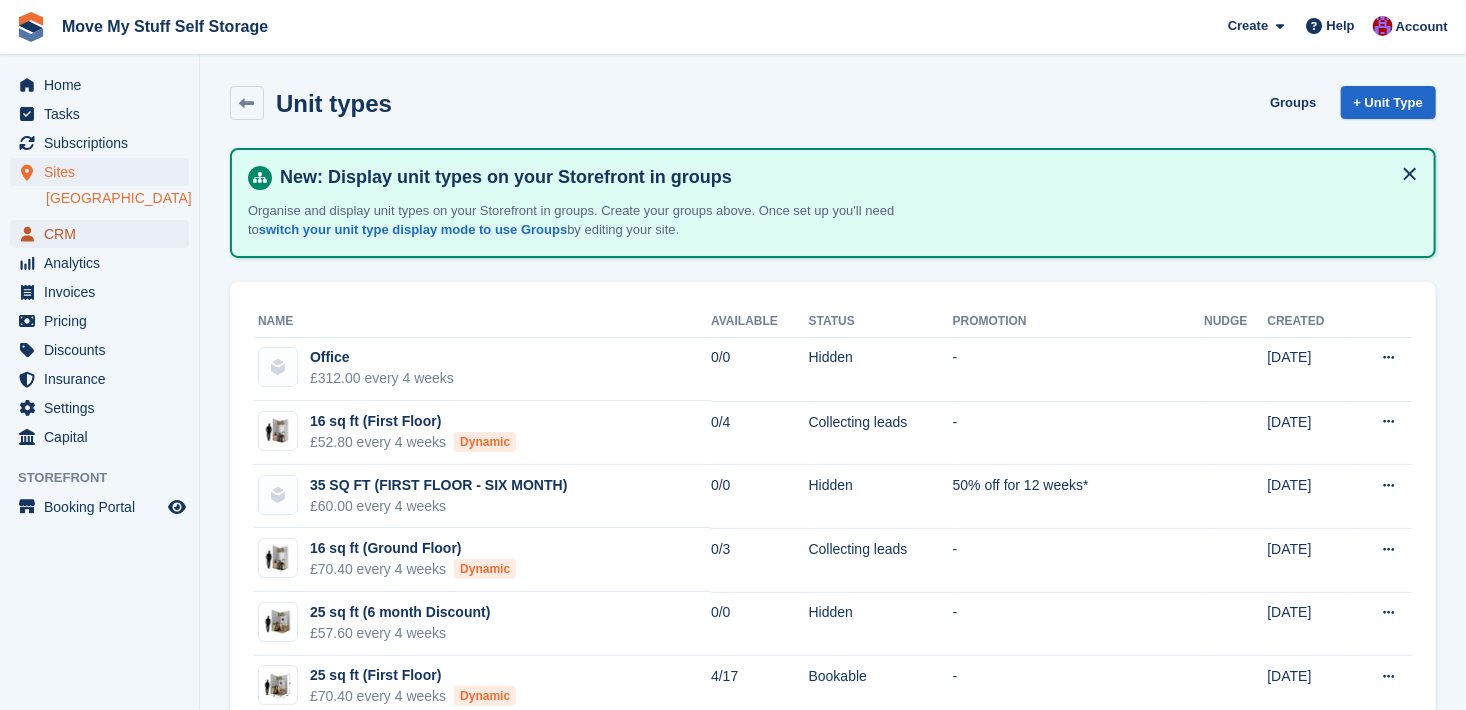 click on "CRM" at bounding box center (104, 234) 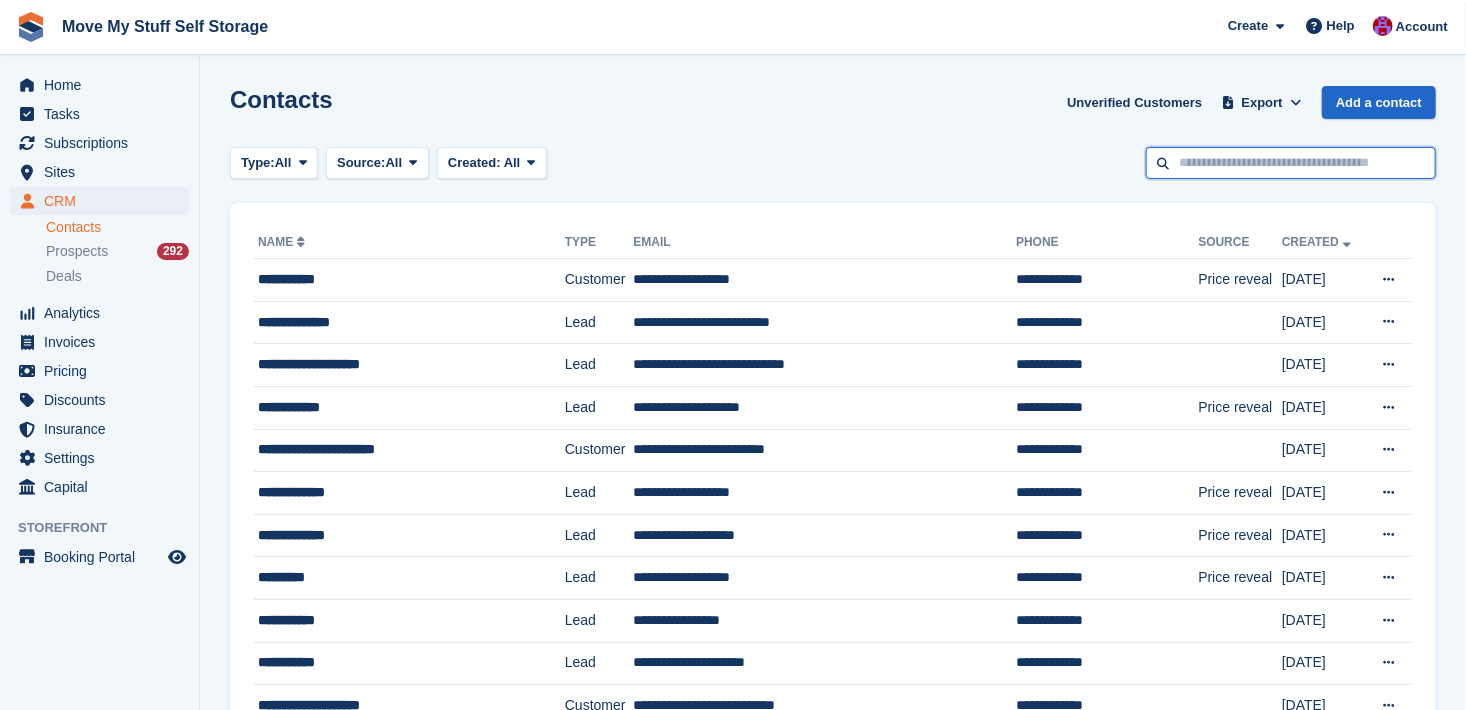click at bounding box center (1291, 163) 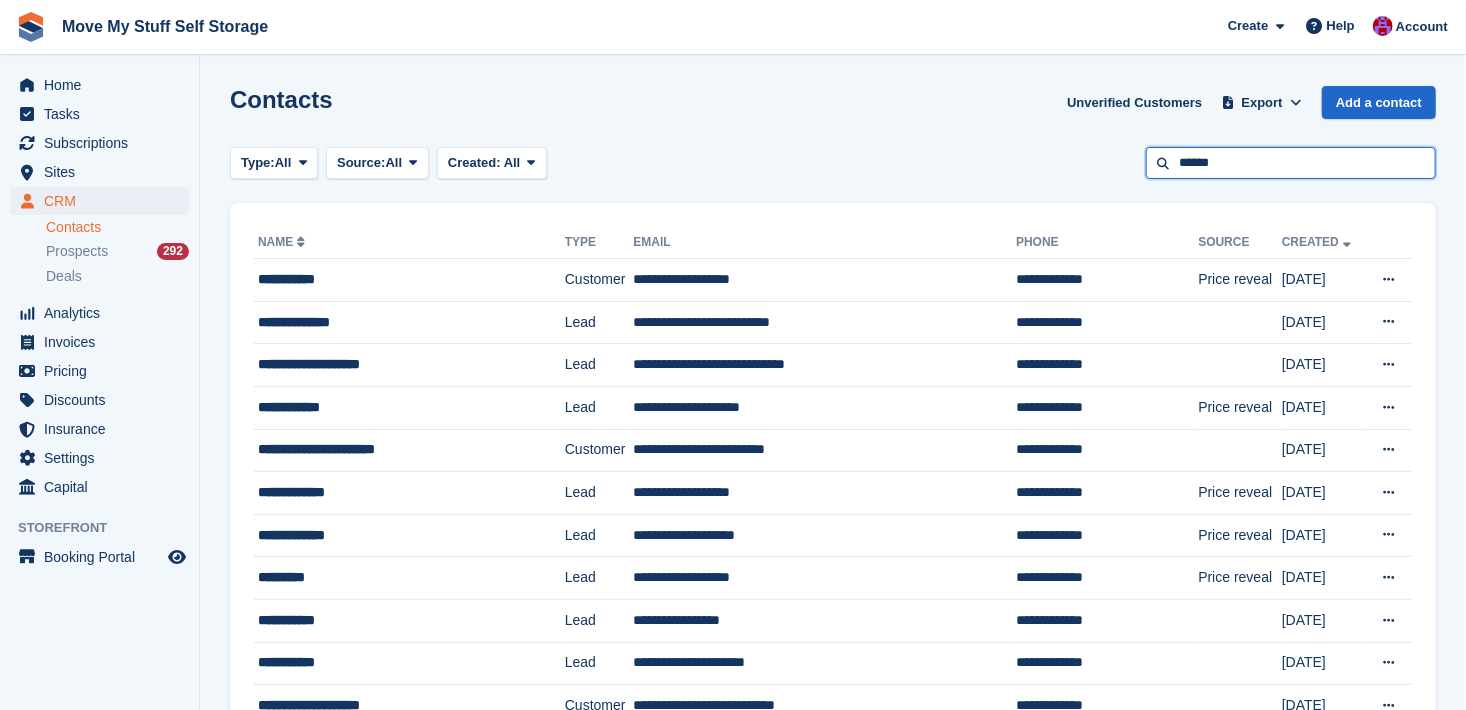 type on "******" 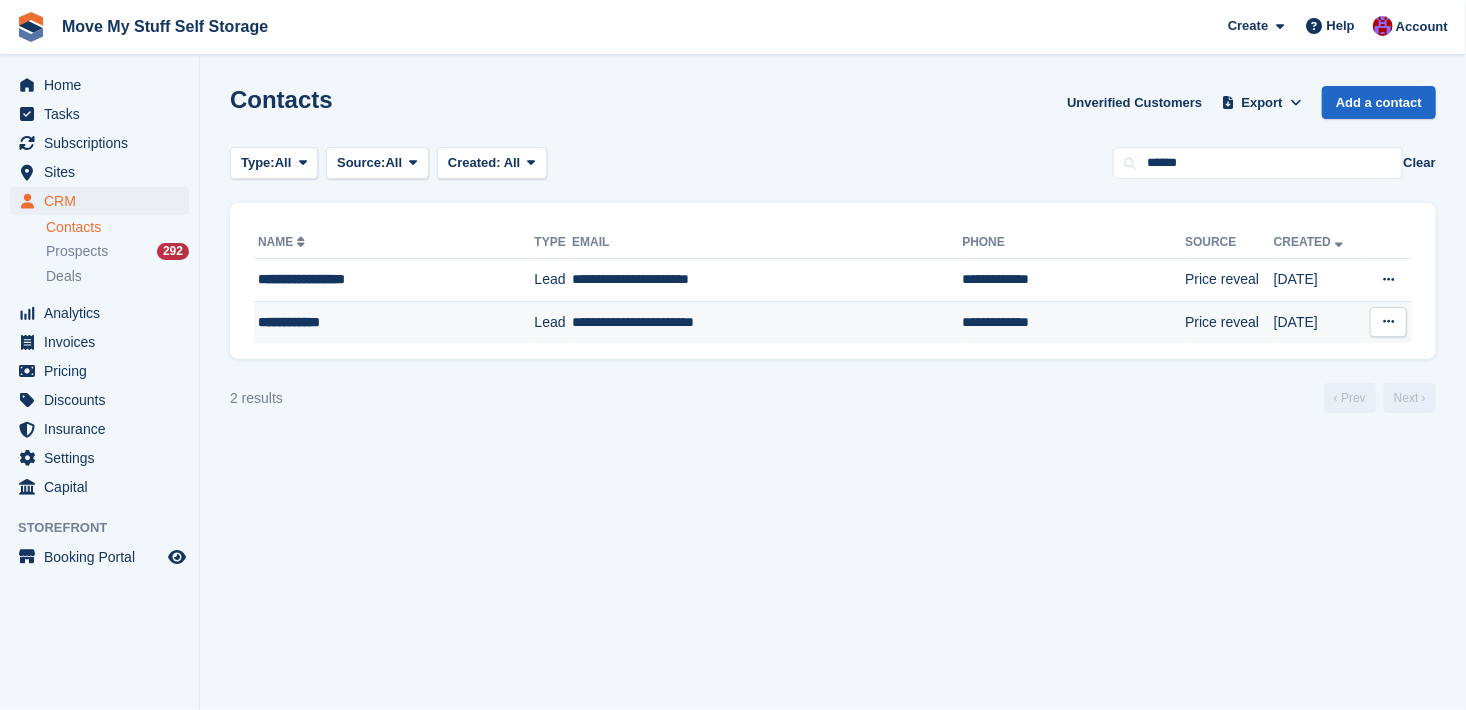 click on "**********" at bounding box center [373, 322] 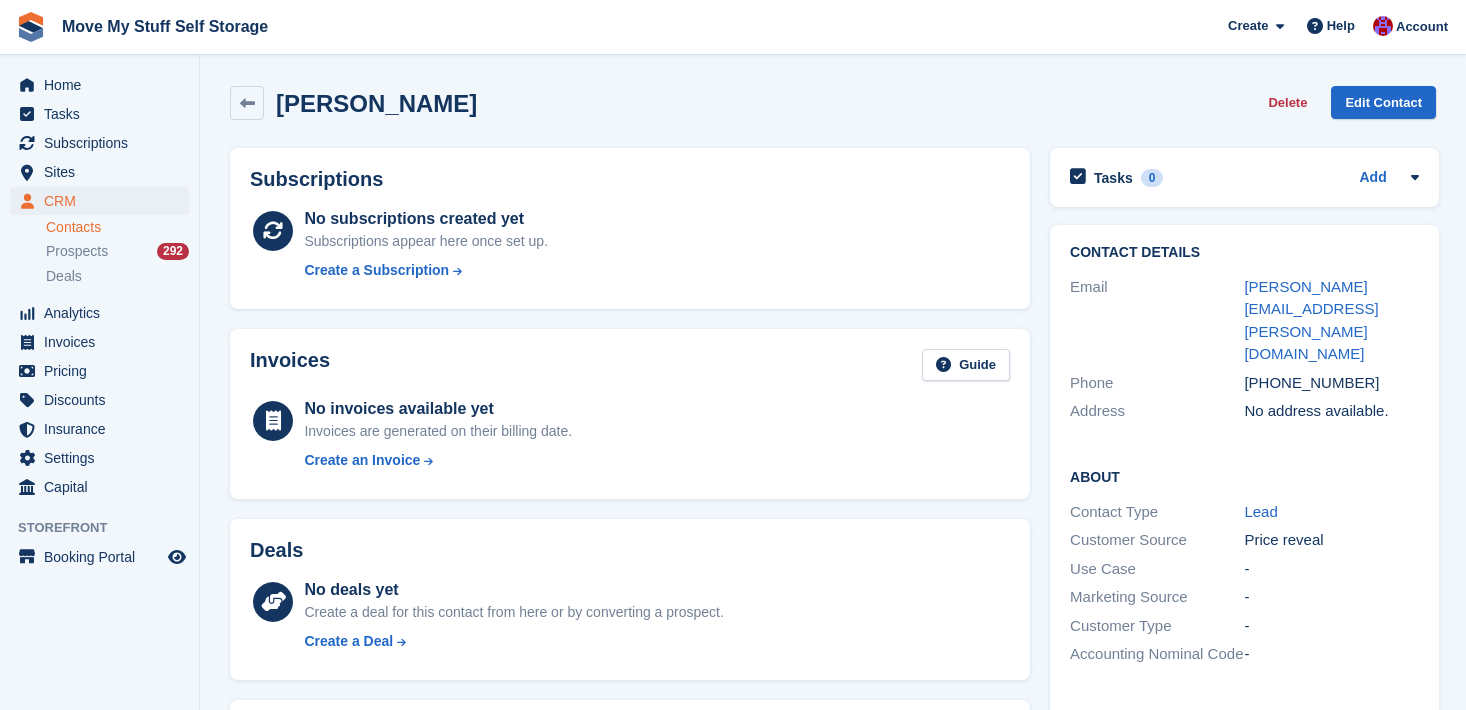 scroll, scrollTop: 0, scrollLeft: 0, axis: both 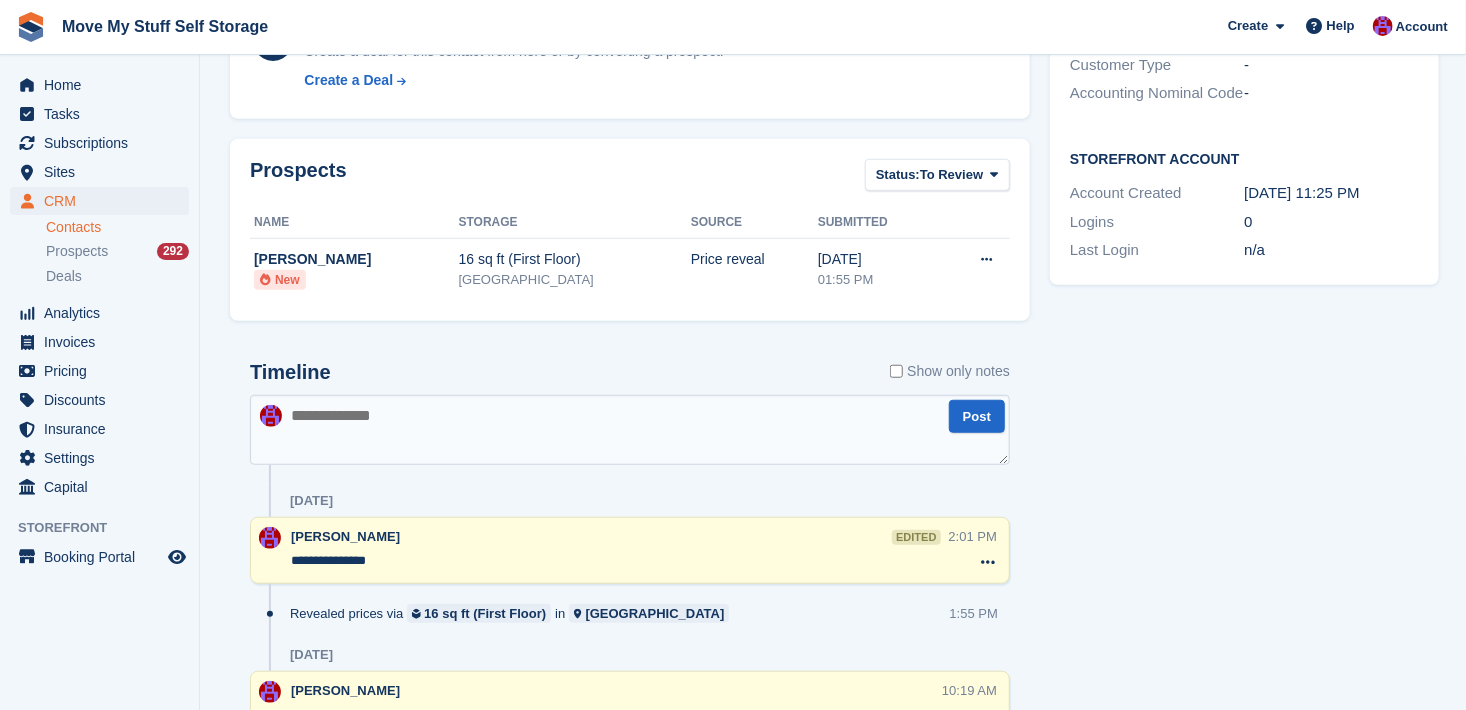 click at bounding box center (630, 430) 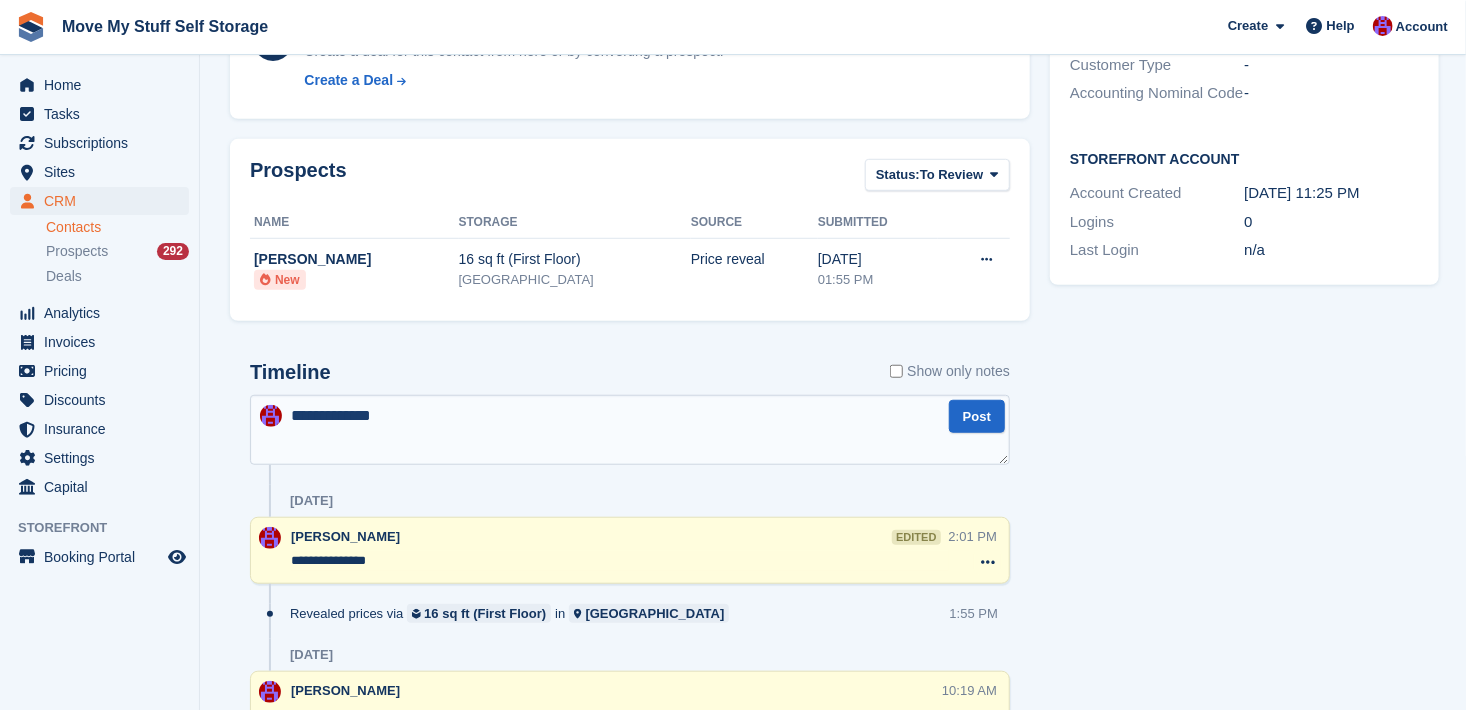 type on "**********" 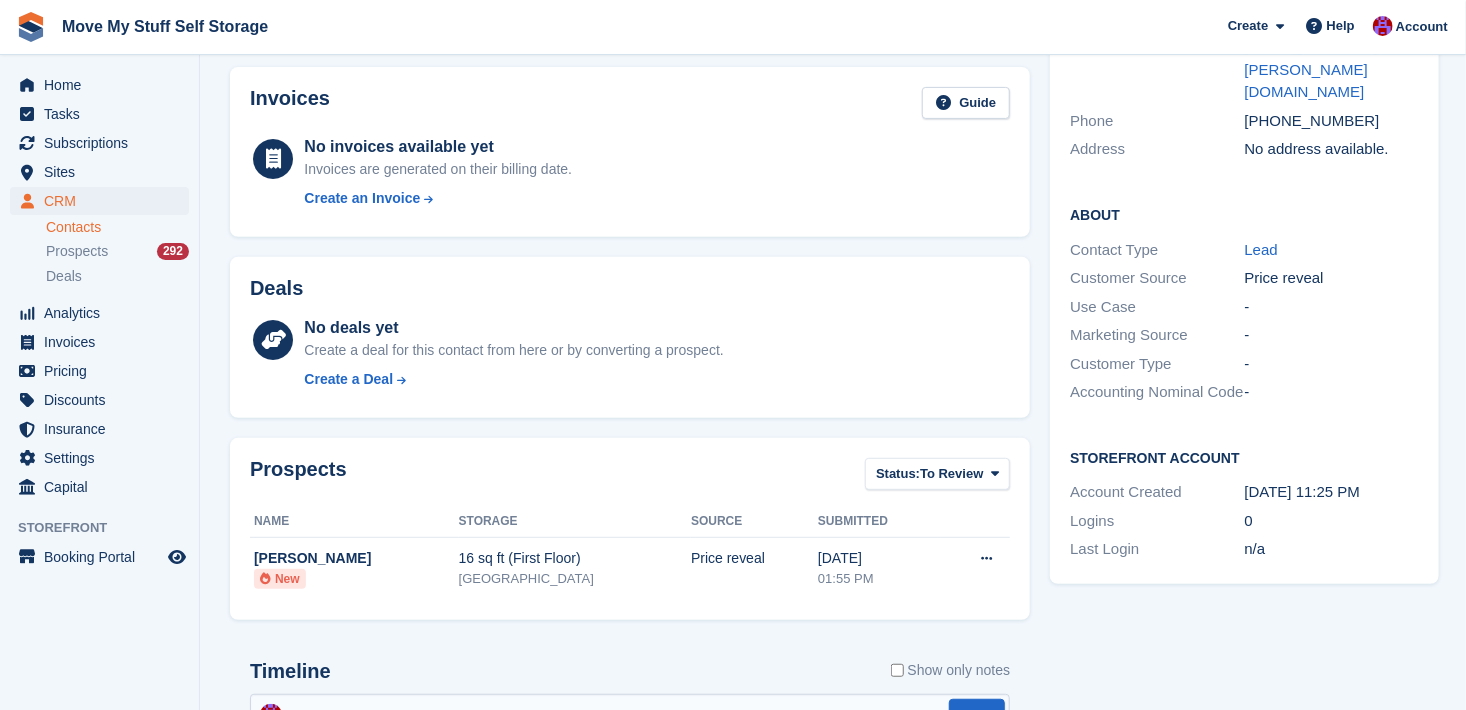 scroll, scrollTop: 258, scrollLeft: 0, axis: vertical 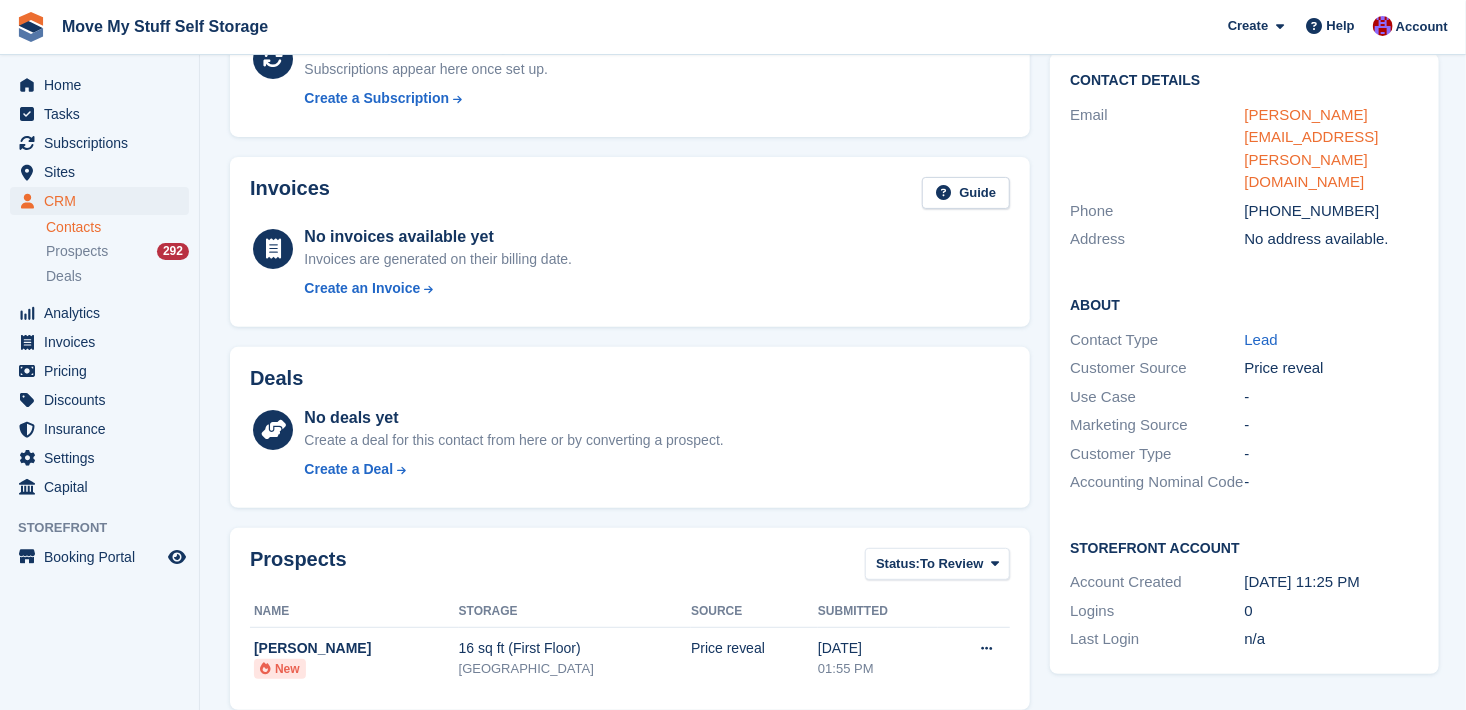 click on "jamie.botham@outlook.com" at bounding box center (1312, 148) 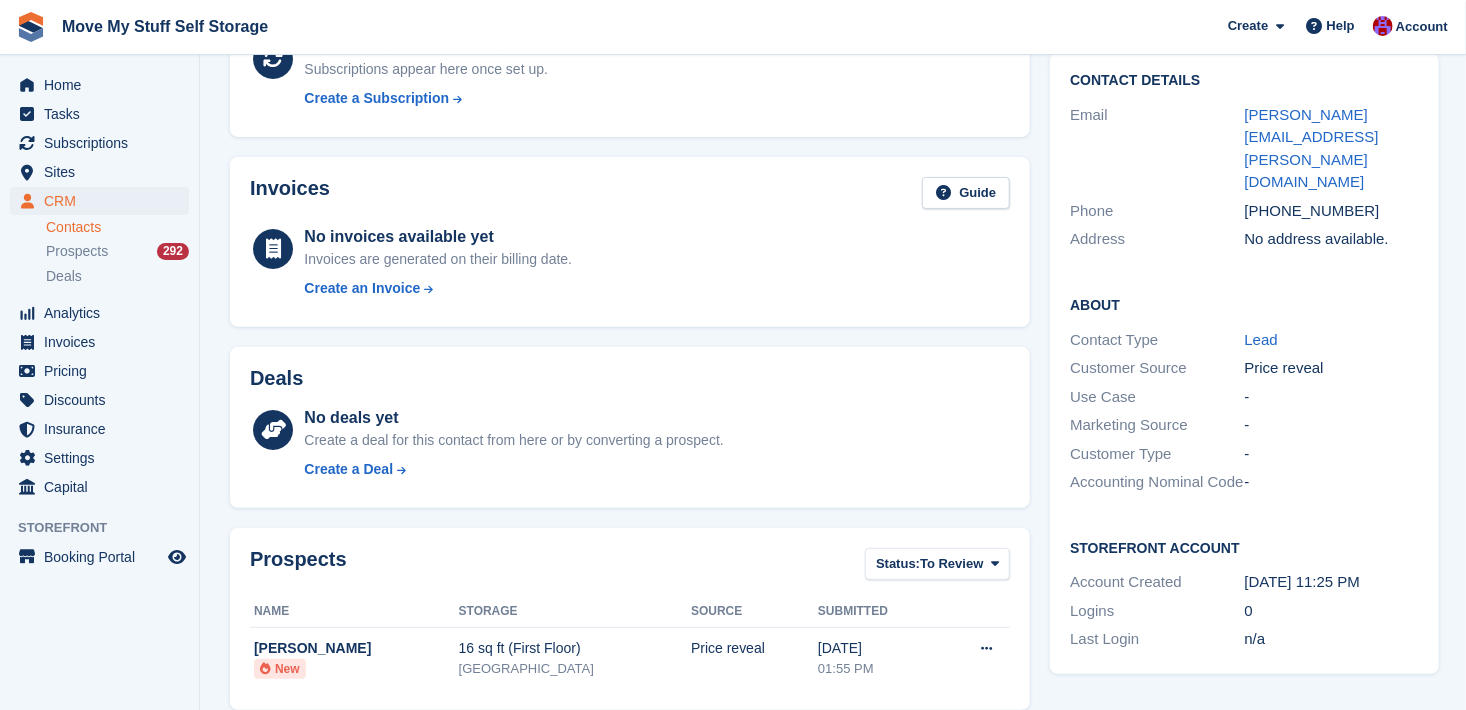 scroll, scrollTop: 0, scrollLeft: 0, axis: both 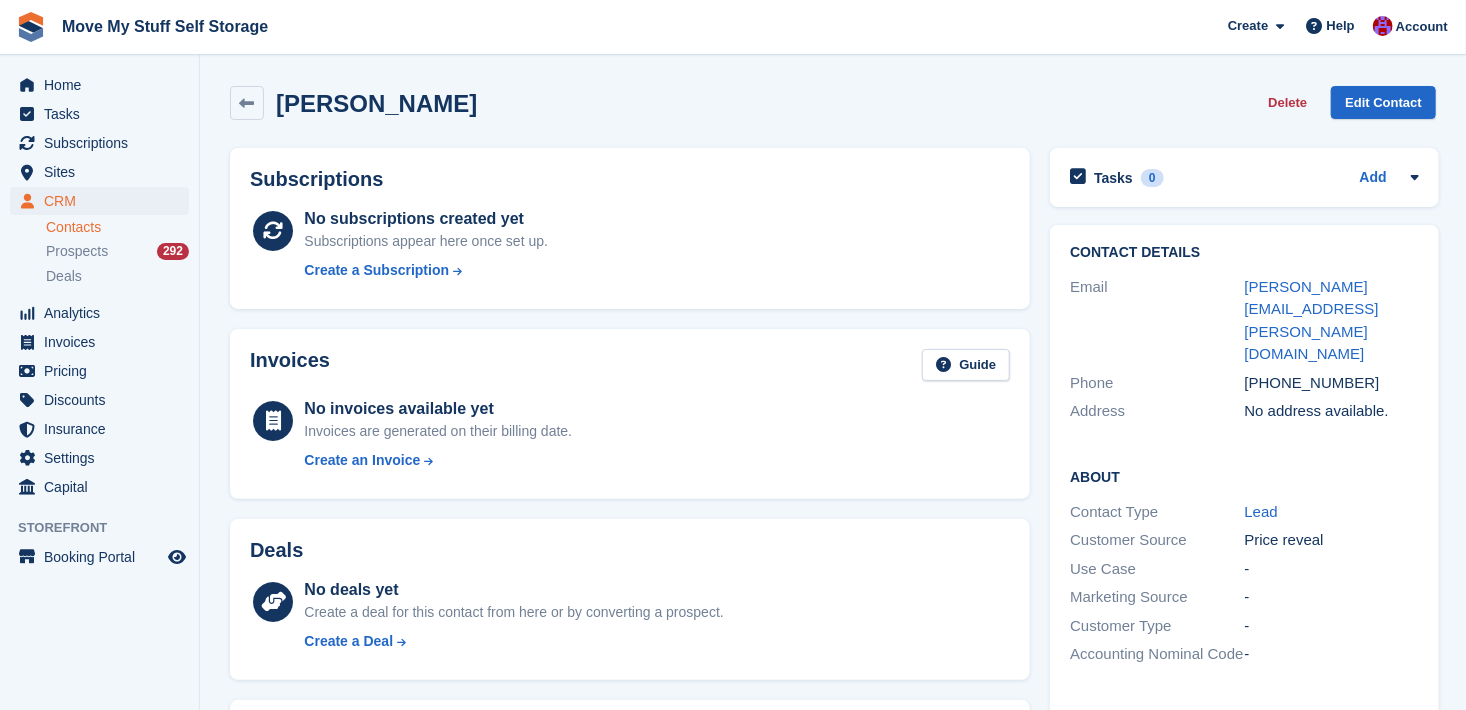 click on "Contacts" at bounding box center (117, 227) 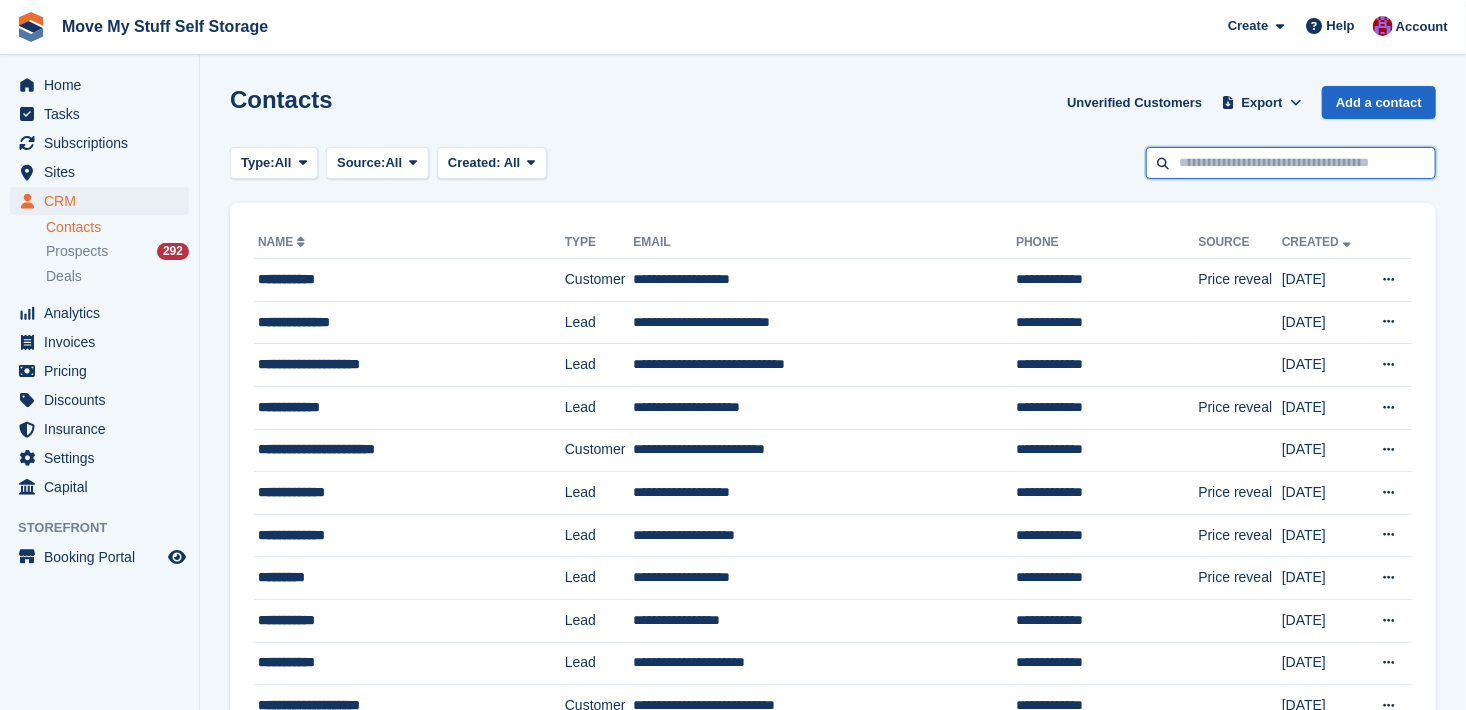 click at bounding box center [1291, 163] 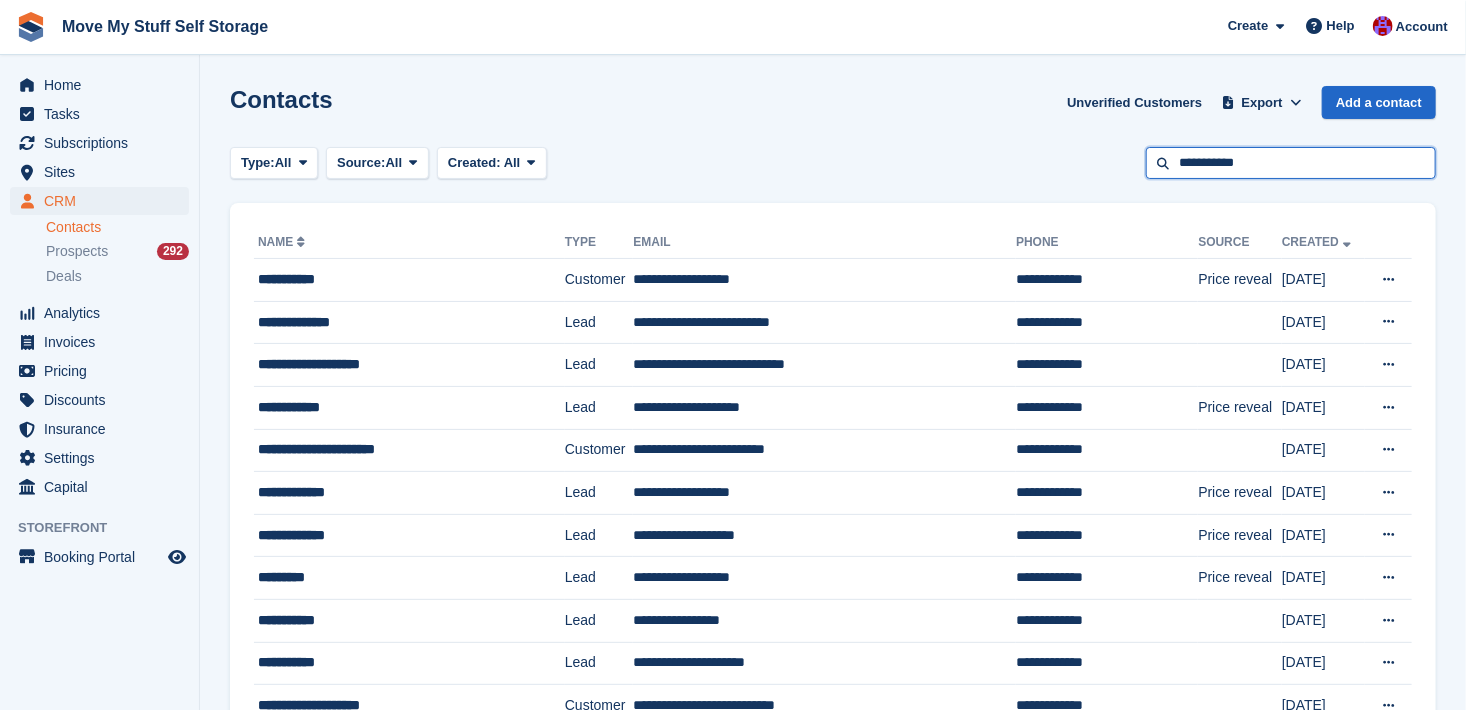 type on "**********" 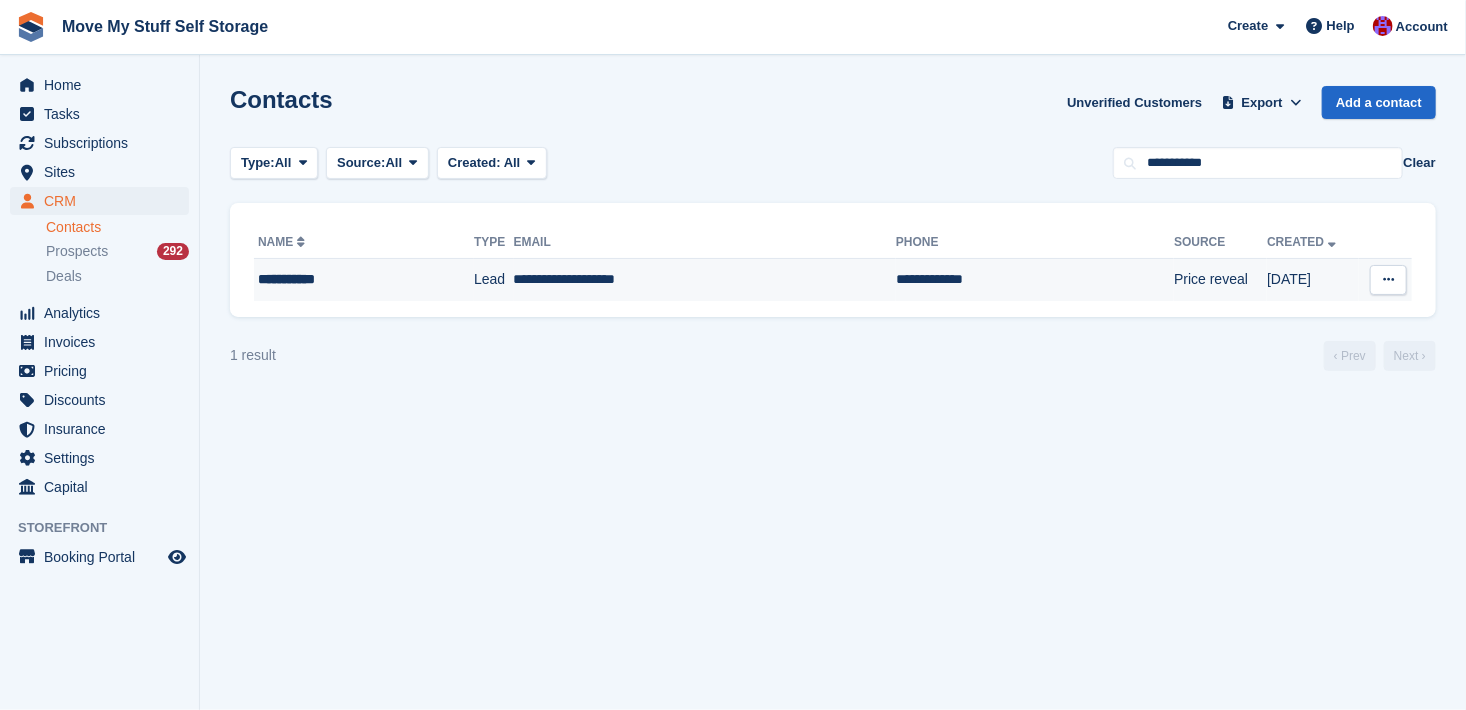 click on "**********" at bounding box center [343, 279] 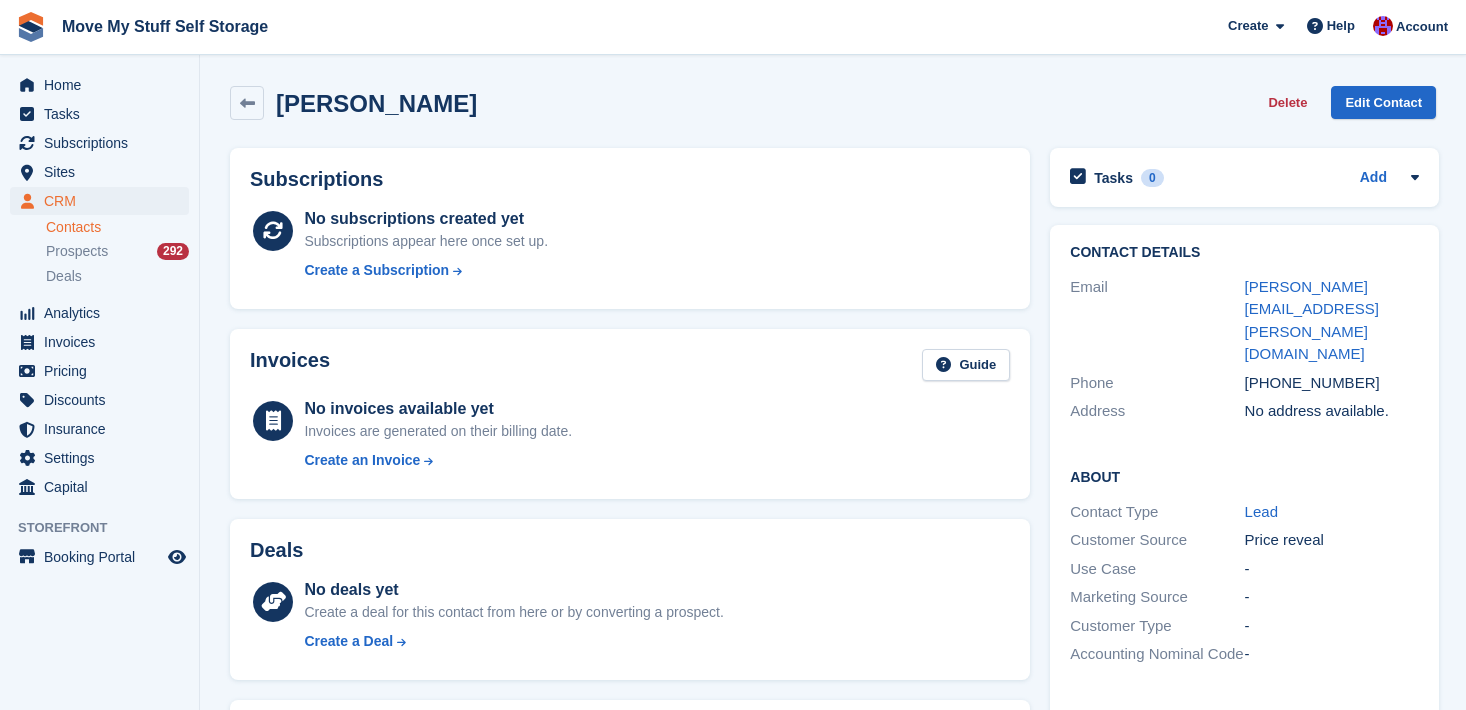 scroll, scrollTop: 0, scrollLeft: 0, axis: both 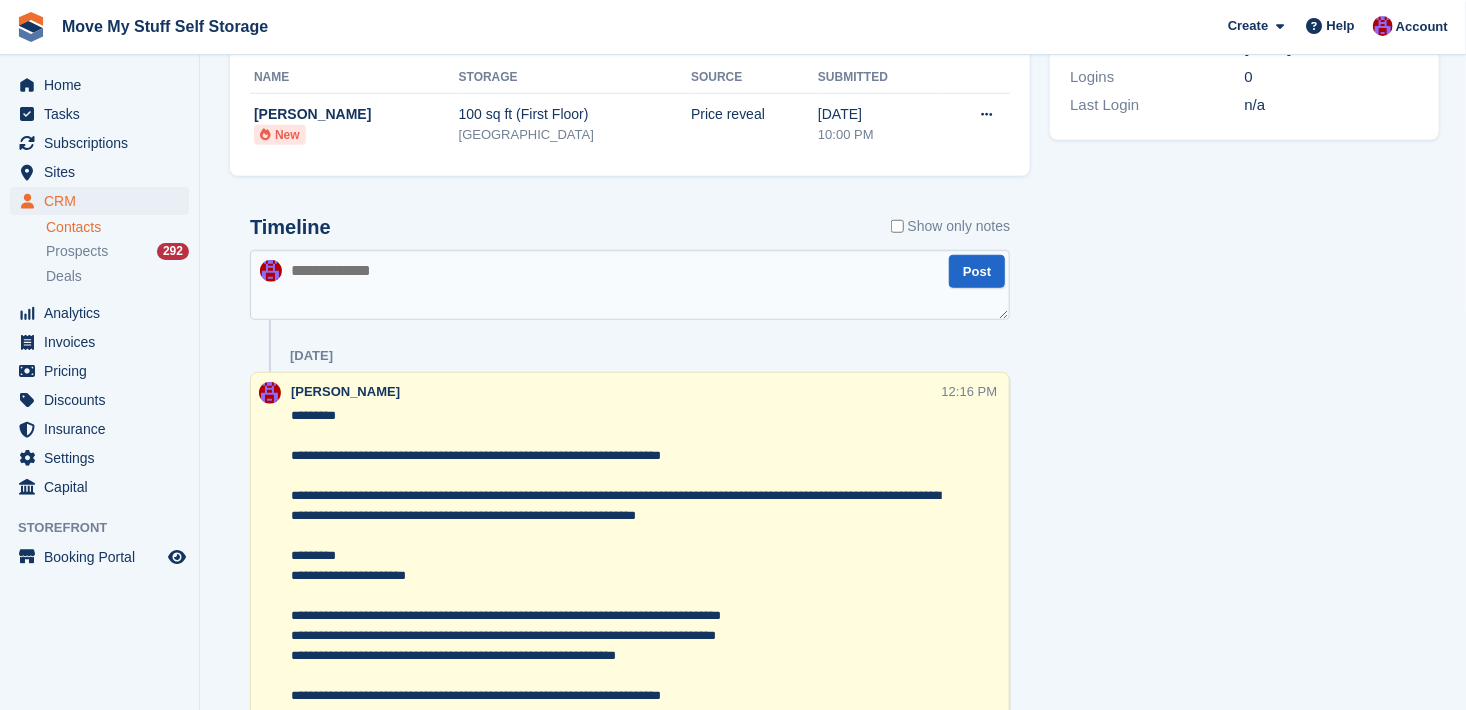 click at bounding box center (630, 285) 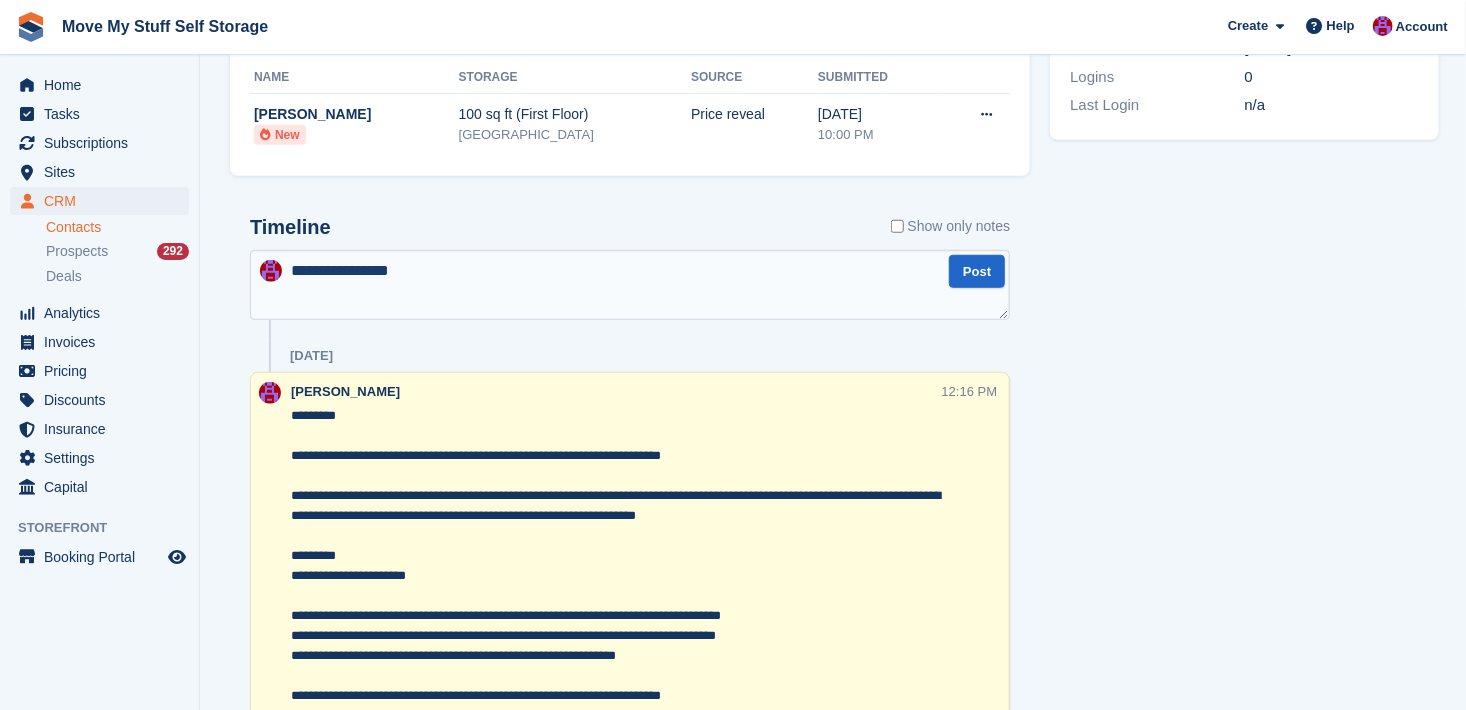 type on "**********" 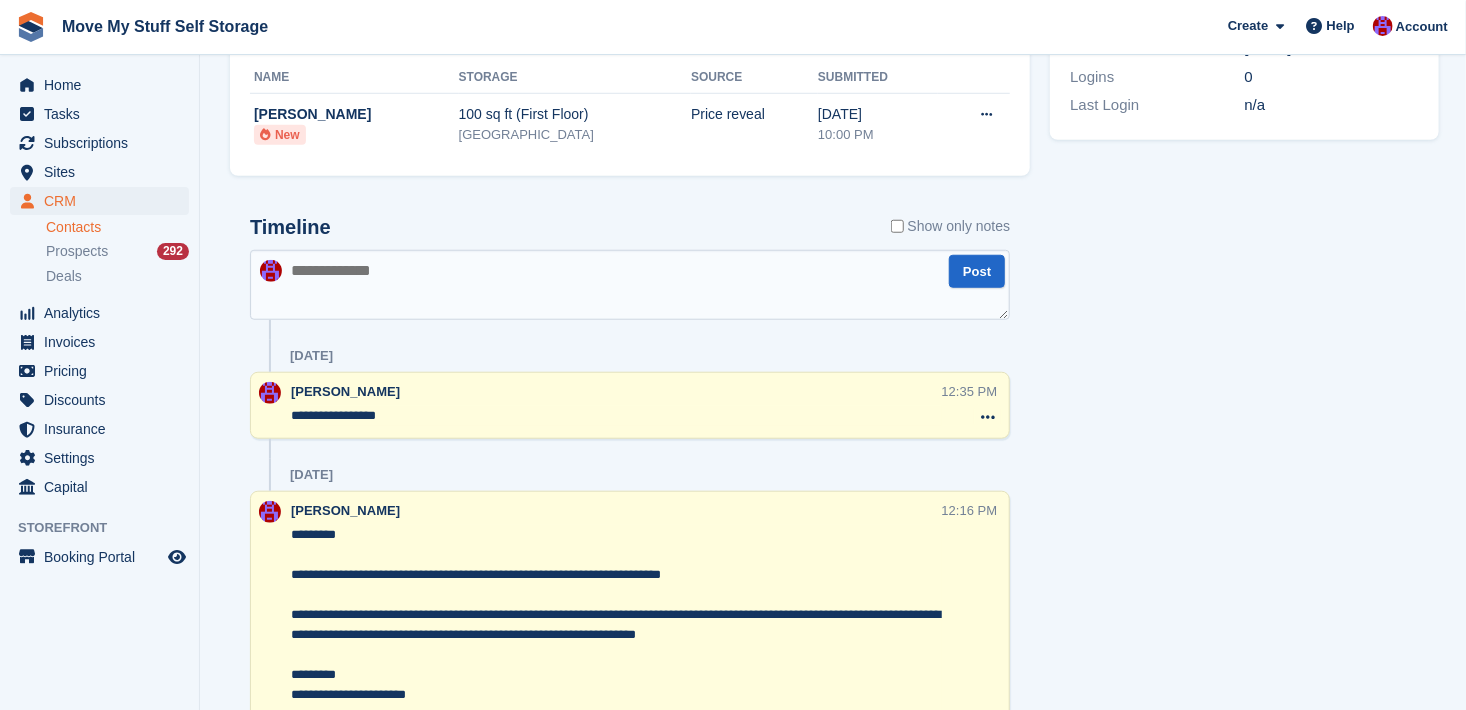 click on "**********" at bounding box center [616, 416] 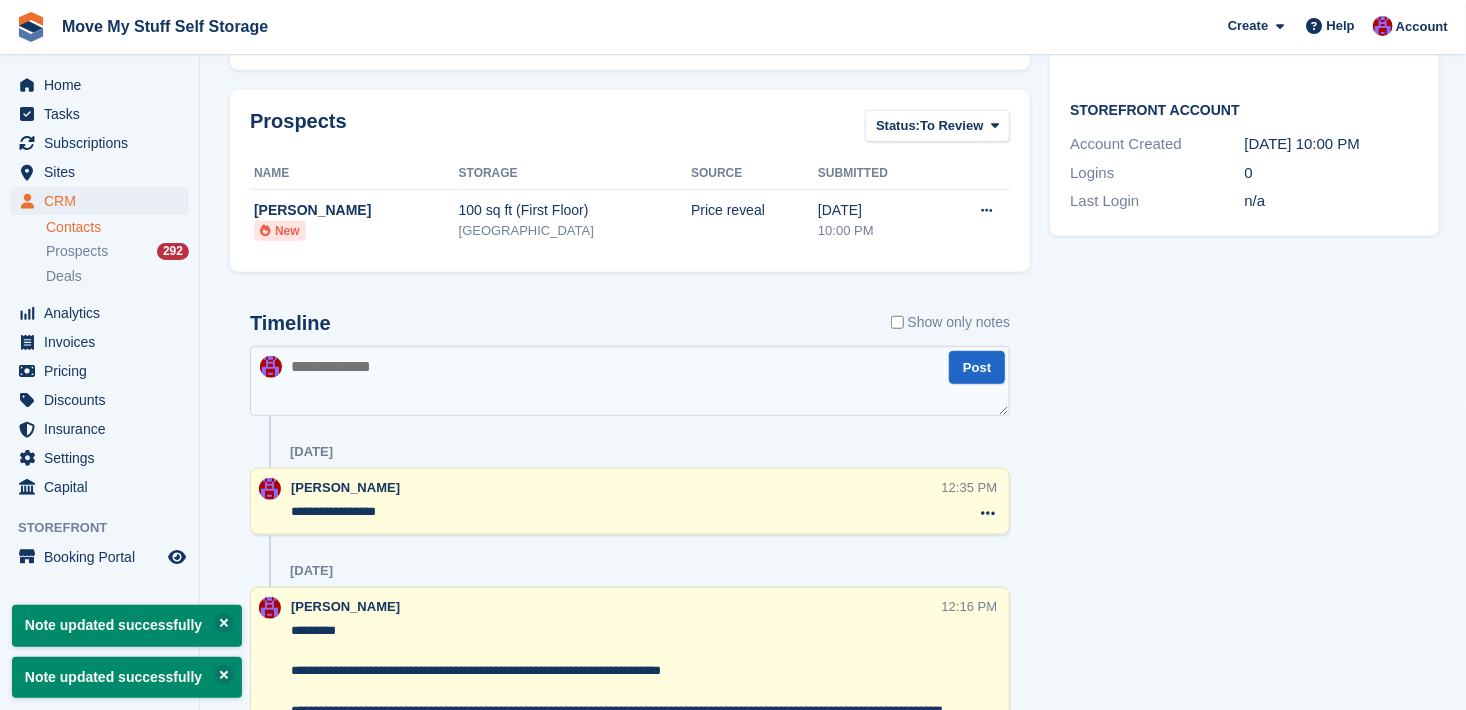 scroll, scrollTop: 16, scrollLeft: 0, axis: vertical 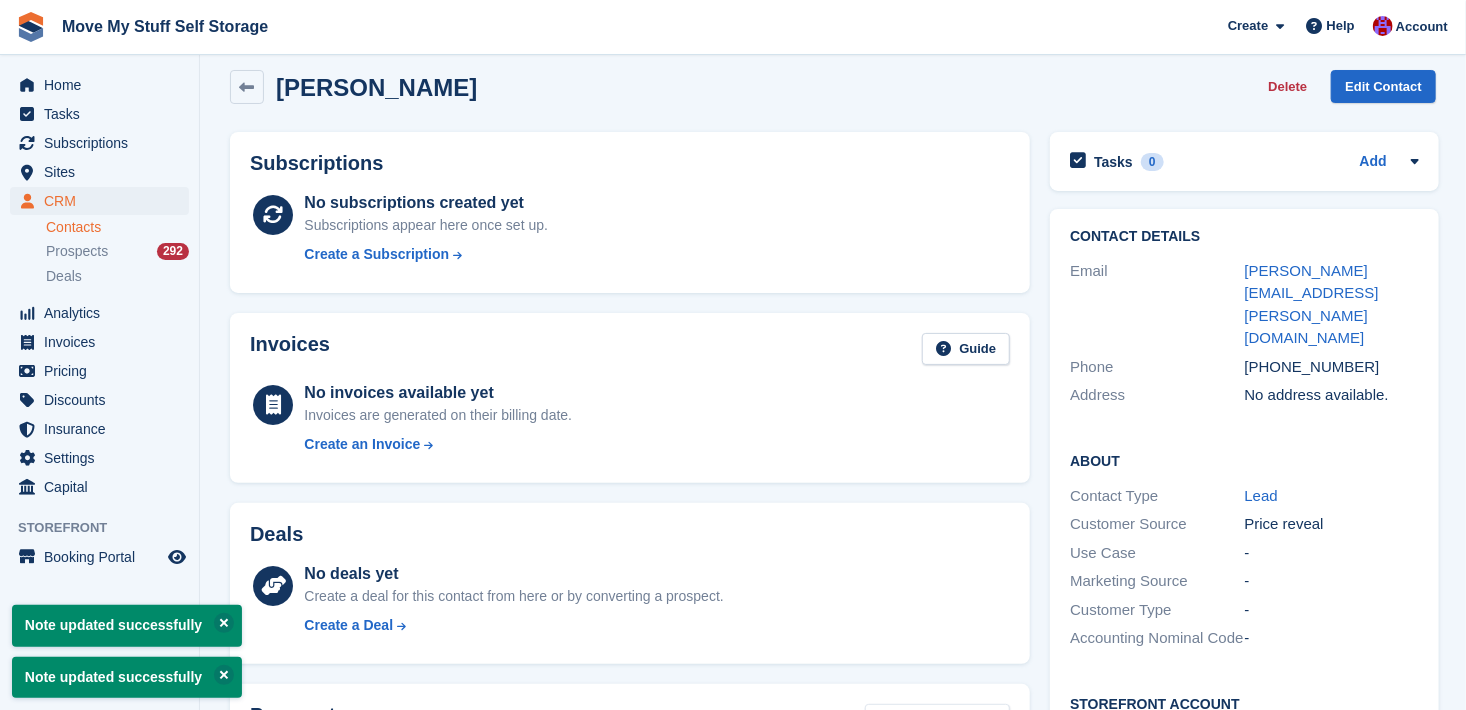 type on "**********" 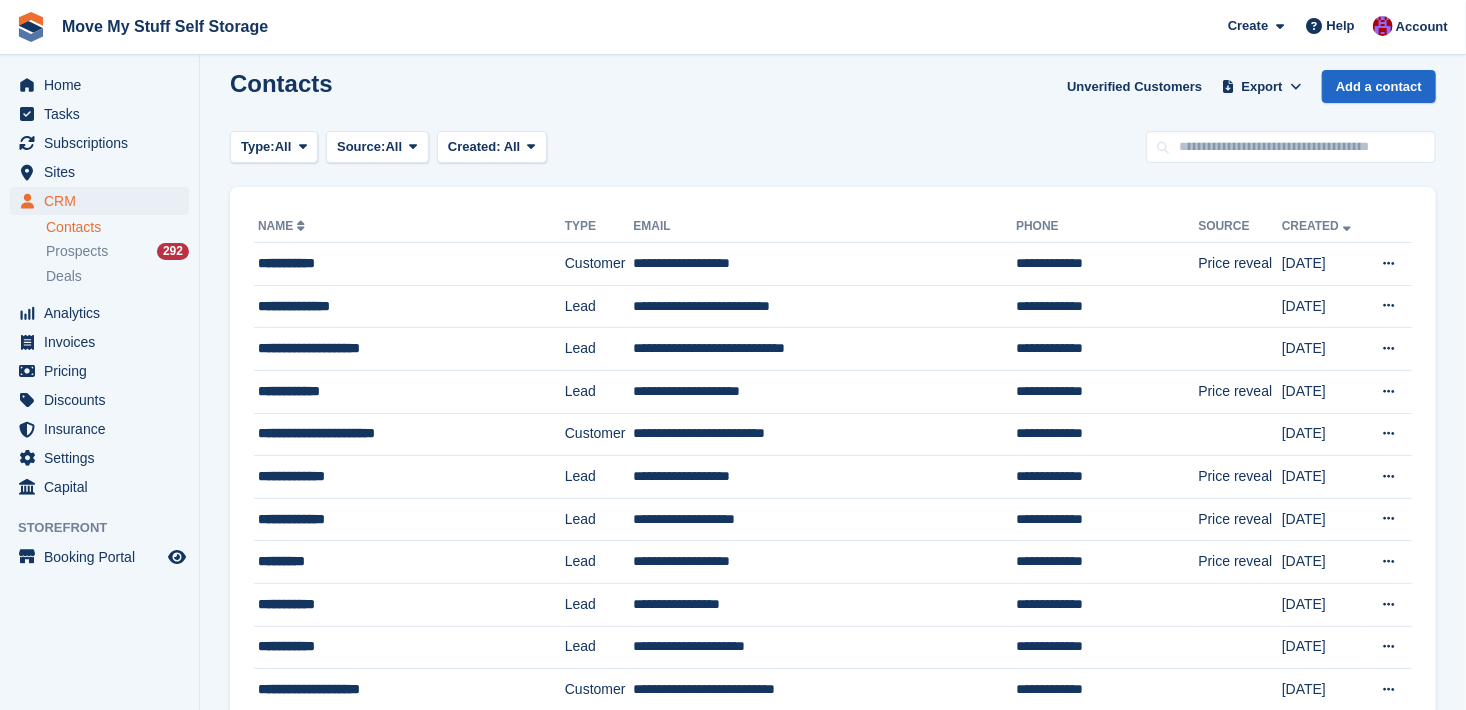 scroll, scrollTop: 0, scrollLeft: 0, axis: both 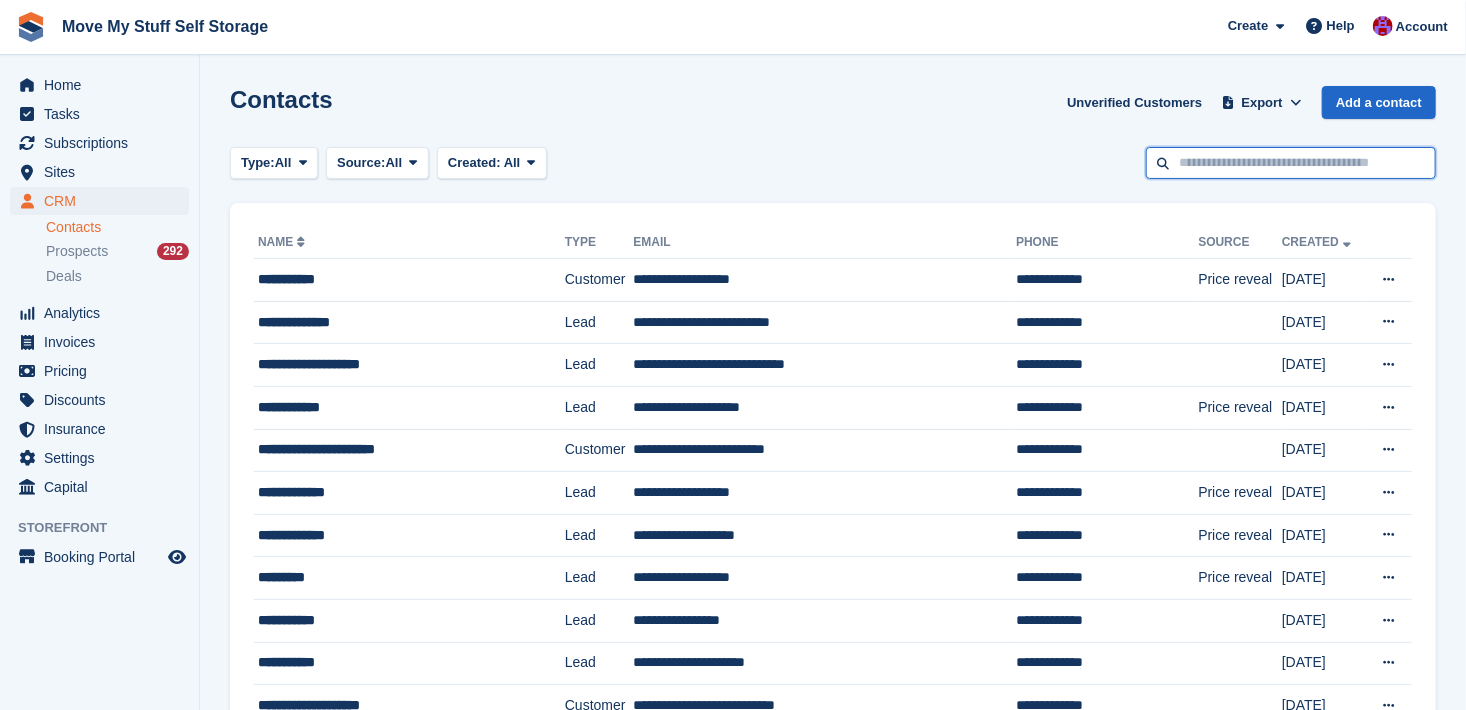 click at bounding box center [1291, 163] 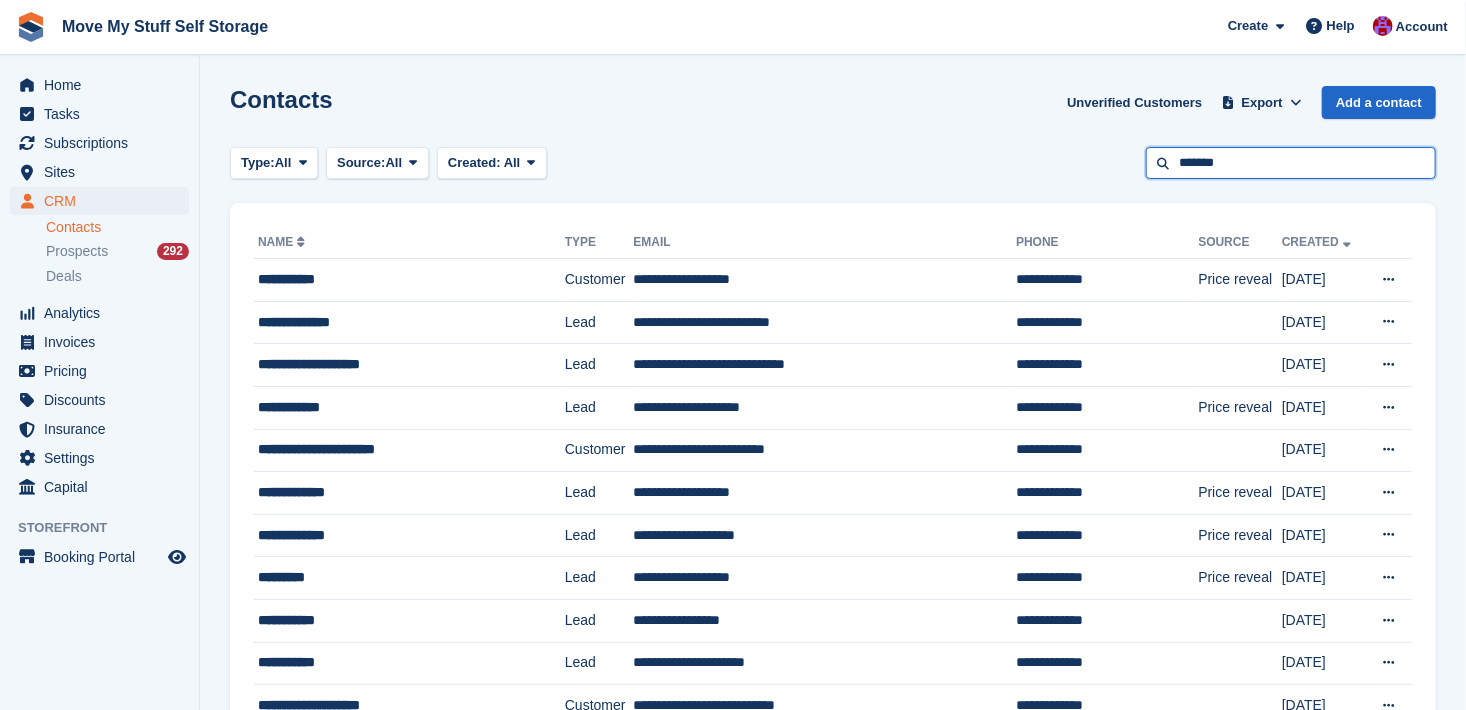 type on "*******" 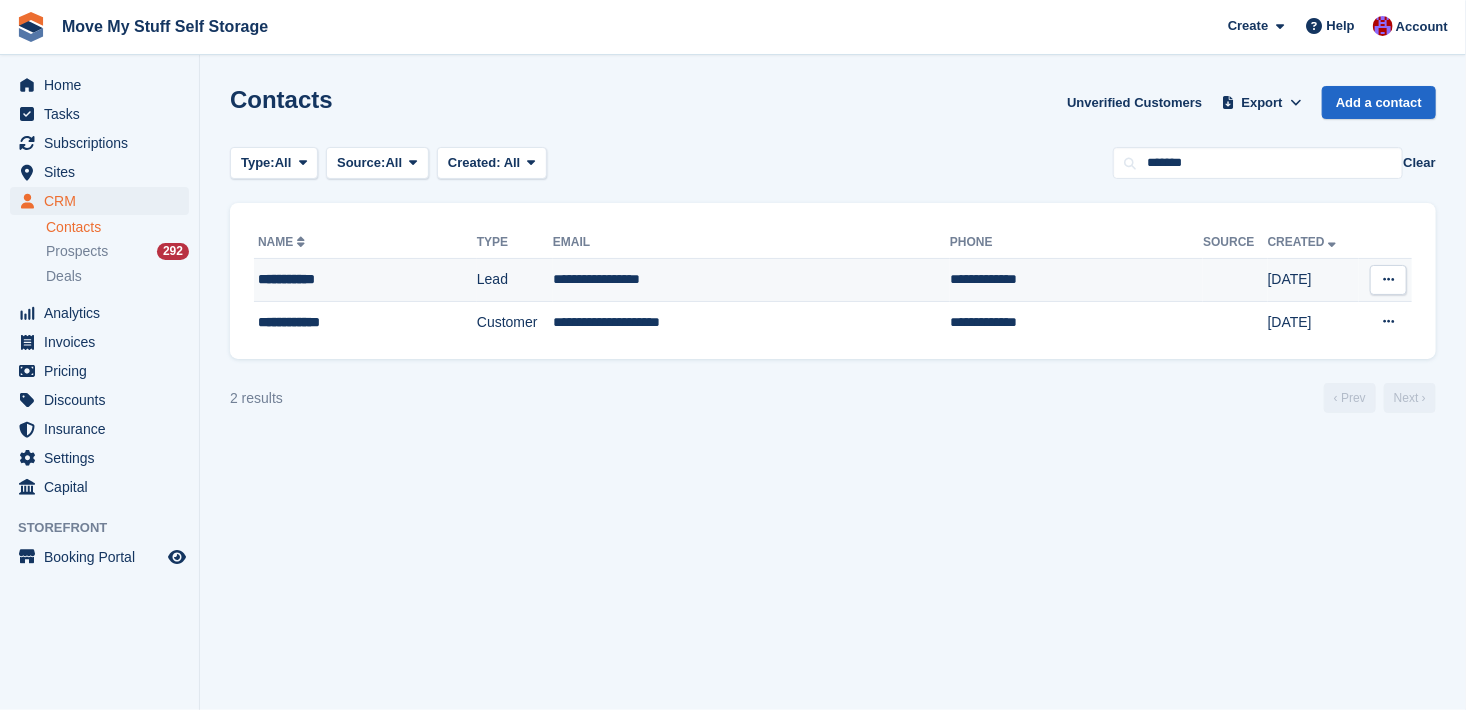 click on "**********" at bounding box center [345, 279] 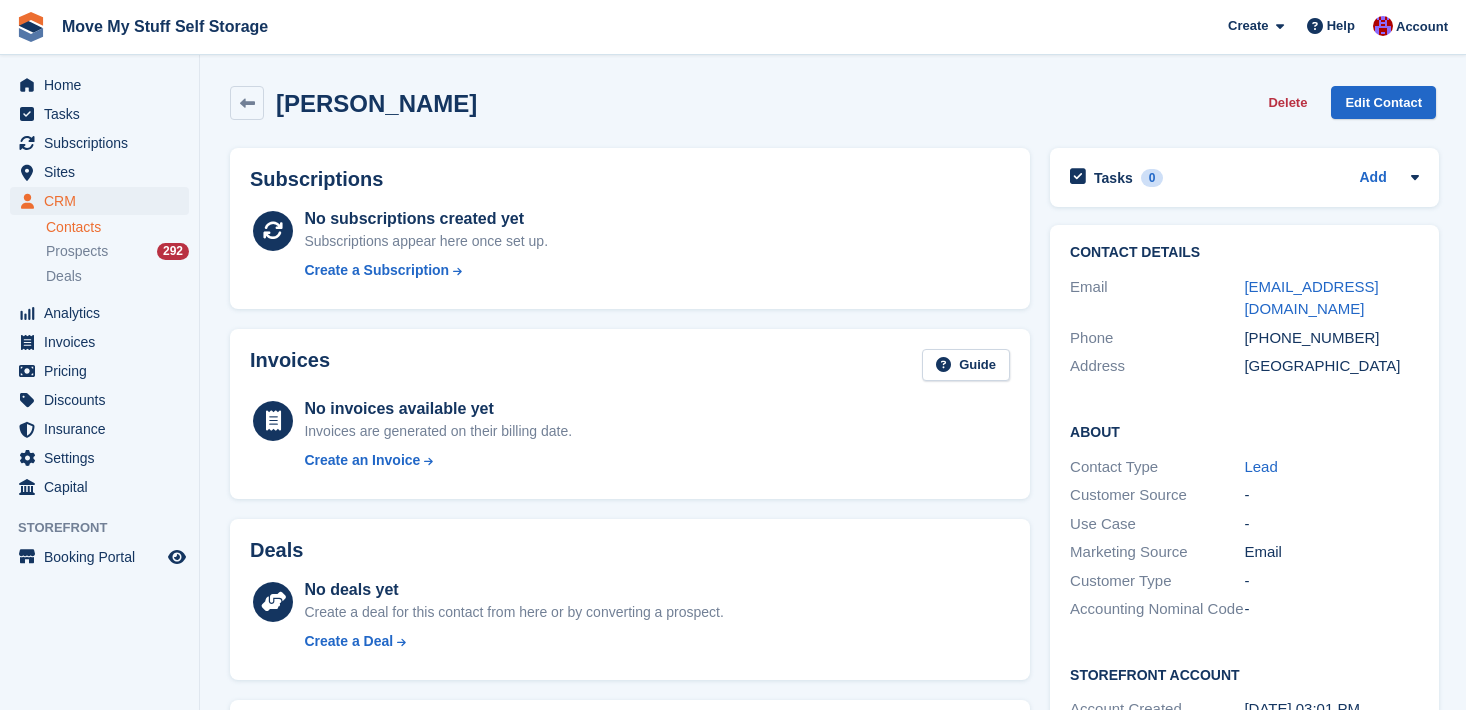 scroll, scrollTop: 0, scrollLeft: 0, axis: both 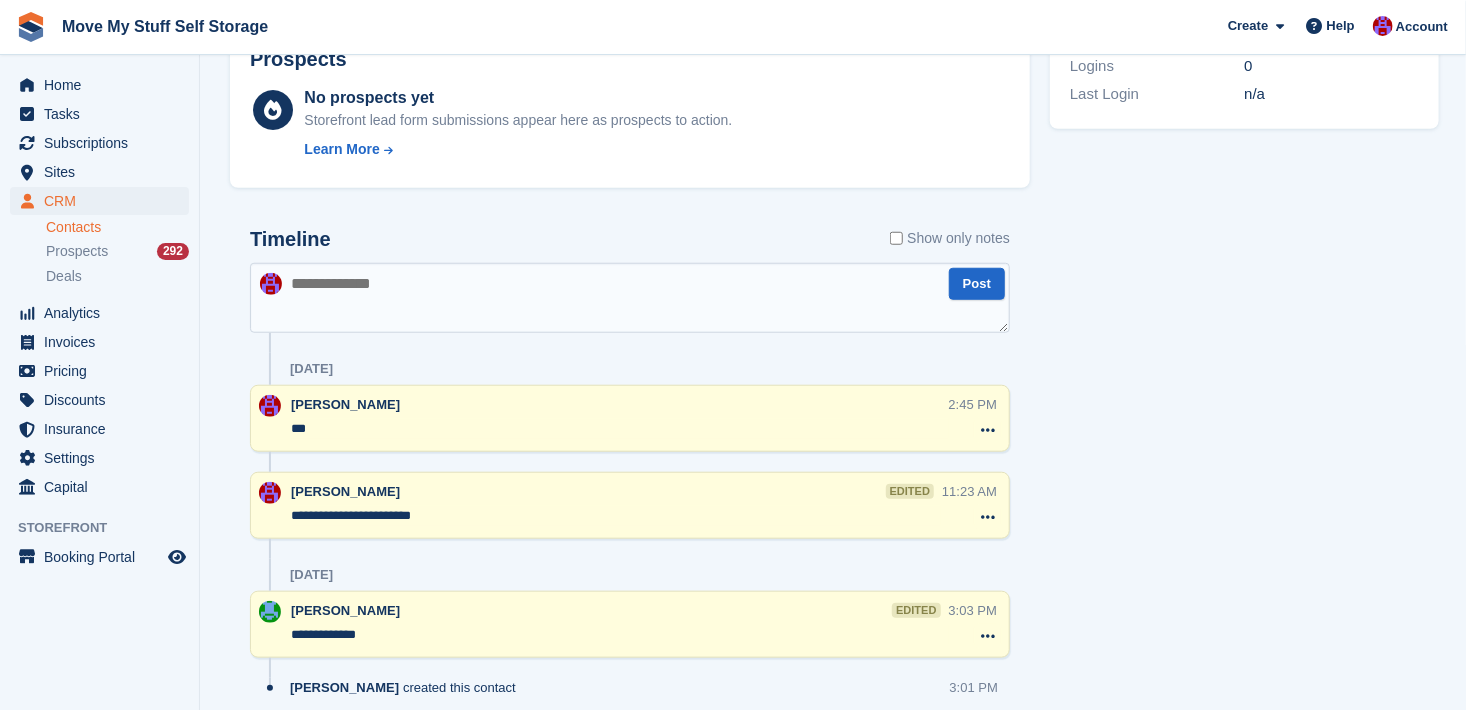 click at bounding box center (630, 298) 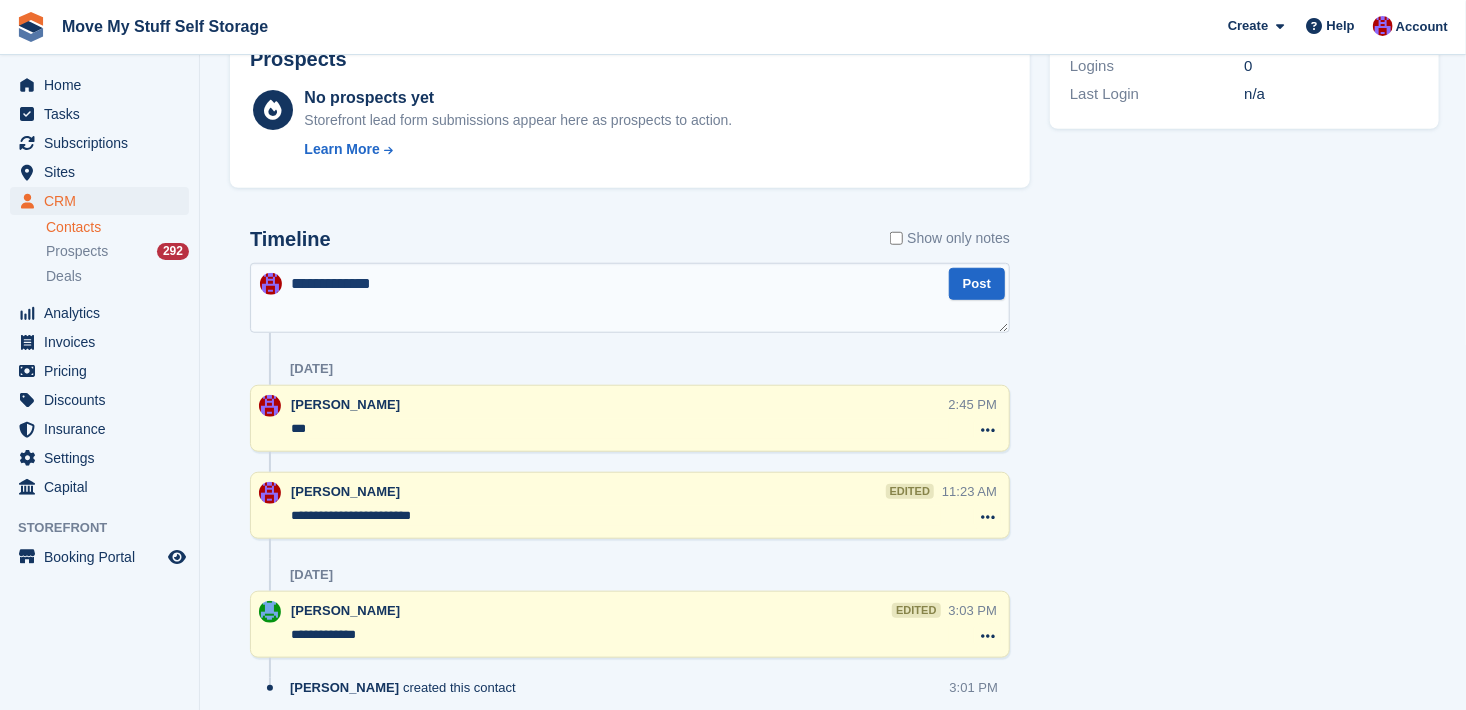 type on "**********" 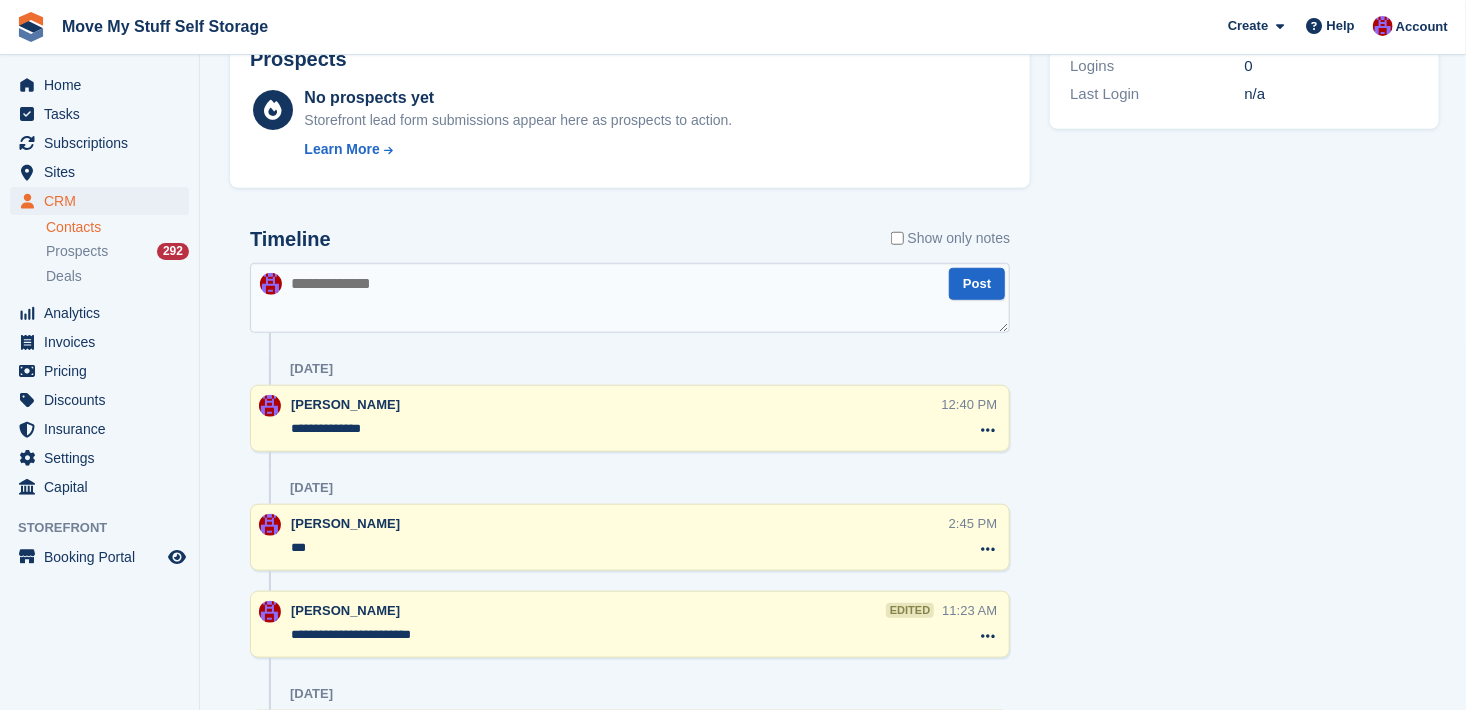 click on "**********" at bounding box center [616, 429] 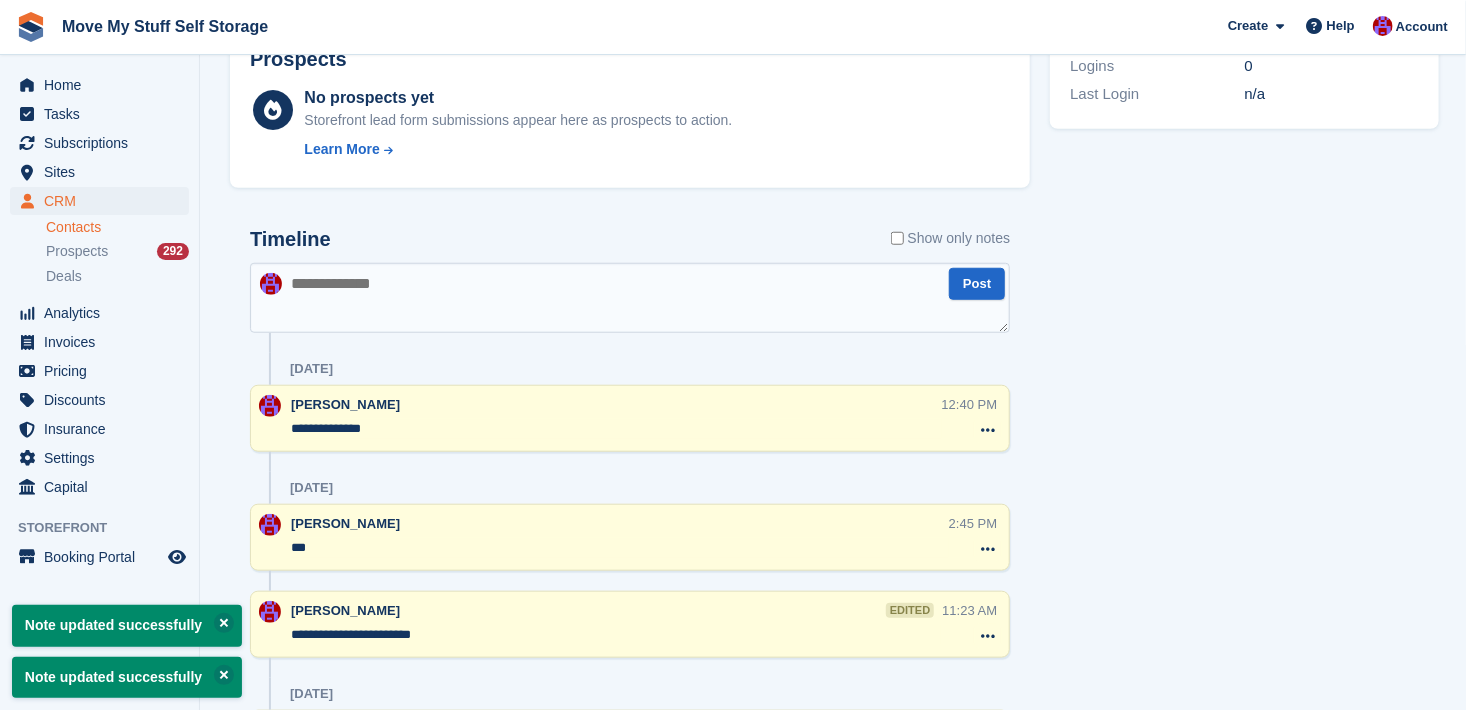click at bounding box center [630, 298] 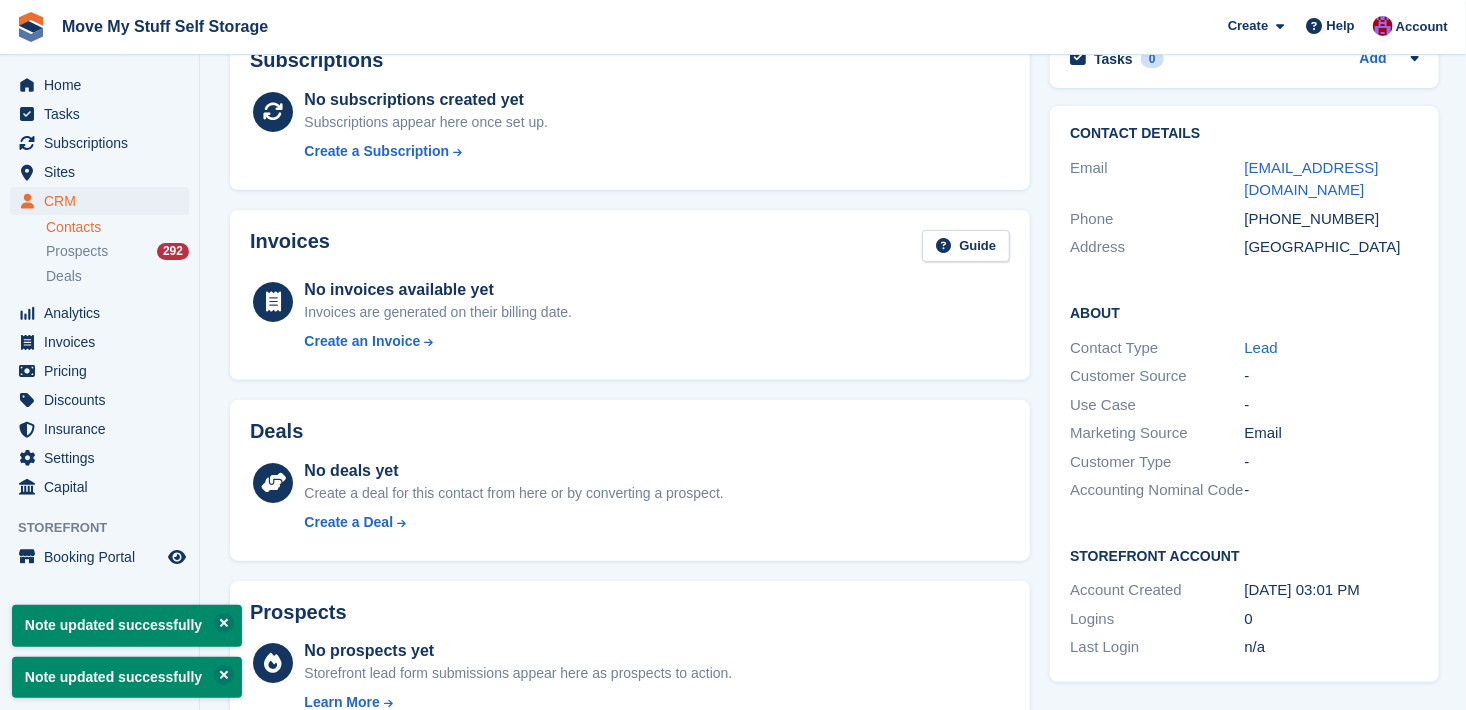 scroll, scrollTop: 0, scrollLeft: 0, axis: both 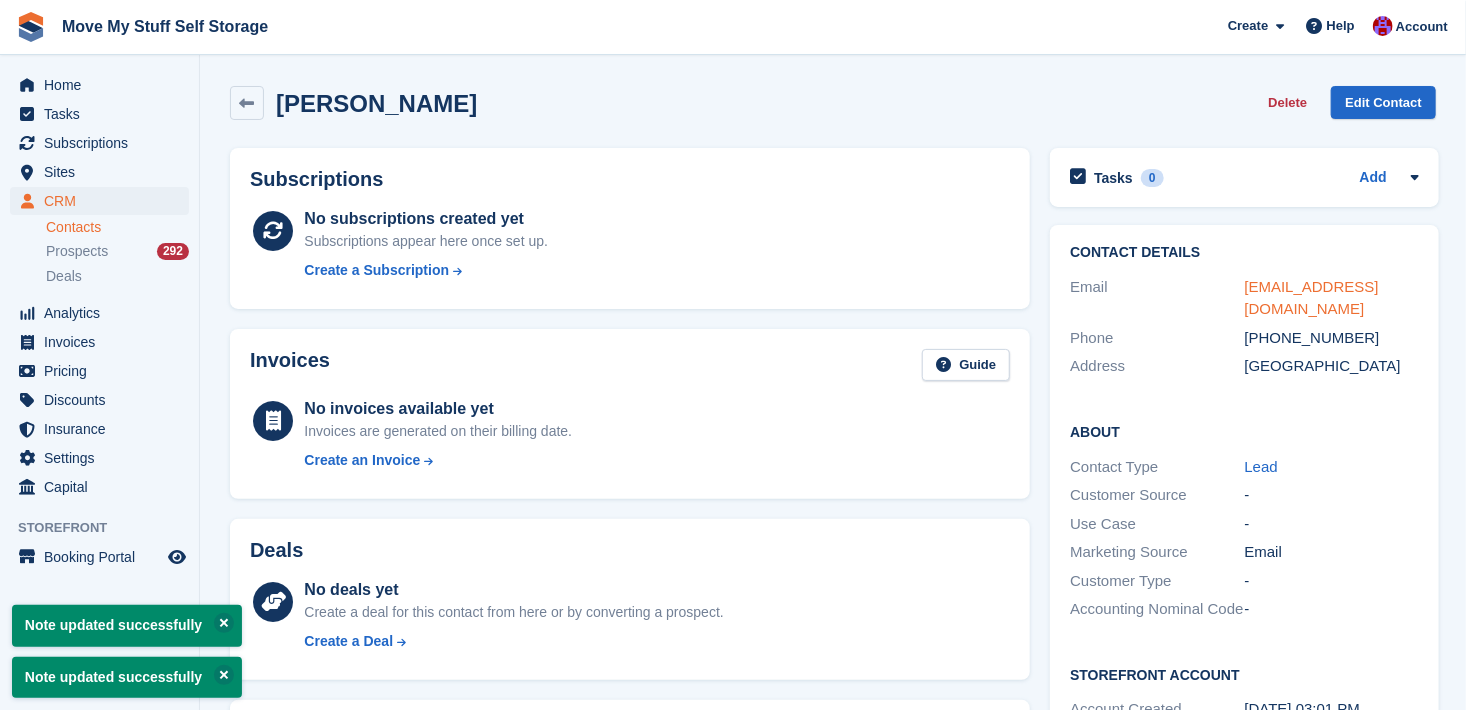 click on "iwcb810@gmail.com" at bounding box center [1312, 298] 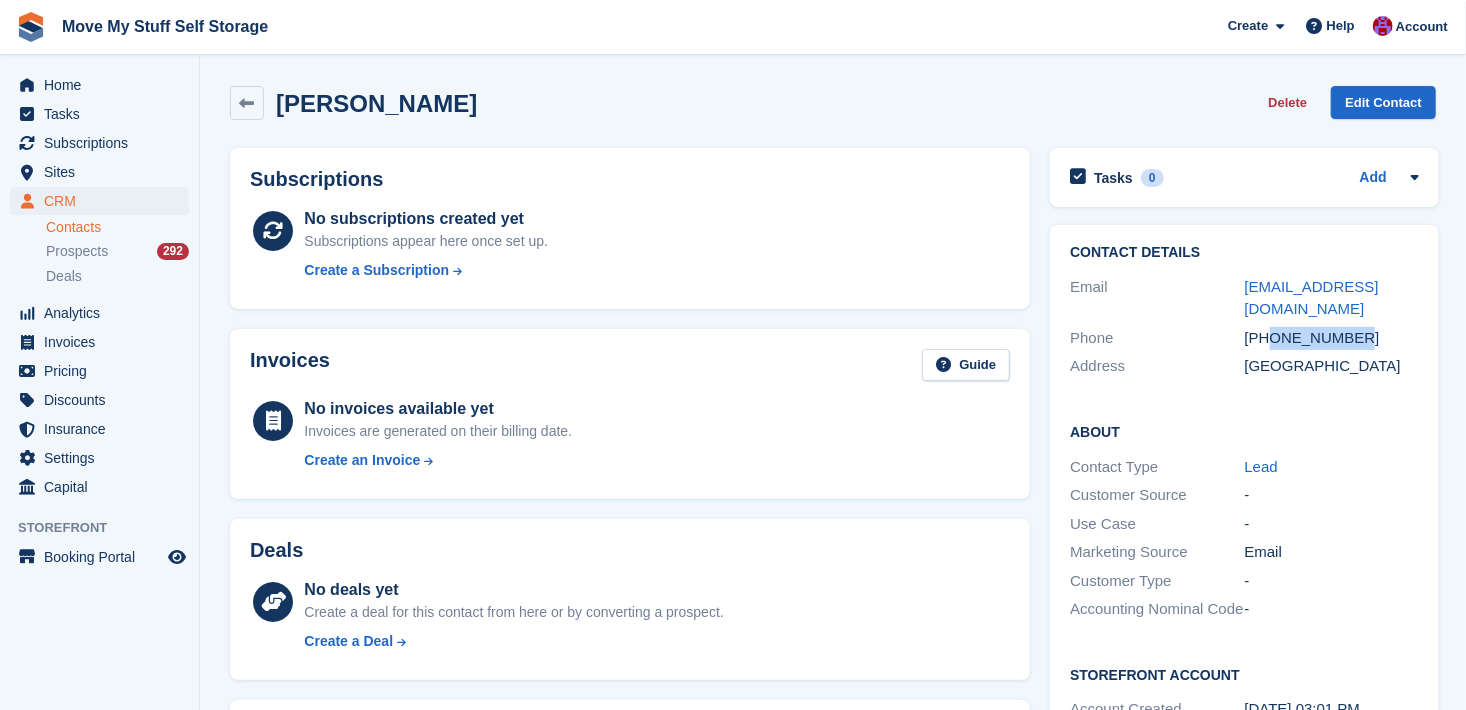 drag, startPoint x: 1353, startPoint y: 312, endPoint x: 1271, endPoint y: 315, distance: 82.05486 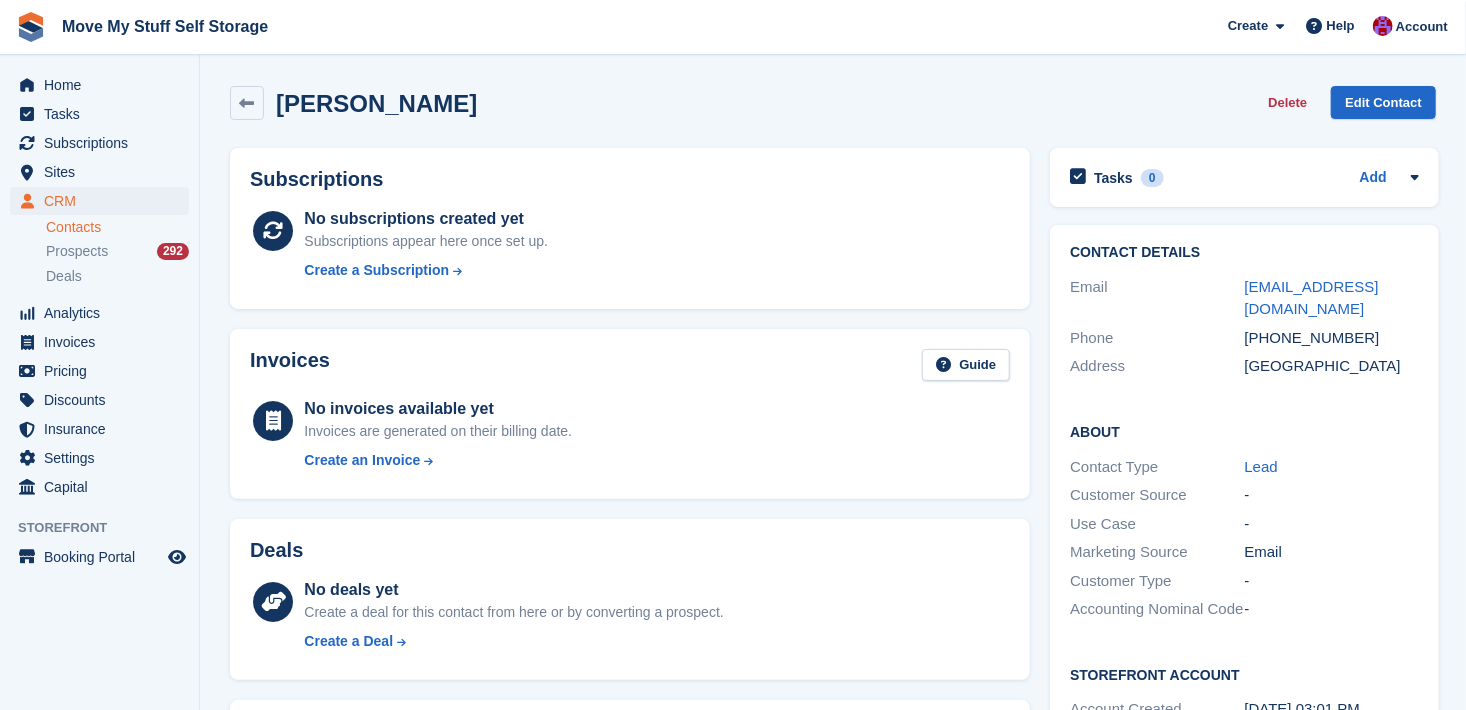 click on "No subscriptions created yet
Subscriptions appear here once set up.
Create a Subscription" at bounding box center (630, 246) 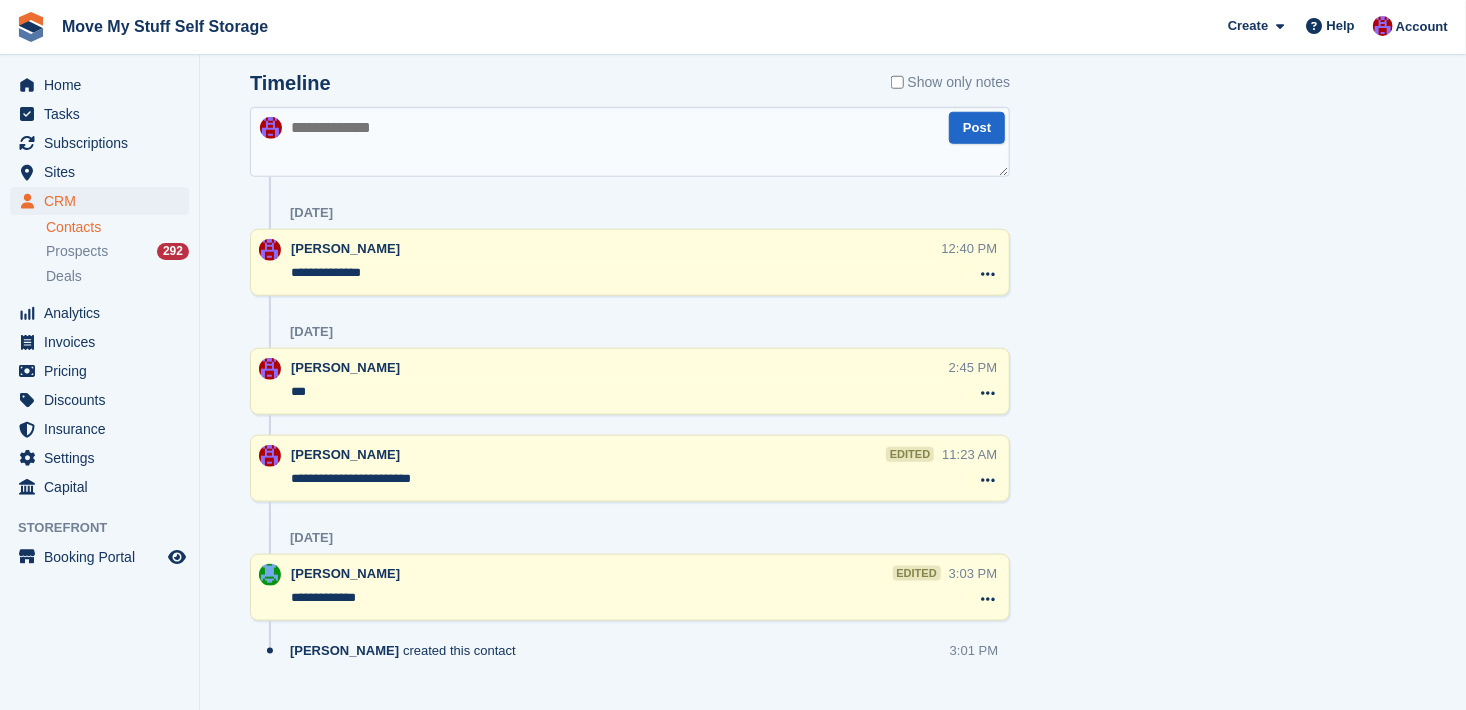 scroll, scrollTop: 830, scrollLeft: 0, axis: vertical 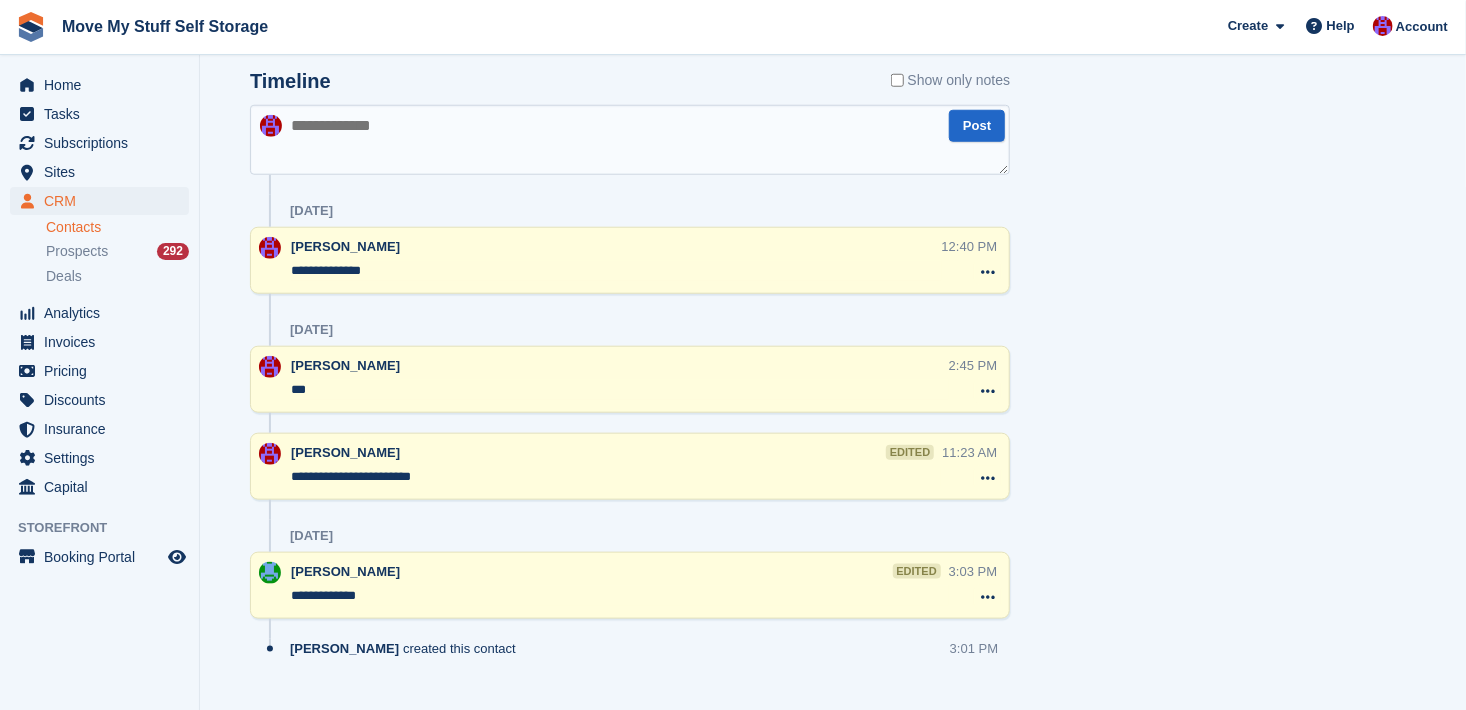 click on "**********" at bounding box center (616, 271) 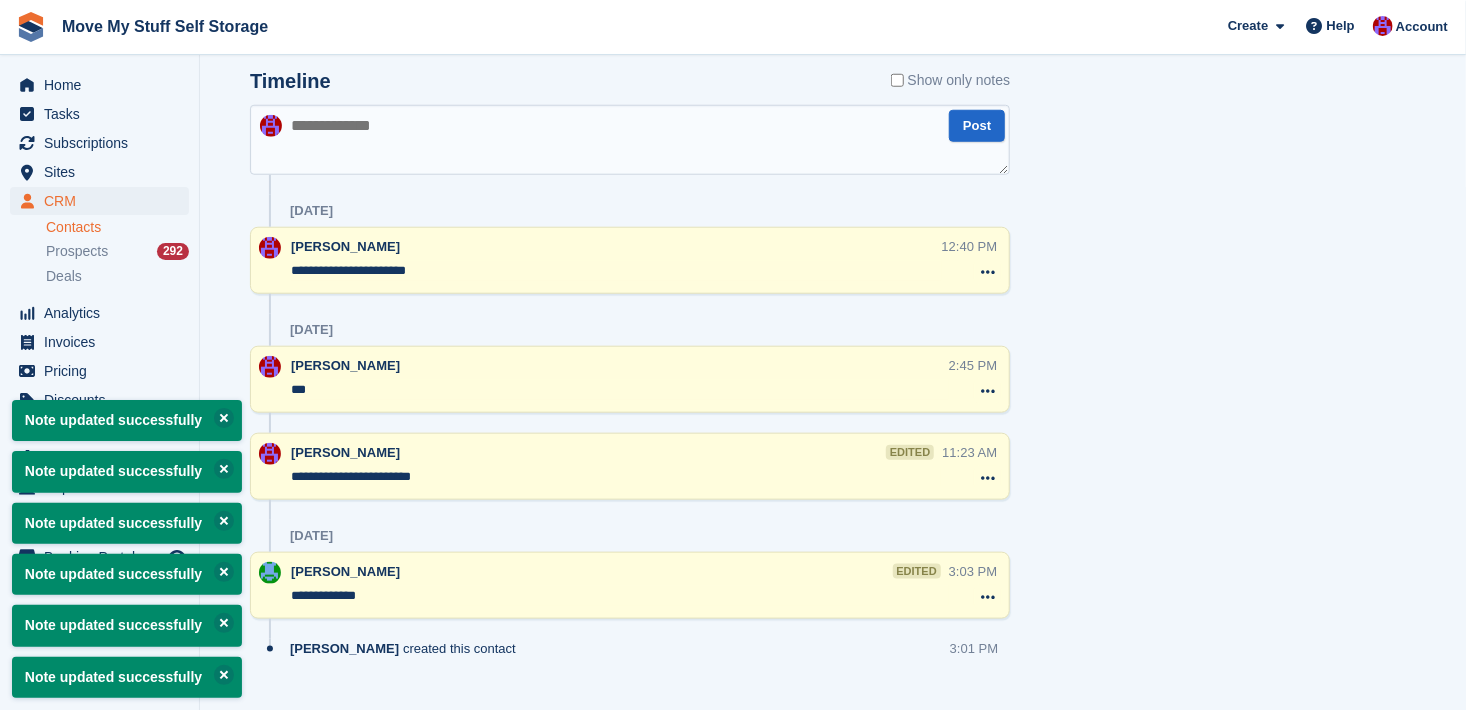 type on "**********" 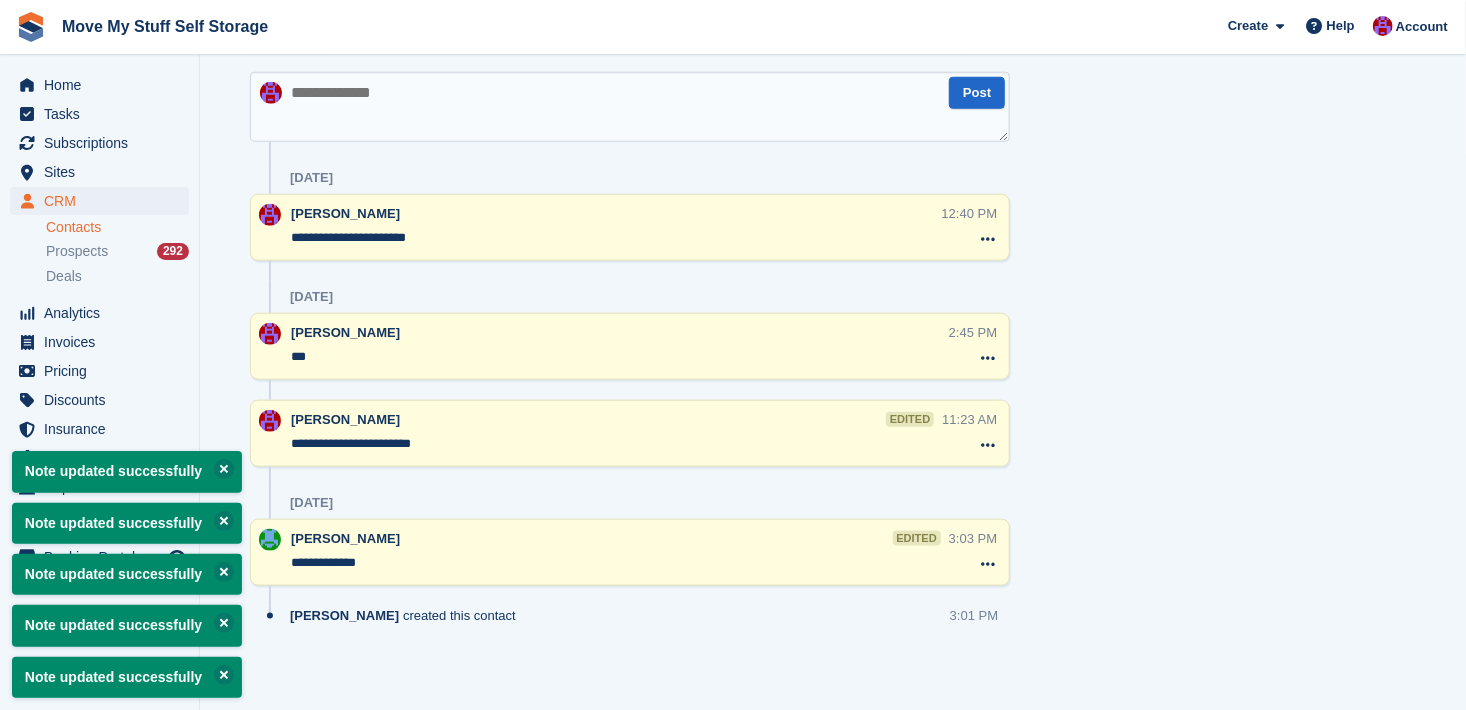 scroll, scrollTop: 0, scrollLeft: 0, axis: both 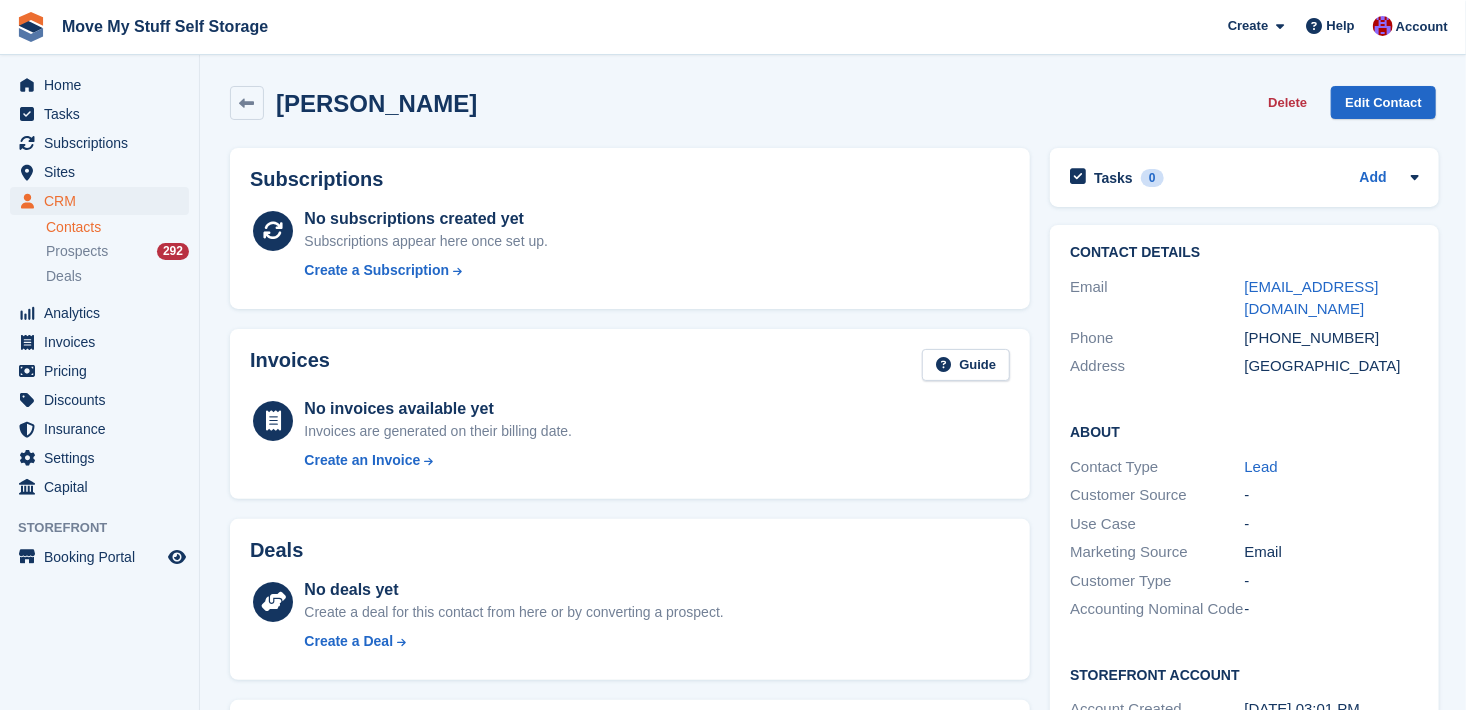 click on "Contacts" at bounding box center [117, 227] 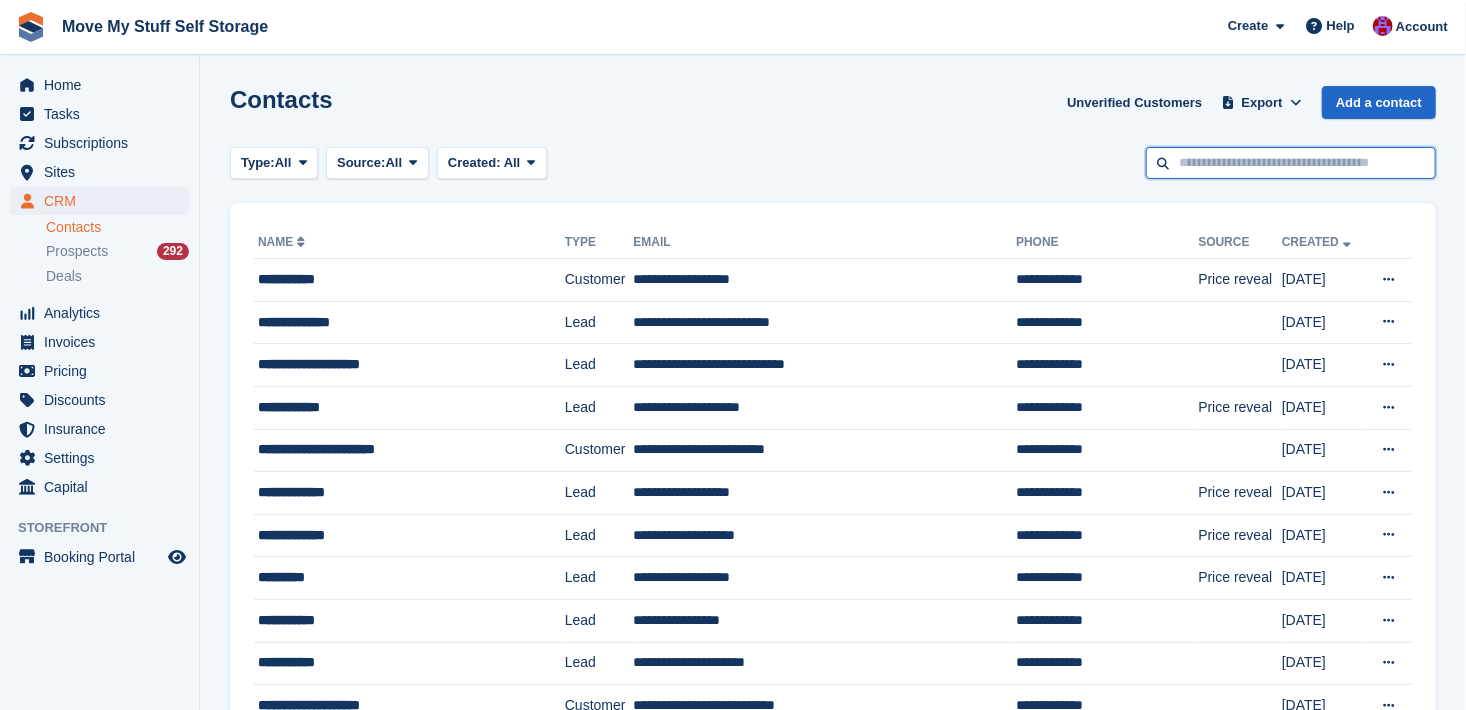 click at bounding box center (1291, 163) 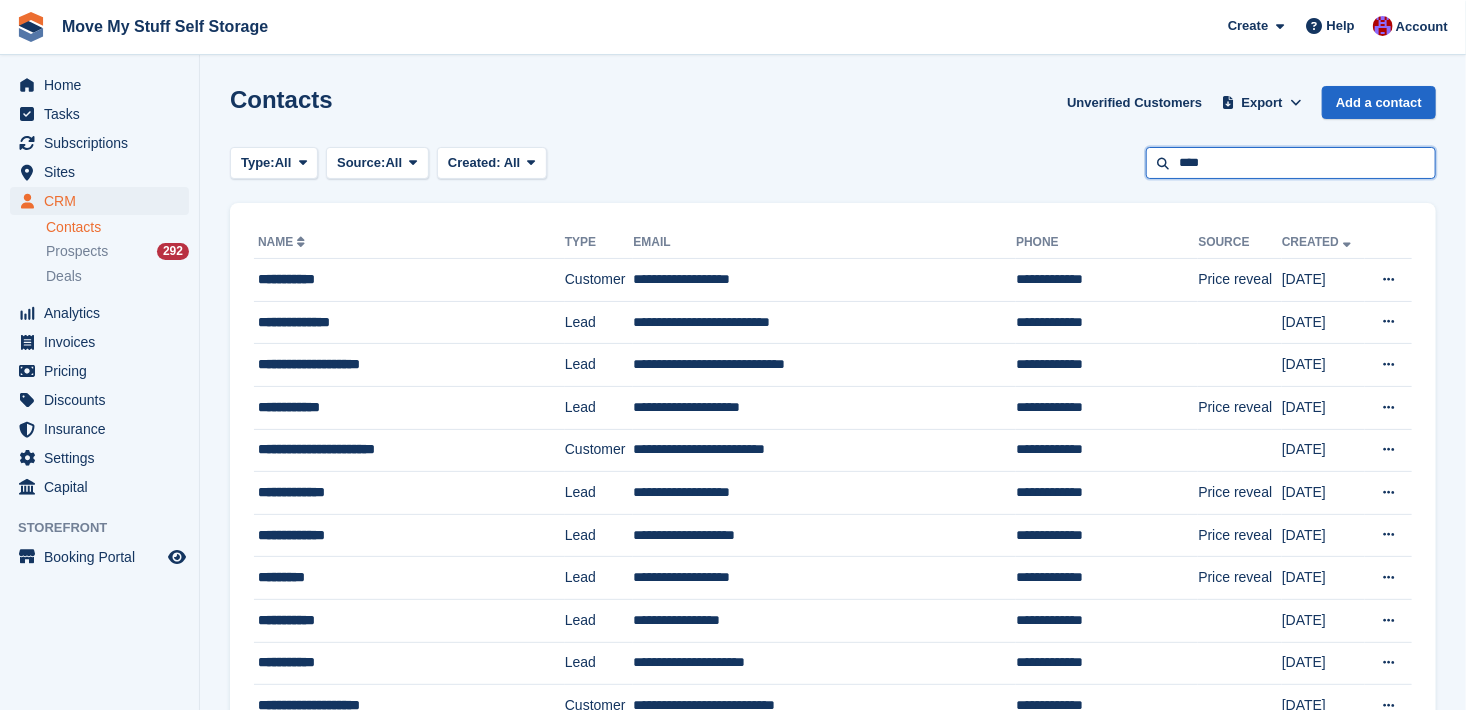type on "****" 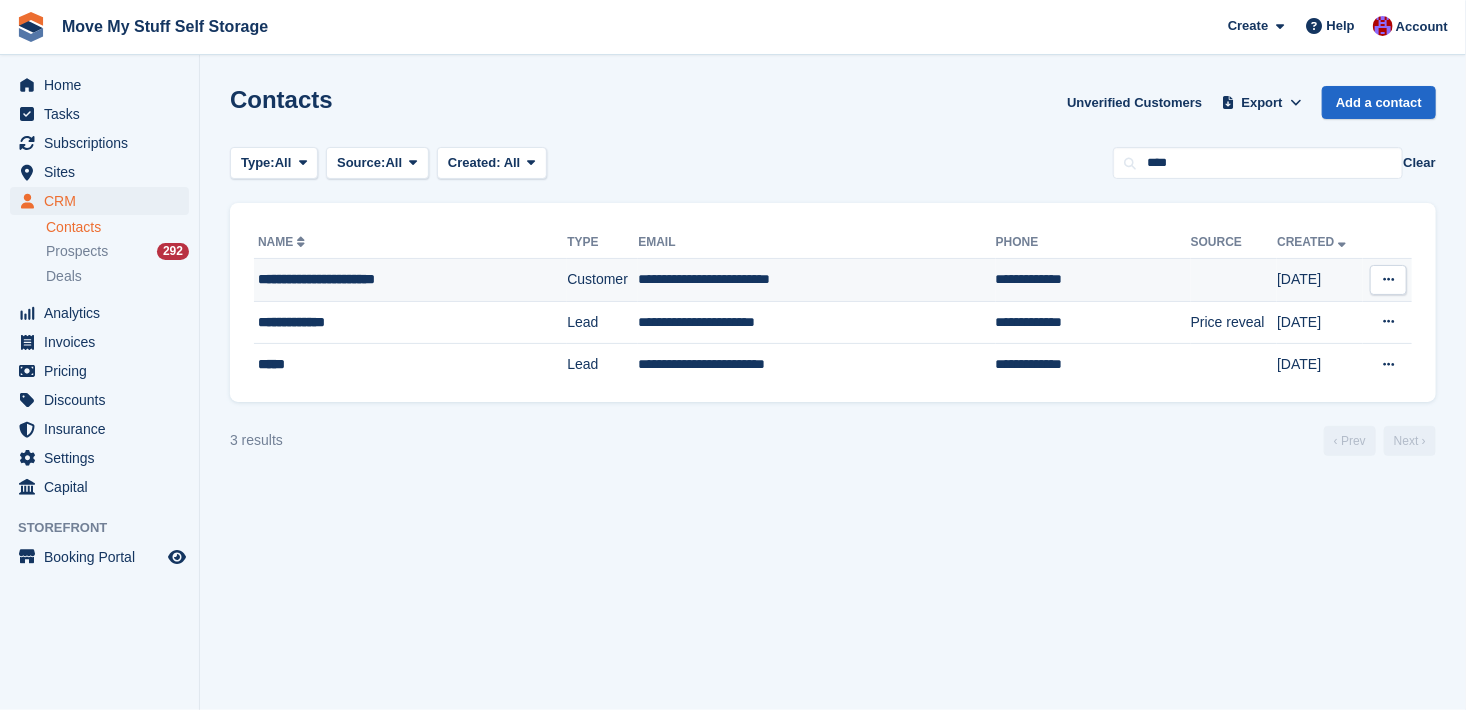 click on "**********" at bounding box center [390, 279] 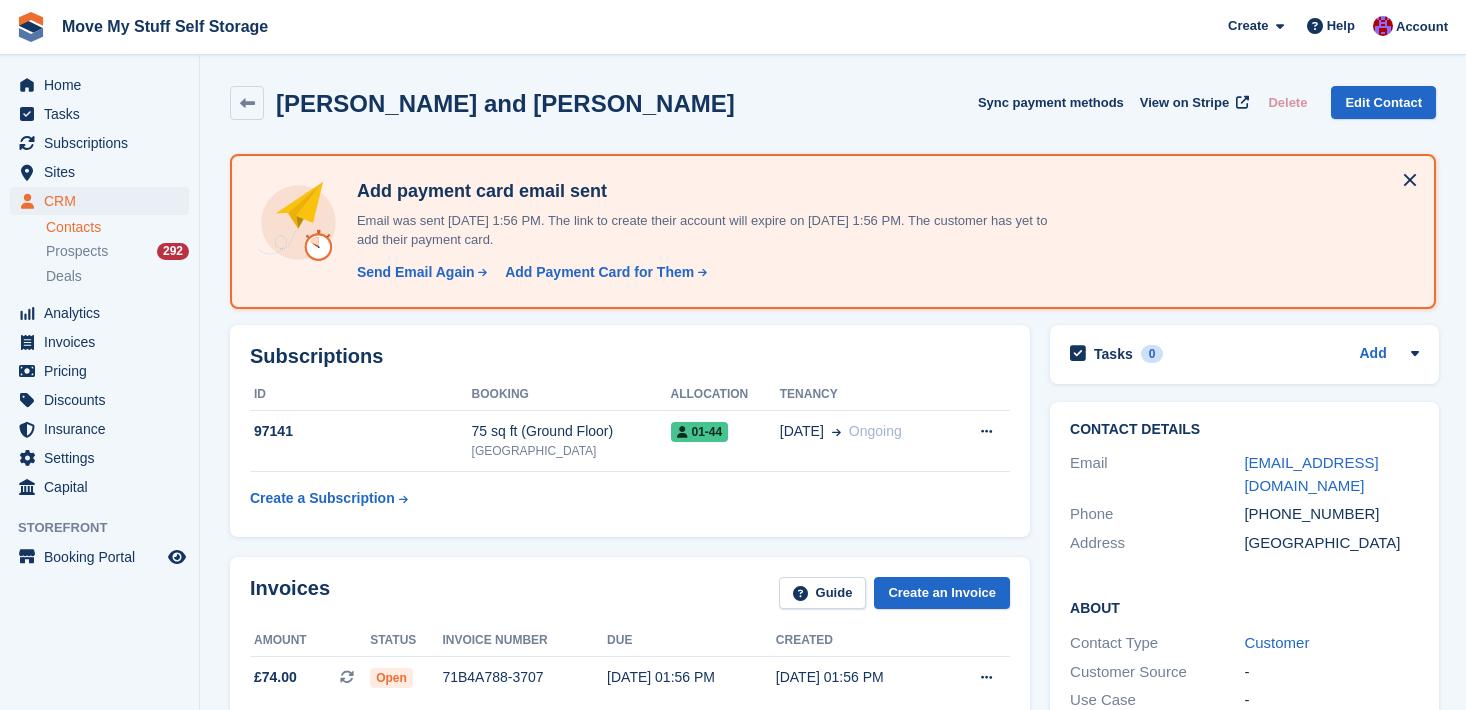 scroll, scrollTop: 0, scrollLeft: 0, axis: both 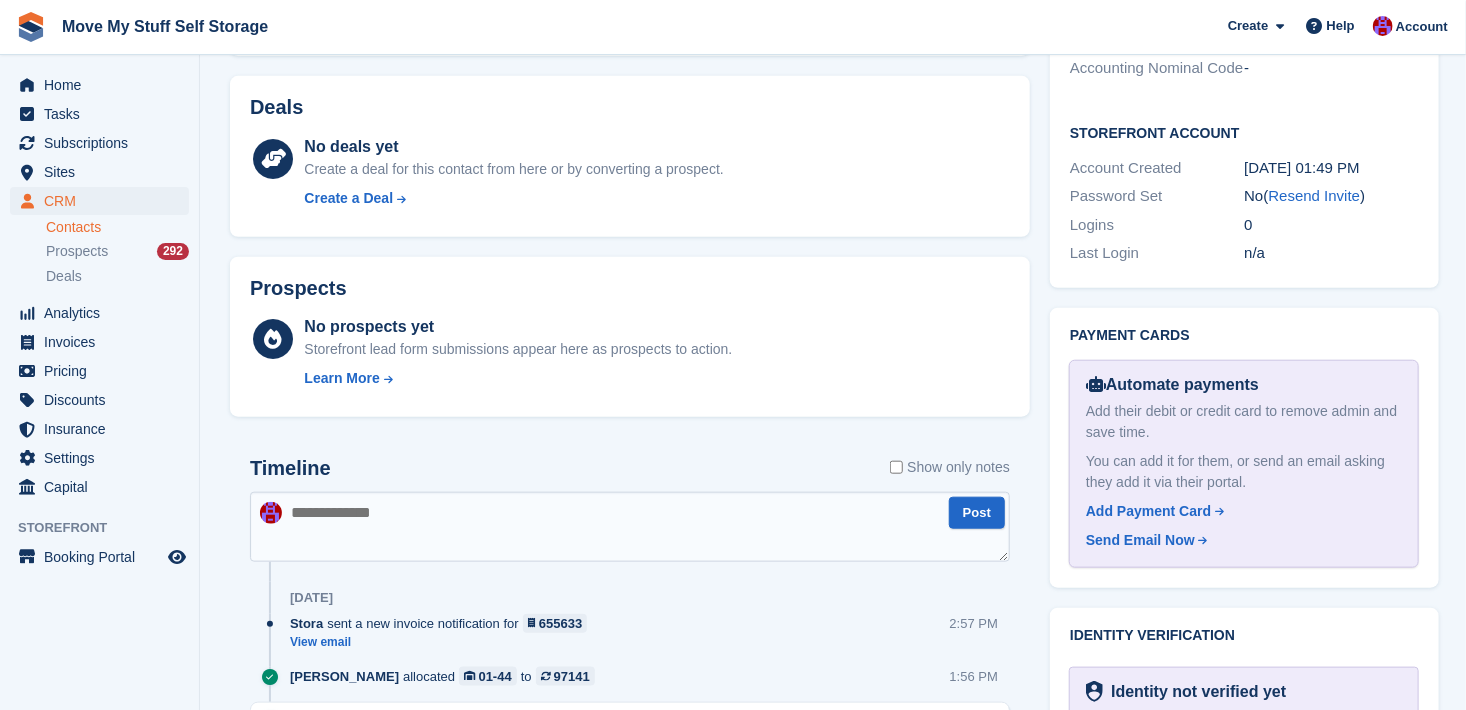 click at bounding box center (630, 527) 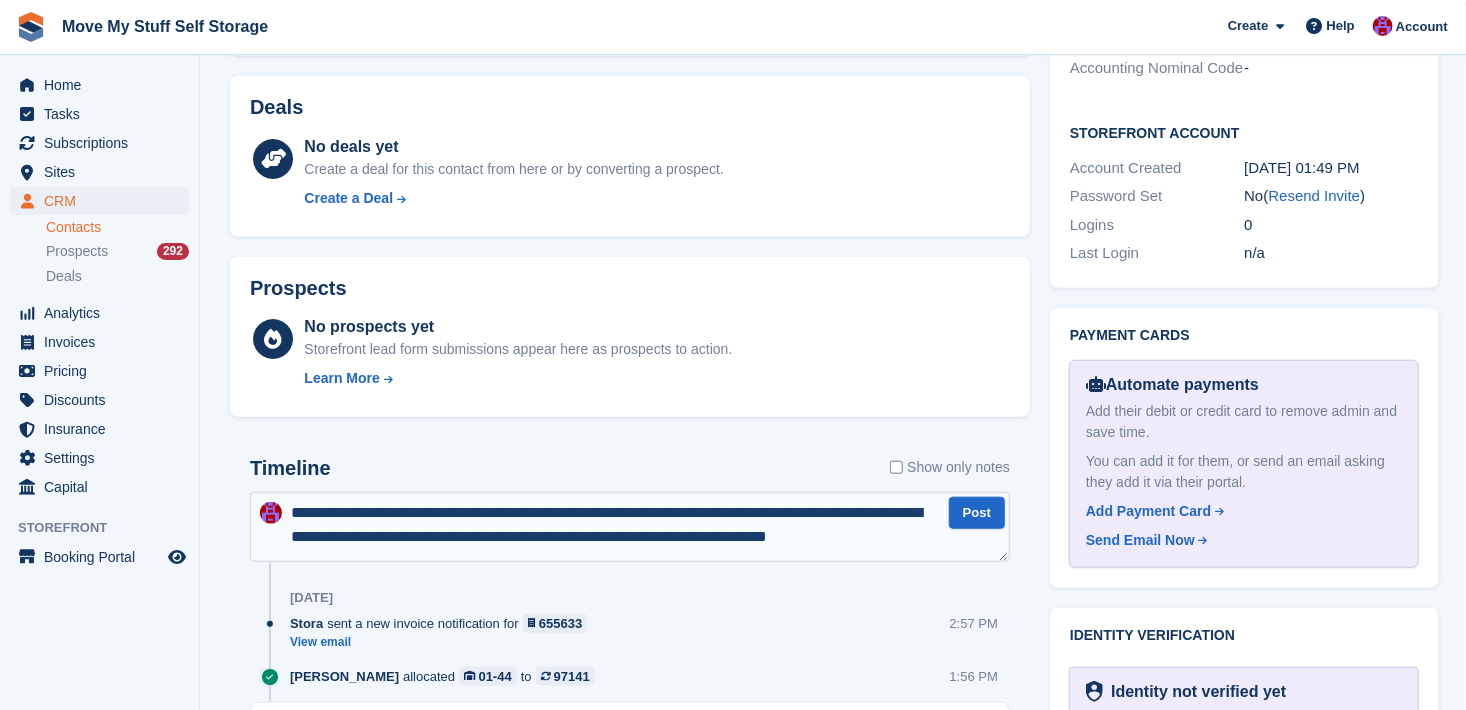 scroll, scrollTop: 10, scrollLeft: 0, axis: vertical 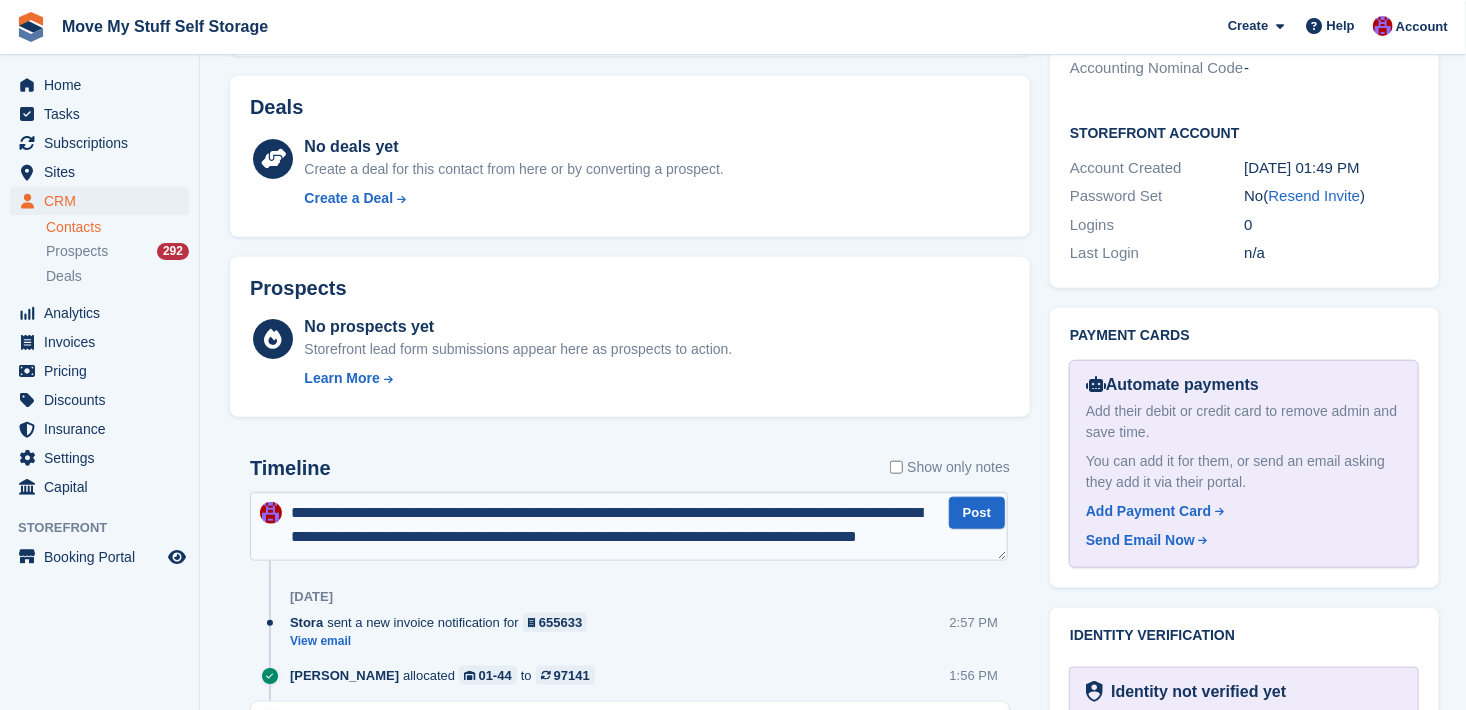type on "**********" 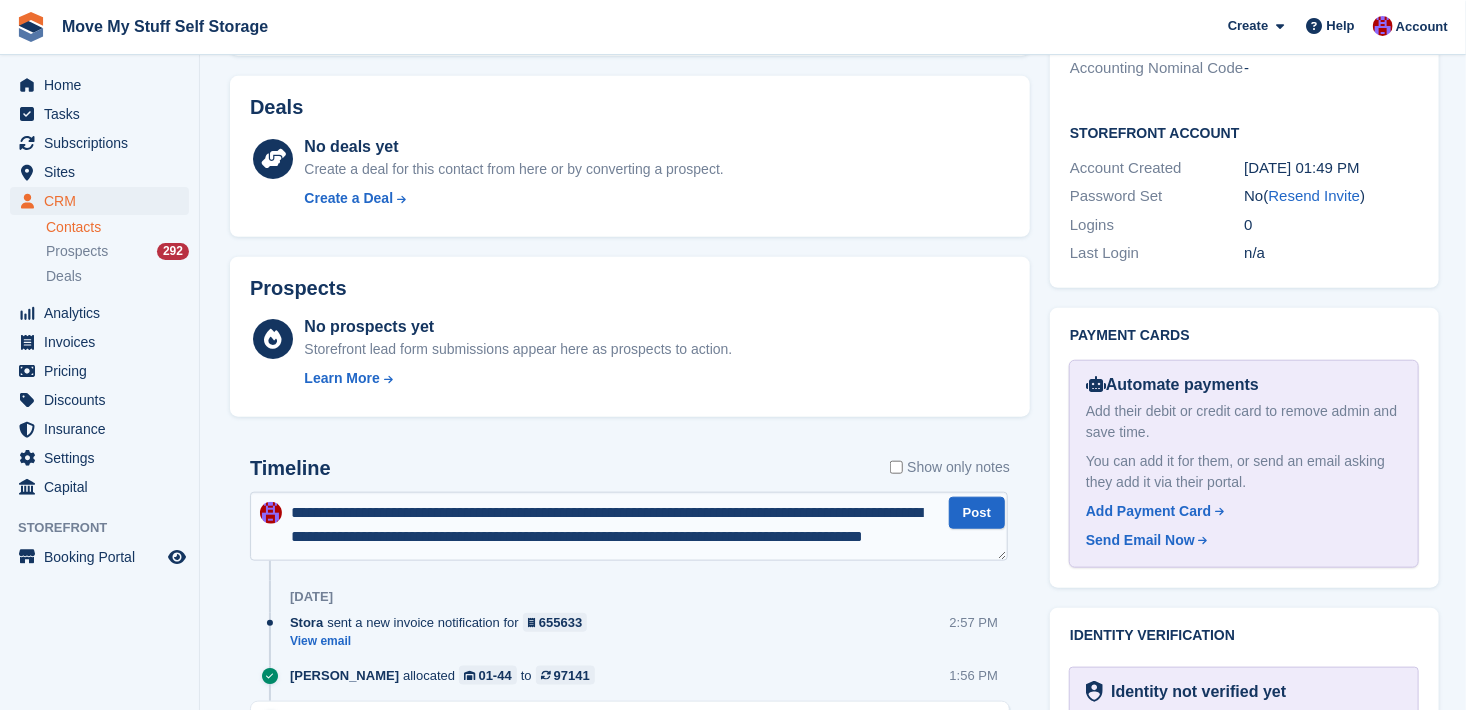 scroll, scrollTop: 0, scrollLeft: 0, axis: both 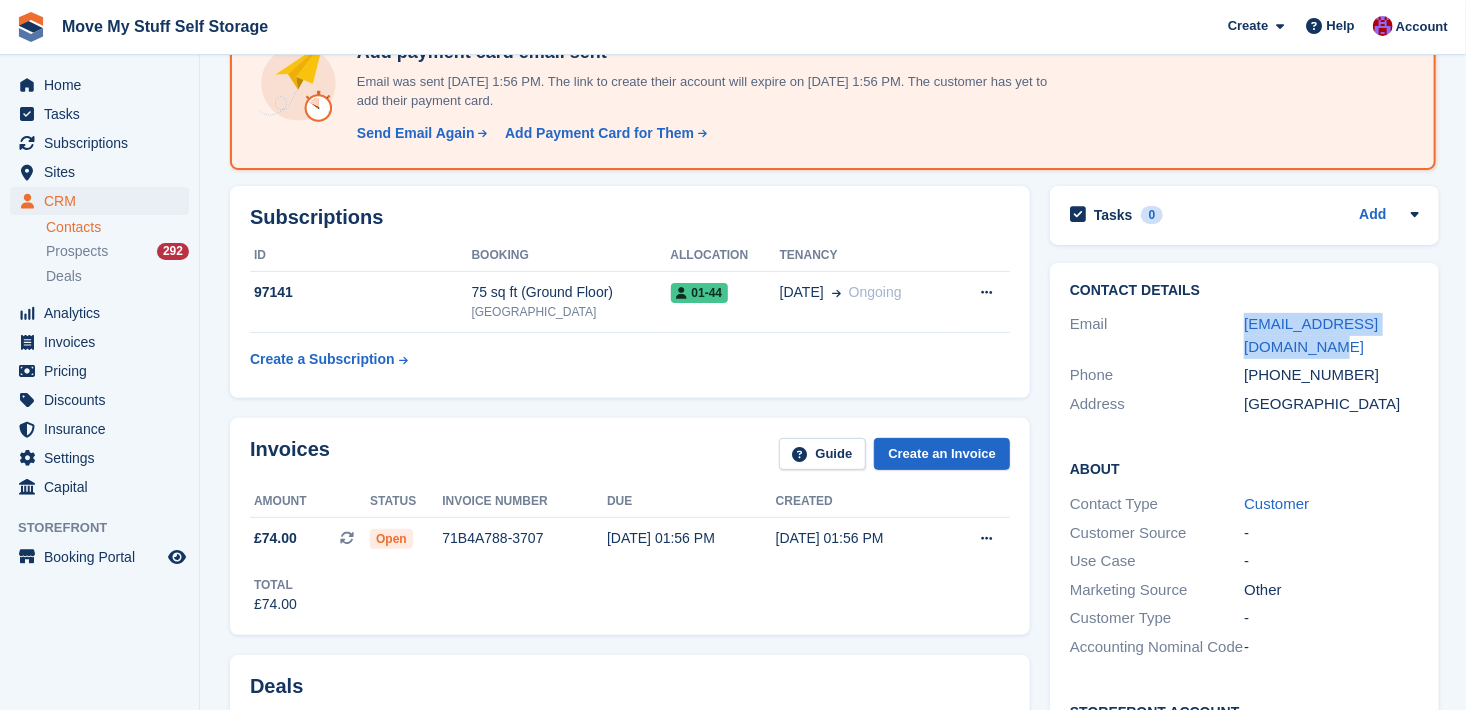 drag, startPoint x: 1277, startPoint y: 342, endPoint x: 1240, endPoint y: 319, distance: 43.56604 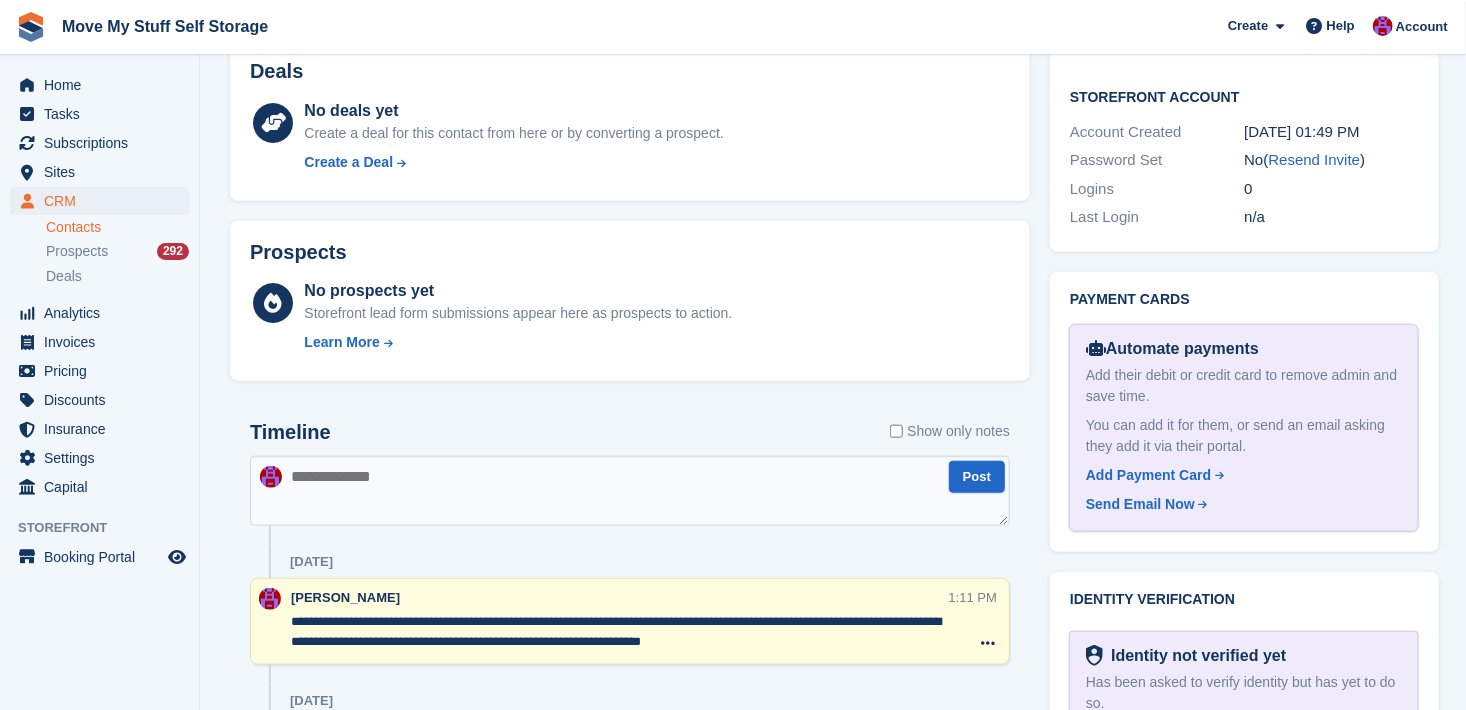 scroll, scrollTop: 766, scrollLeft: 0, axis: vertical 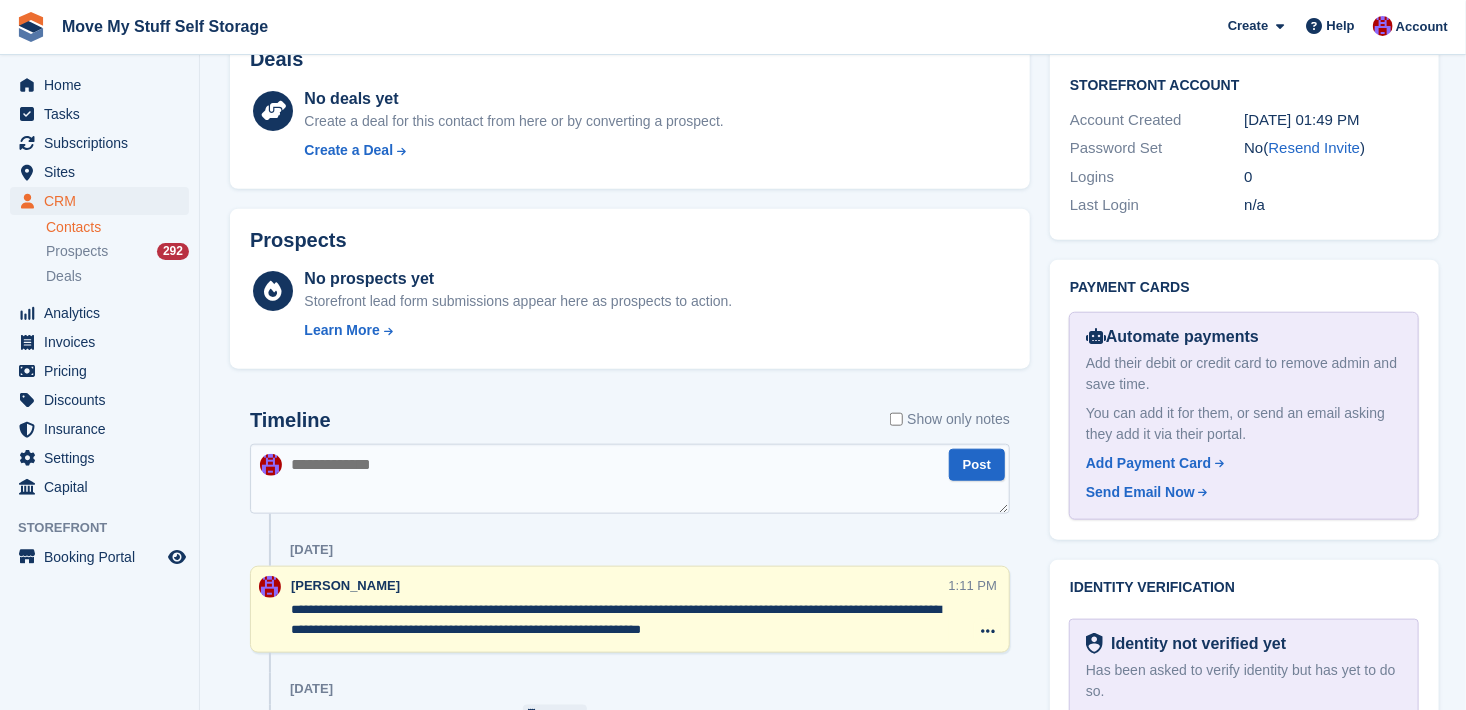 click at bounding box center [630, 479] 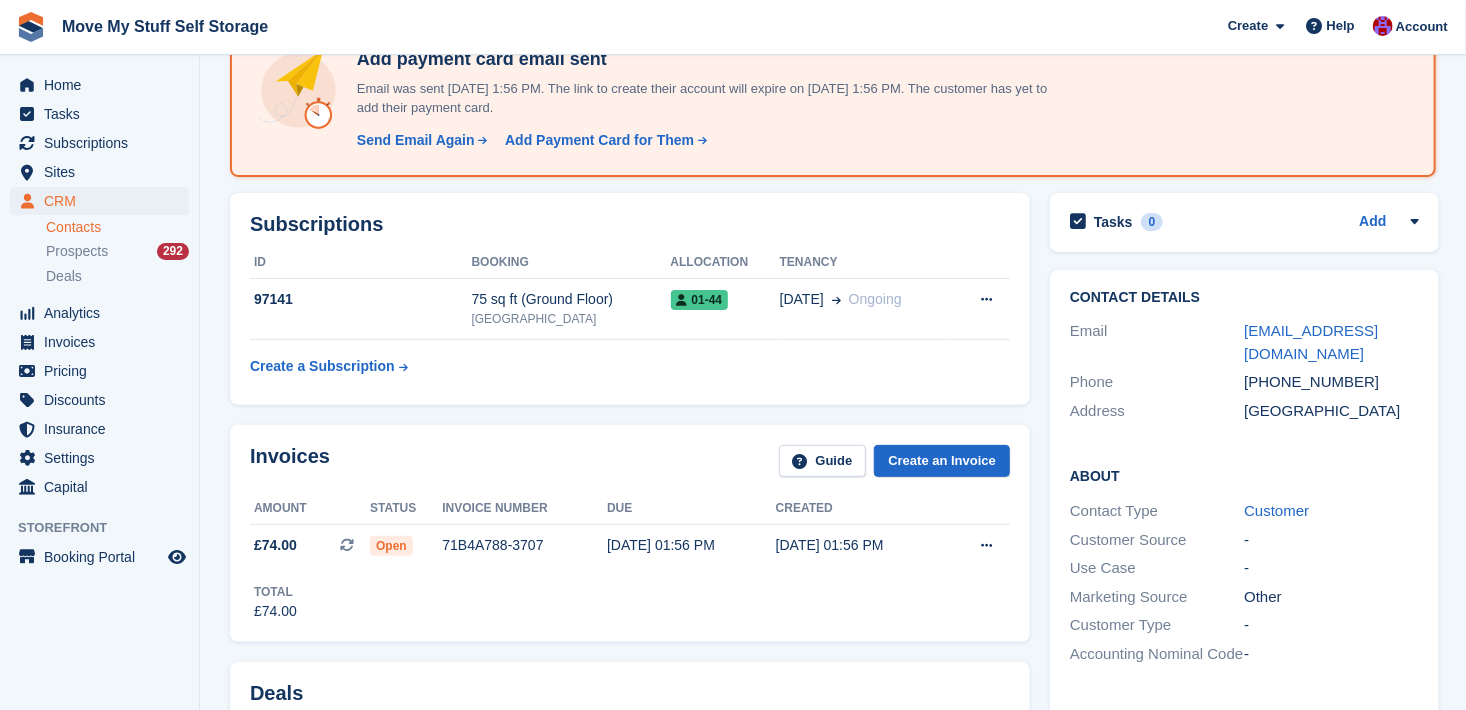scroll, scrollTop: 81, scrollLeft: 0, axis: vertical 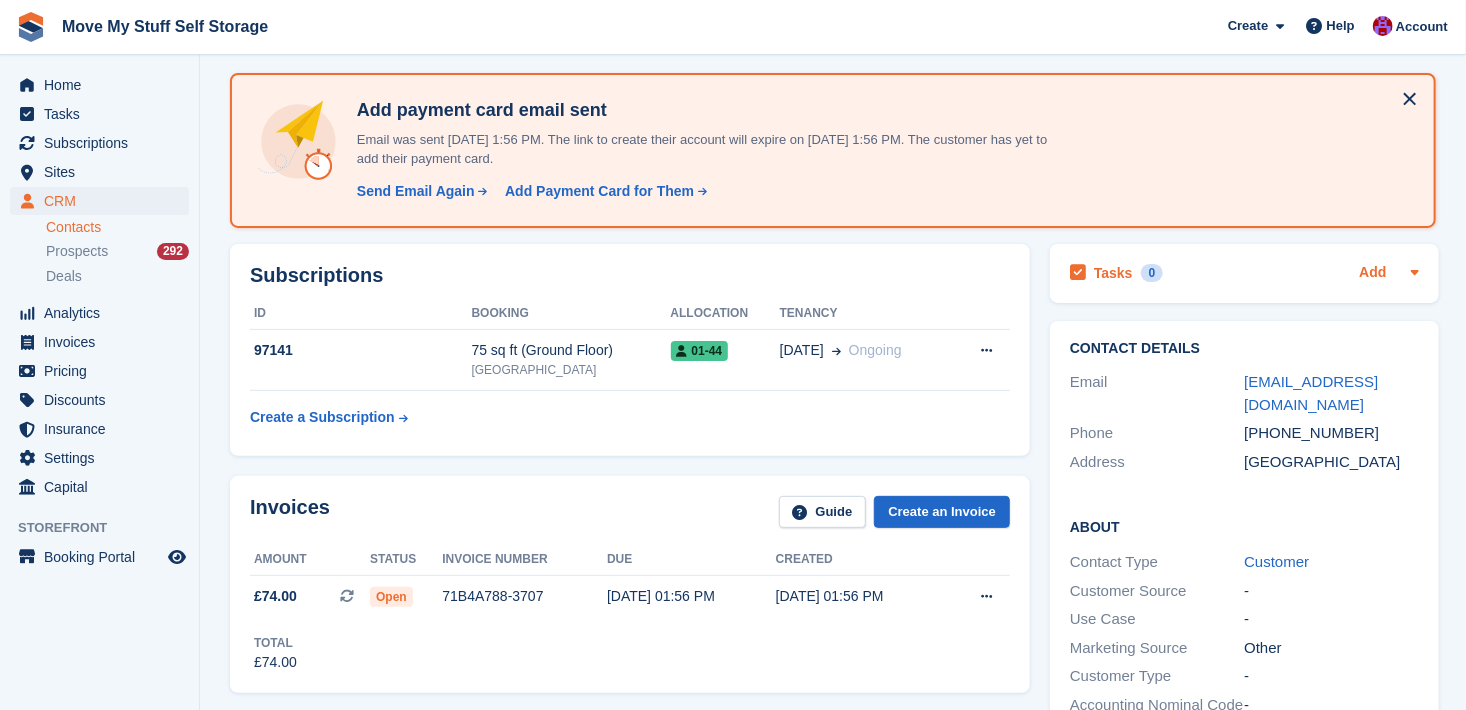 click on "Add" at bounding box center [1372, 273] 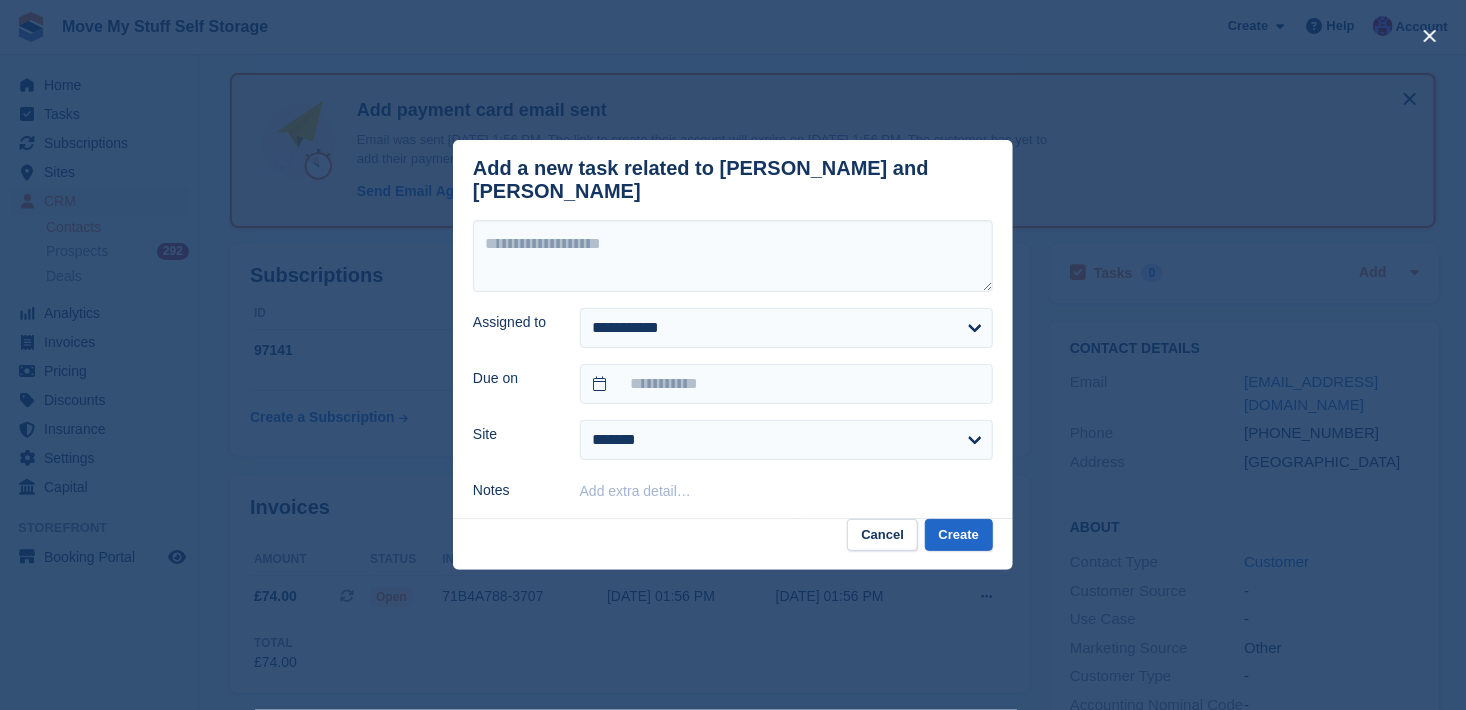 click at bounding box center (733, 355) 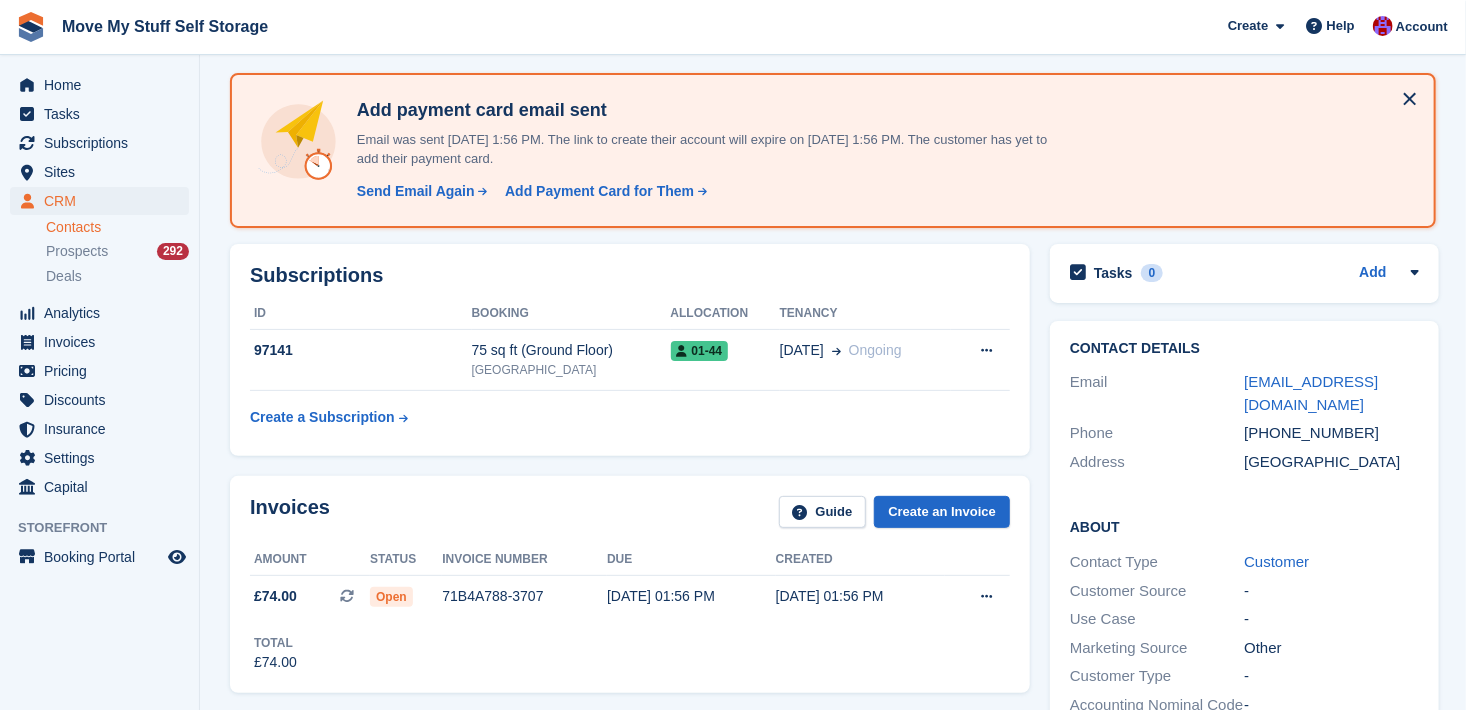 drag, startPoint x: 1464, startPoint y: 256, endPoint x: 1466, endPoint y: 273, distance: 17.117243 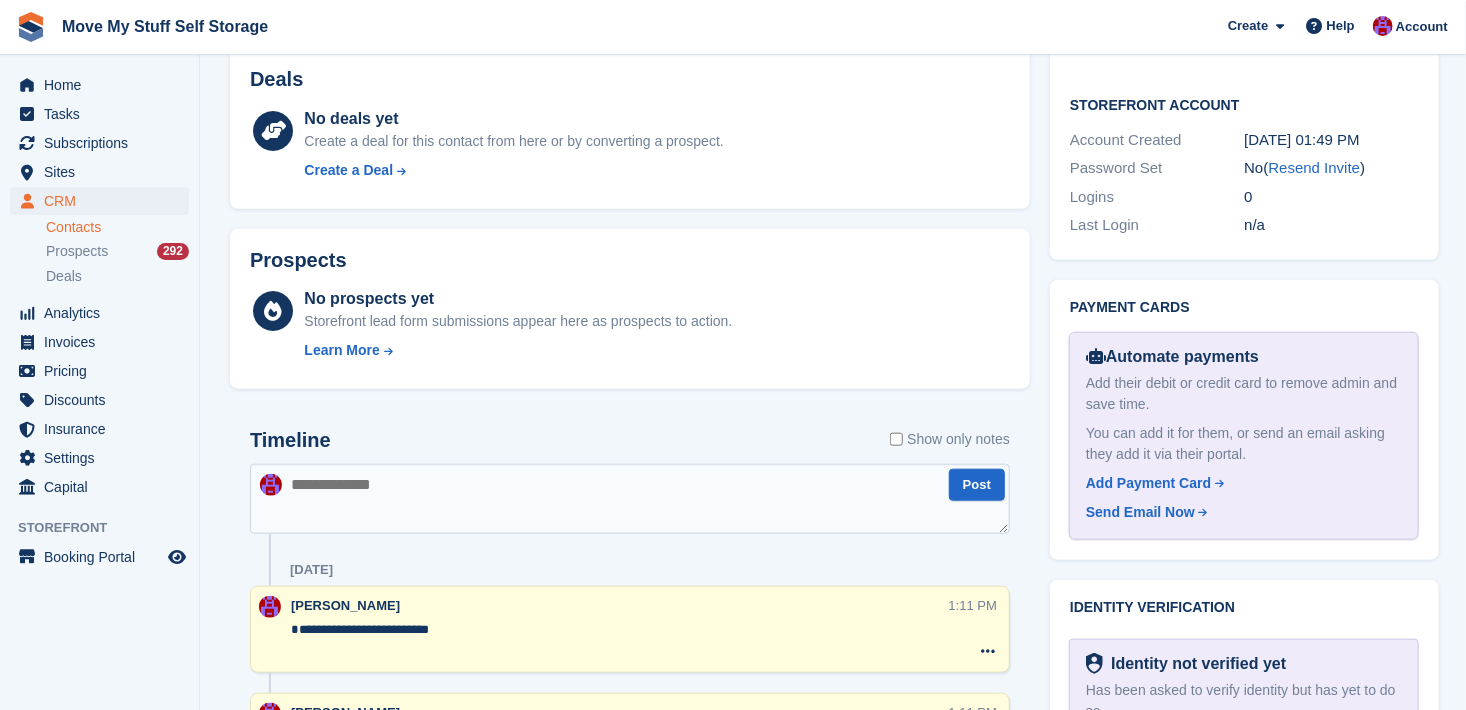 scroll, scrollTop: 0, scrollLeft: 0, axis: both 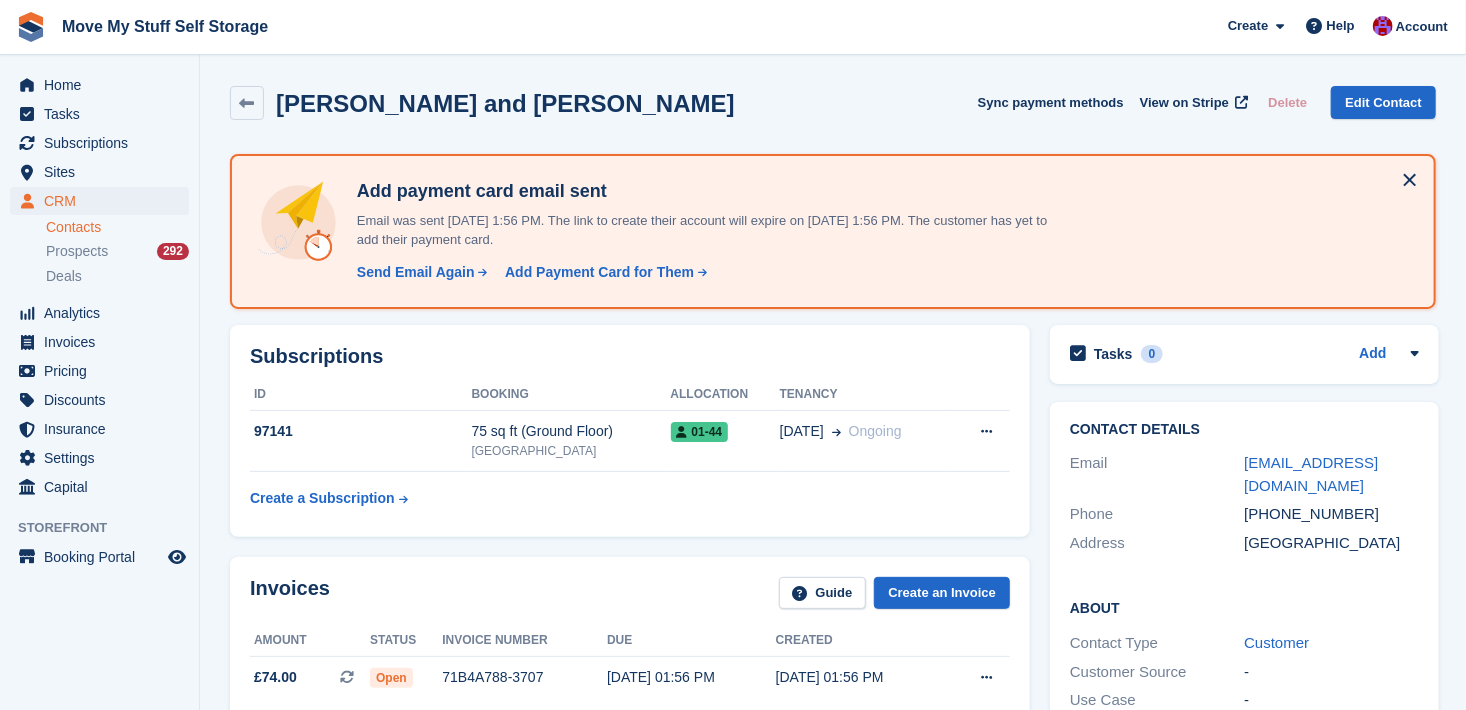 click on "Contacts" at bounding box center [117, 227] 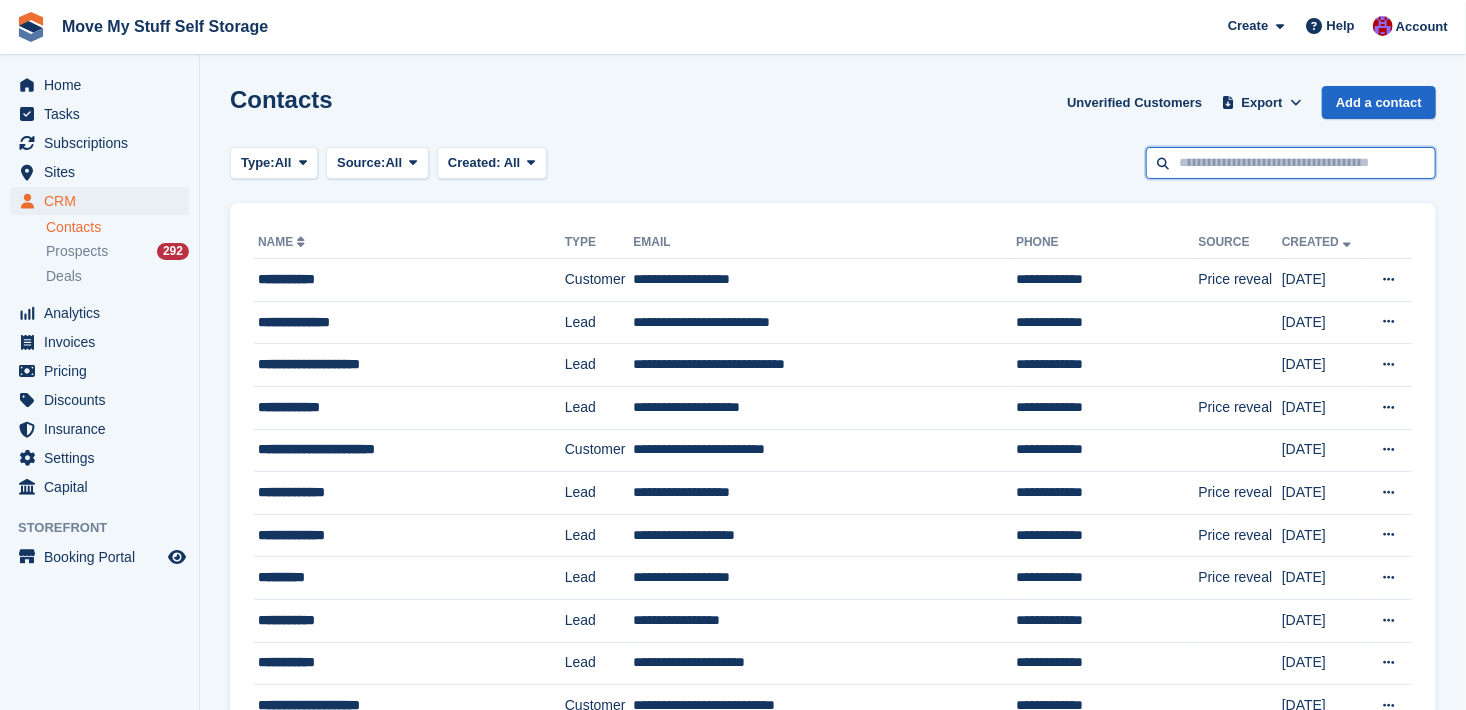 click at bounding box center [1291, 163] 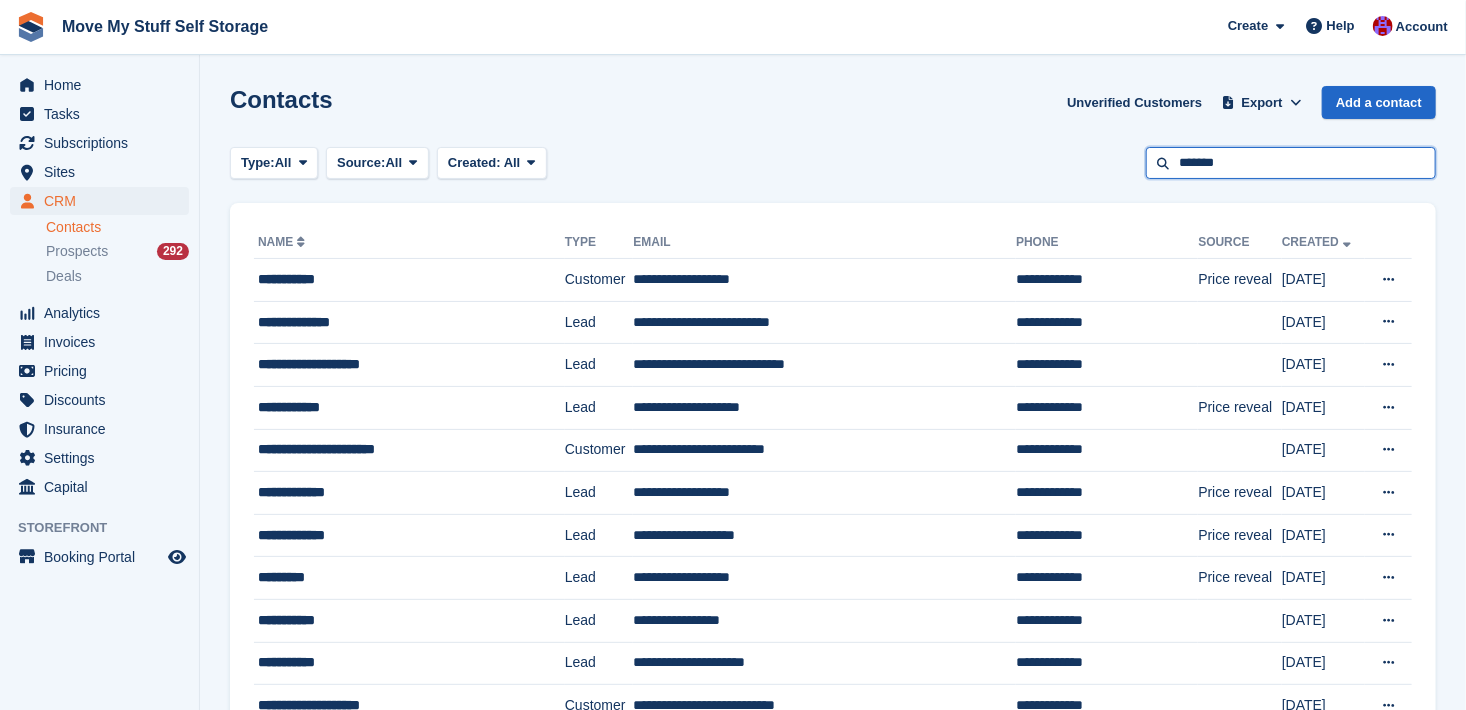 type on "*******" 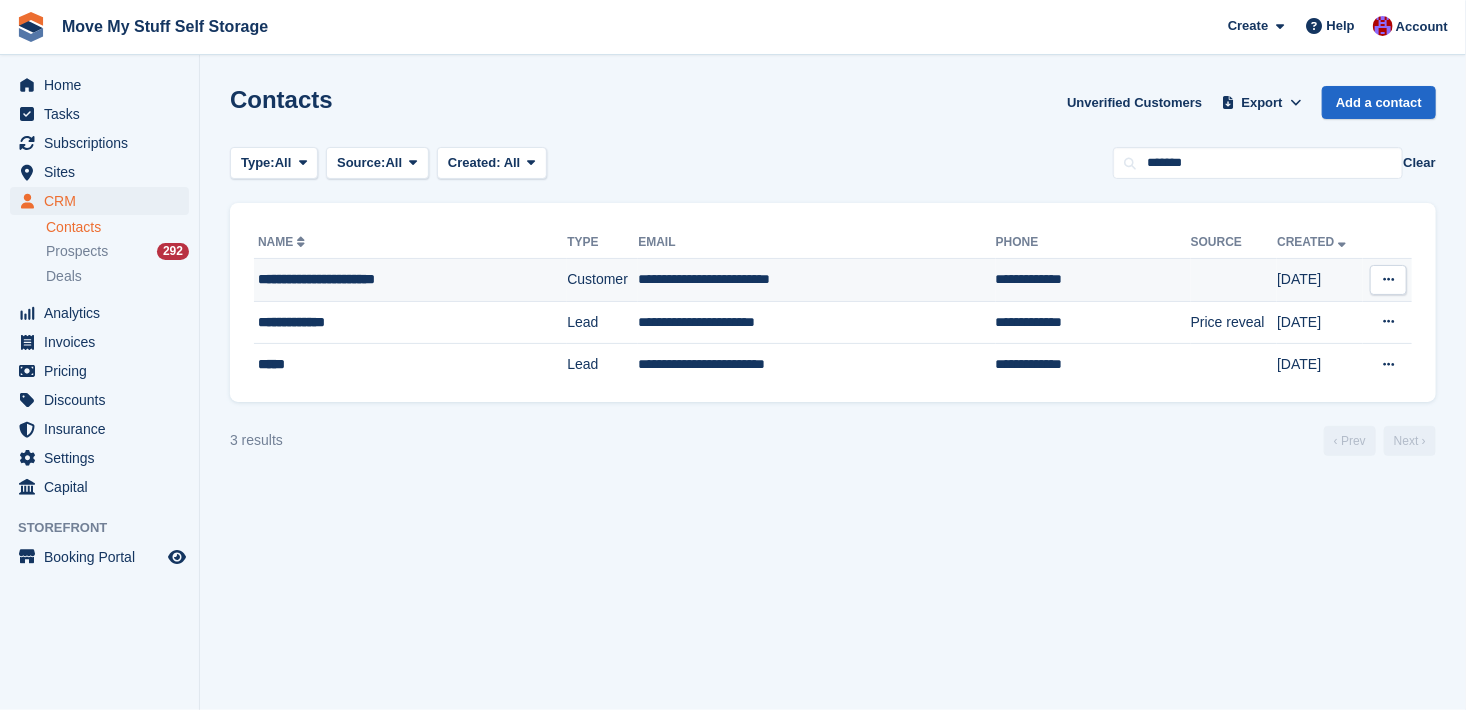 click on "**********" at bounding box center [390, 279] 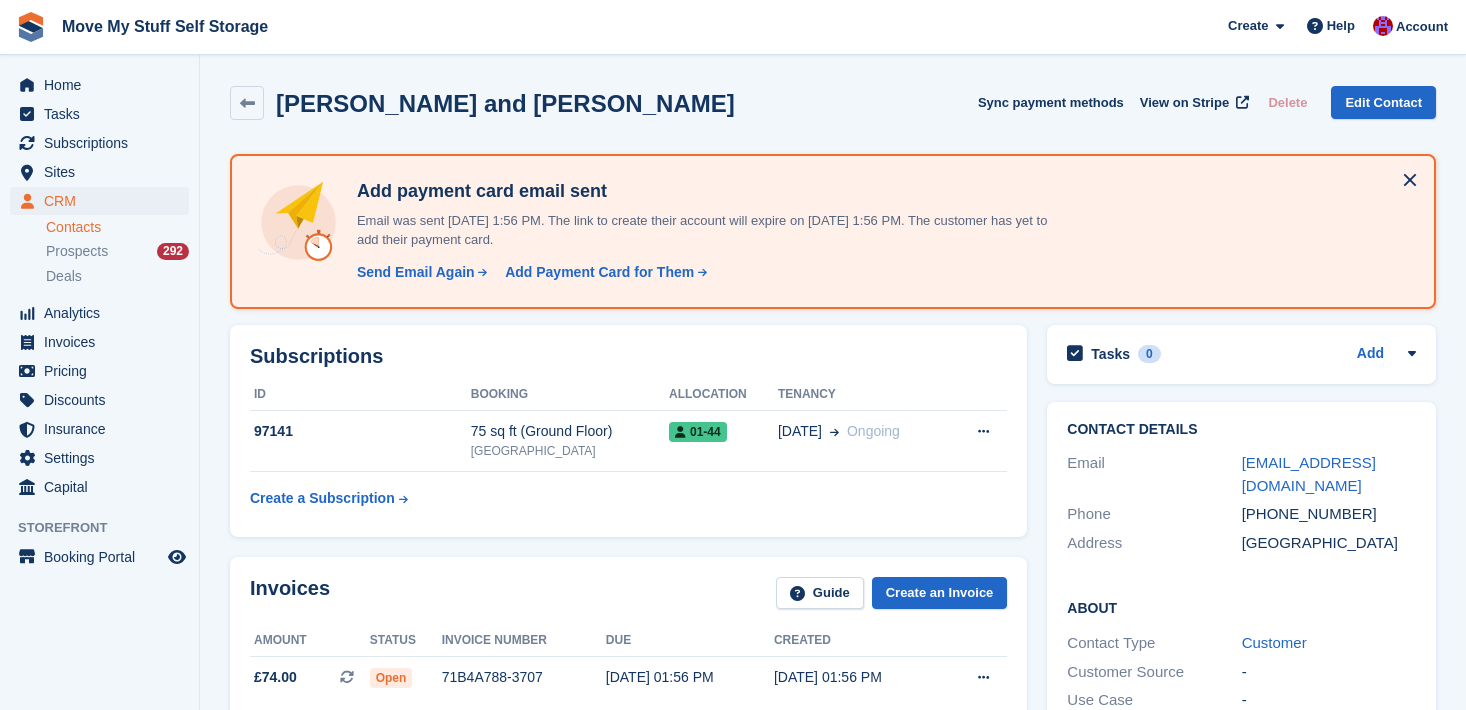 scroll, scrollTop: 0, scrollLeft: 0, axis: both 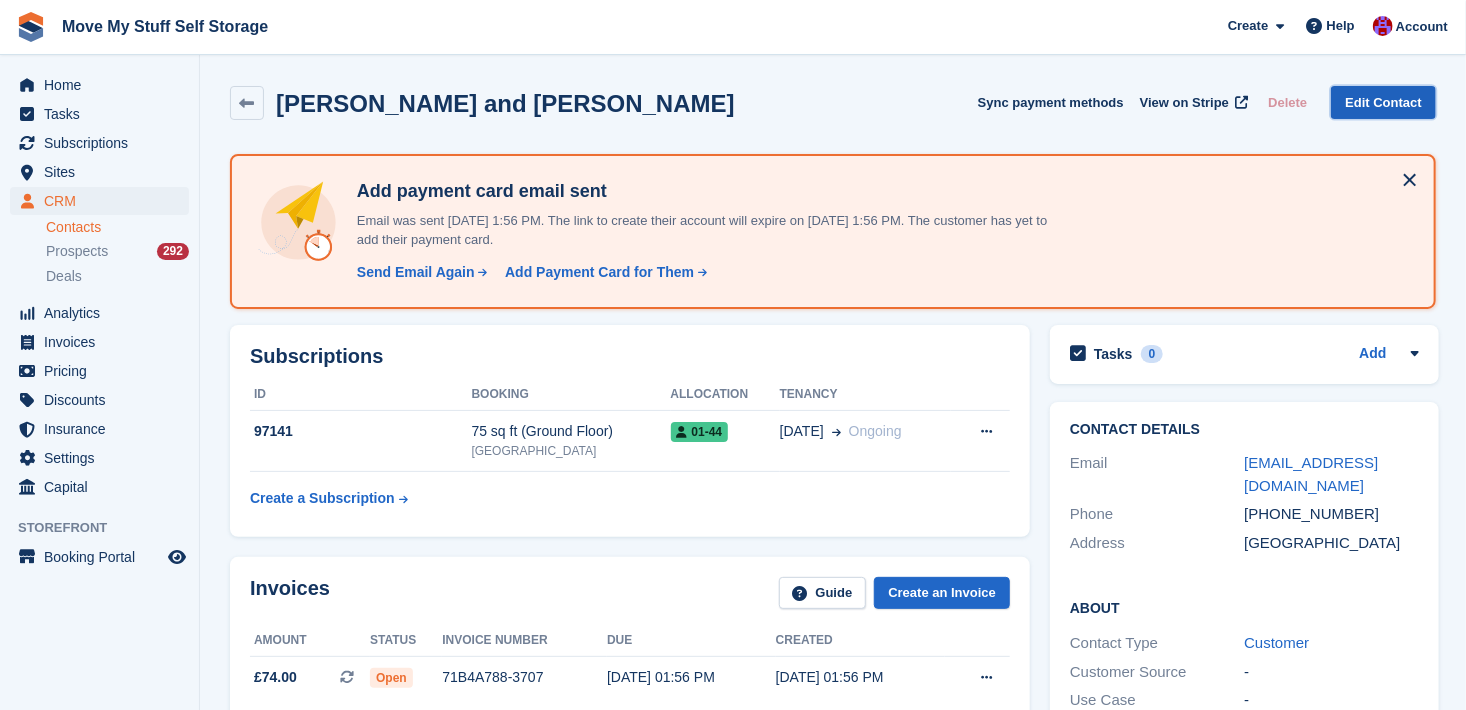click on "Edit Contact" at bounding box center (1383, 102) 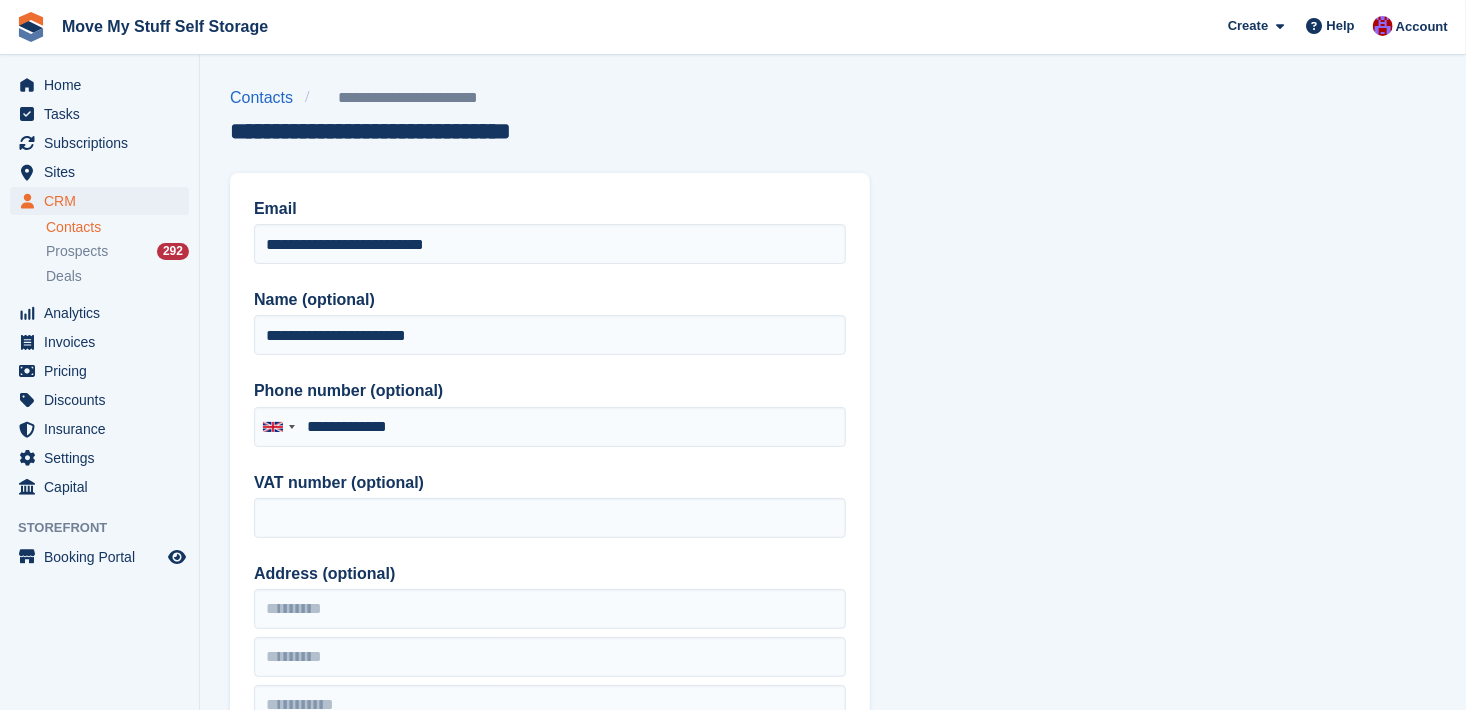type on "**********" 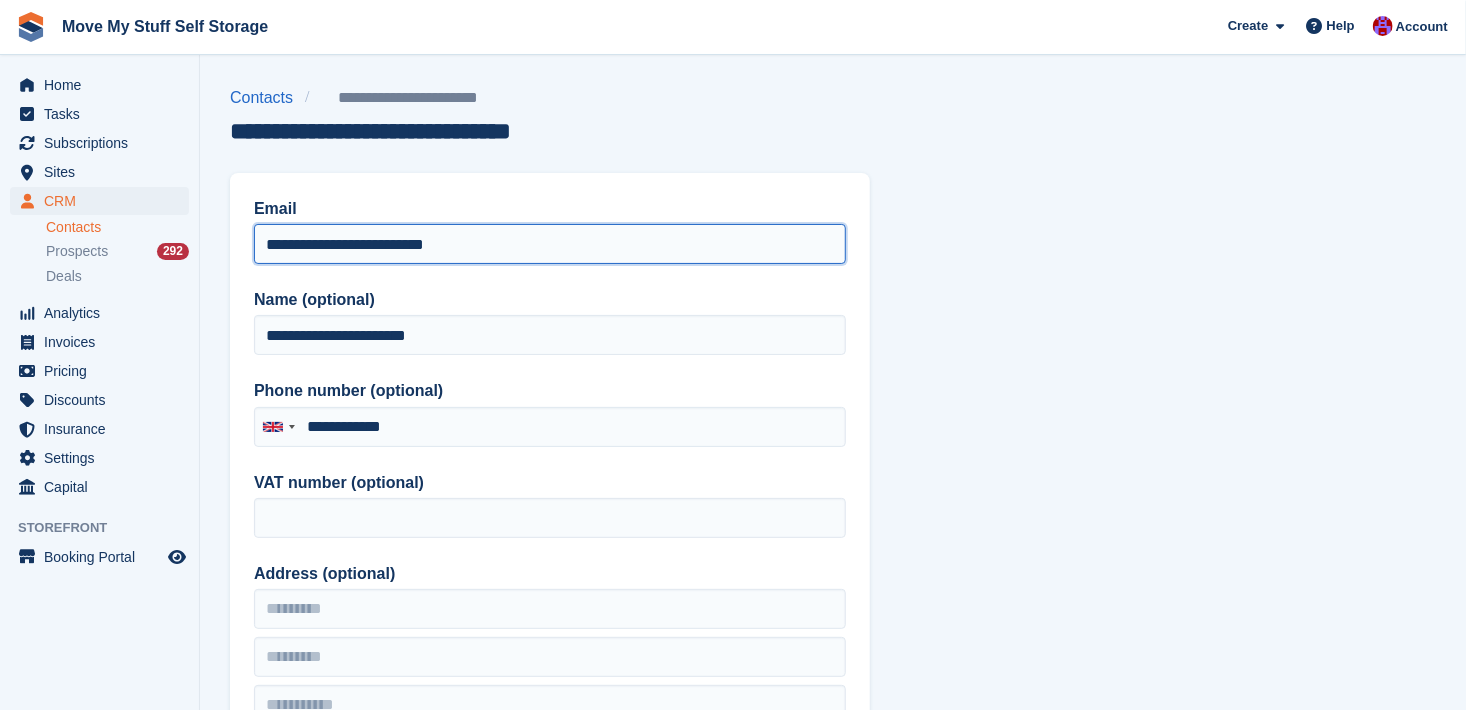 drag, startPoint x: 489, startPoint y: 253, endPoint x: 233, endPoint y: 213, distance: 259.10617 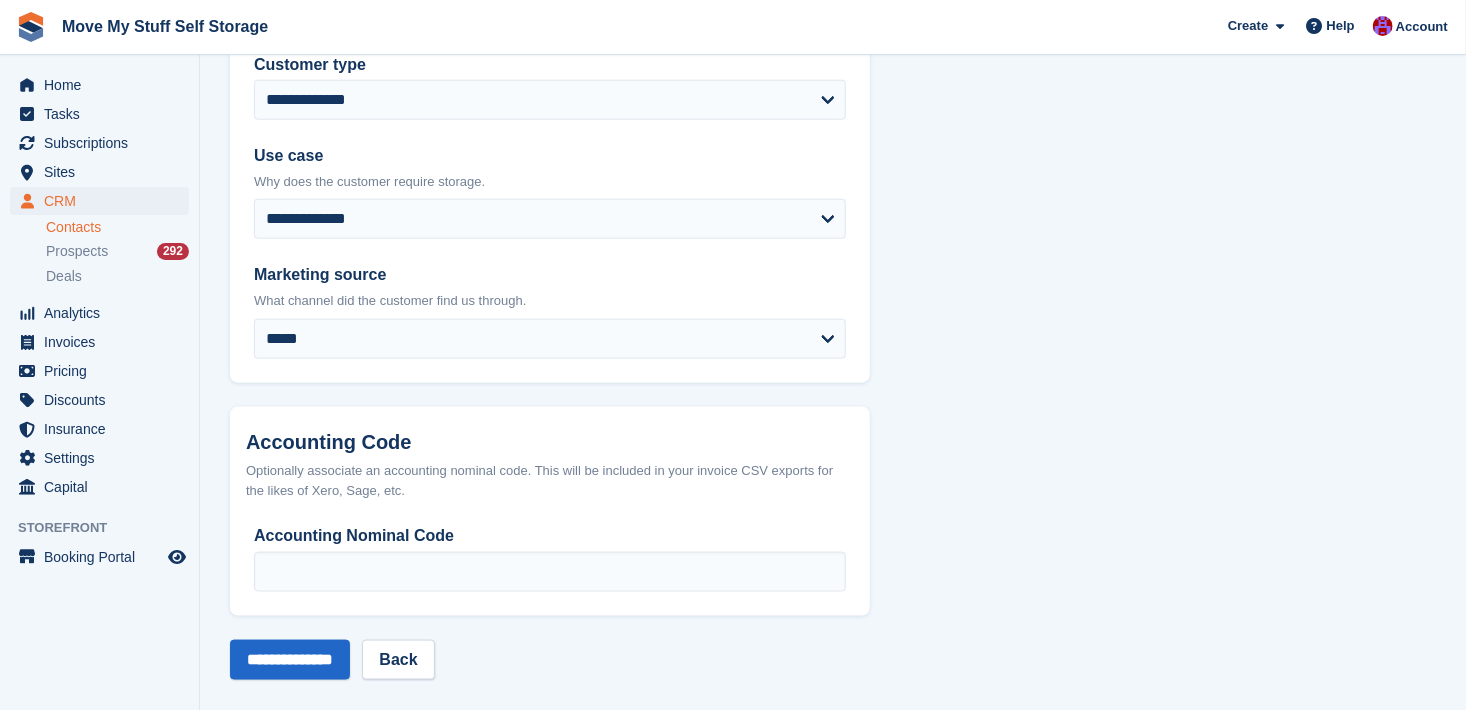 scroll, scrollTop: 980, scrollLeft: 0, axis: vertical 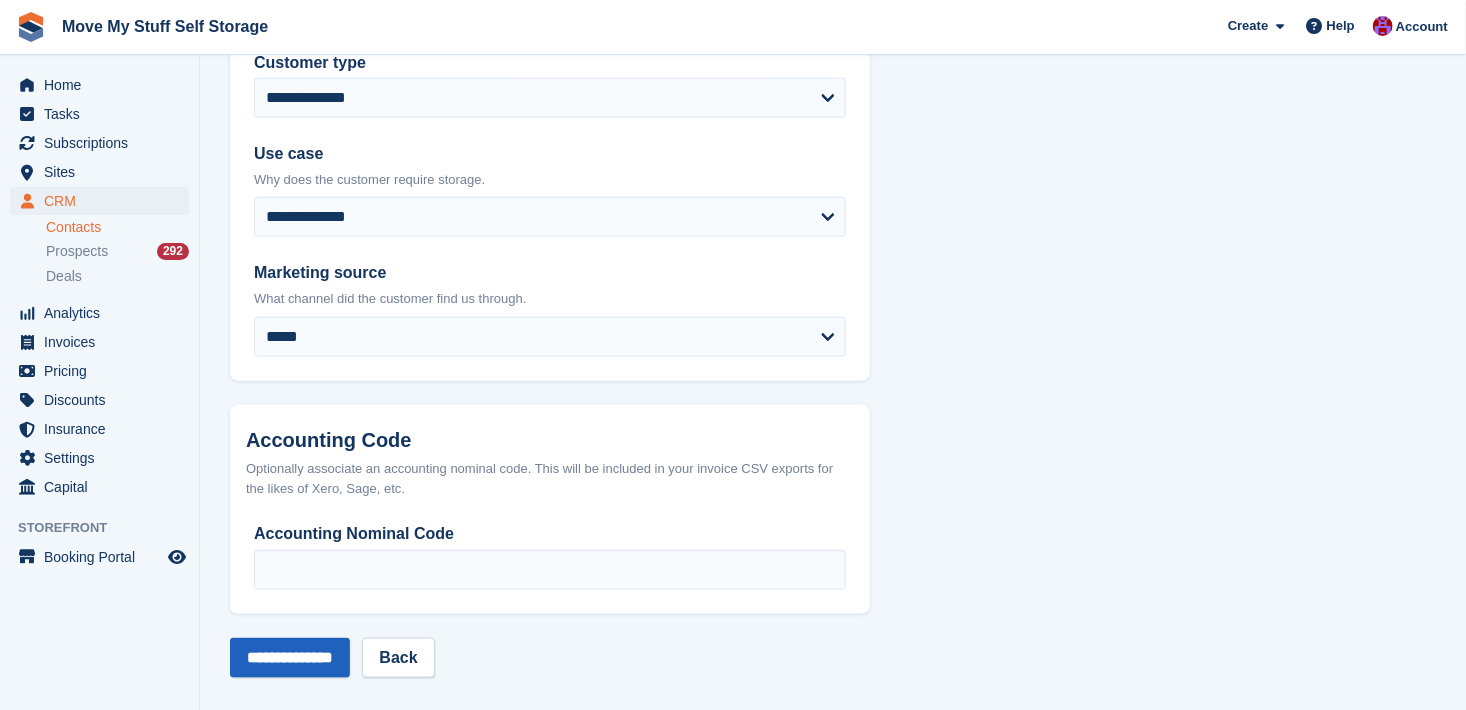 type on "**********" 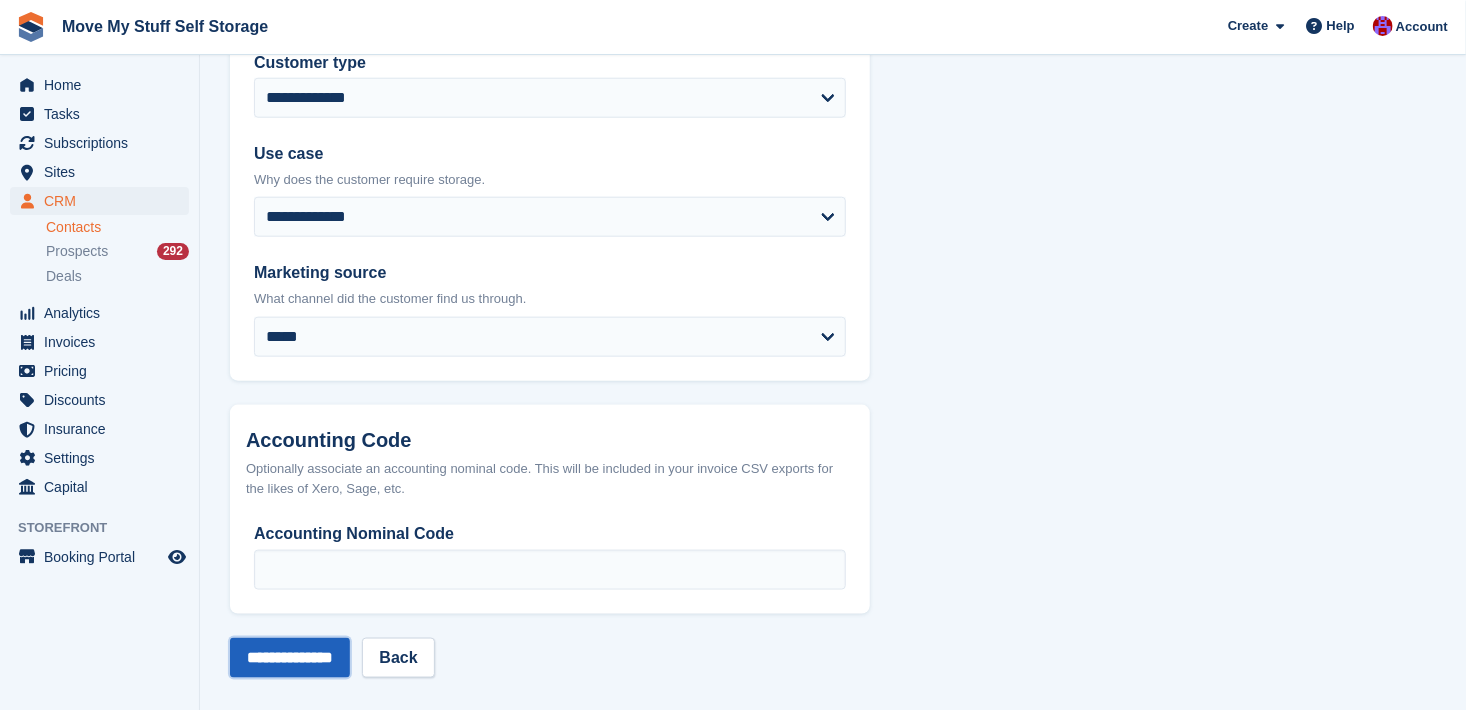 click on "**********" at bounding box center [290, 658] 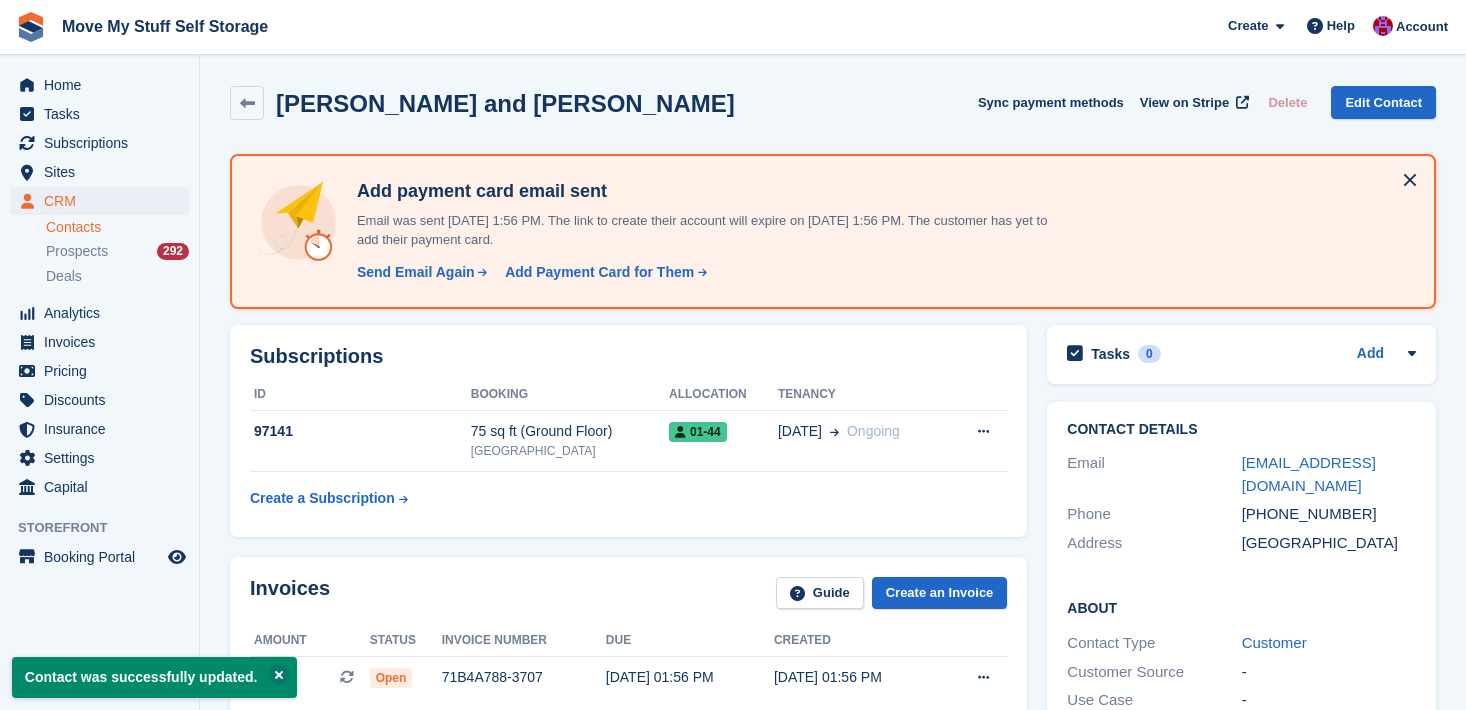scroll, scrollTop: 0, scrollLeft: 0, axis: both 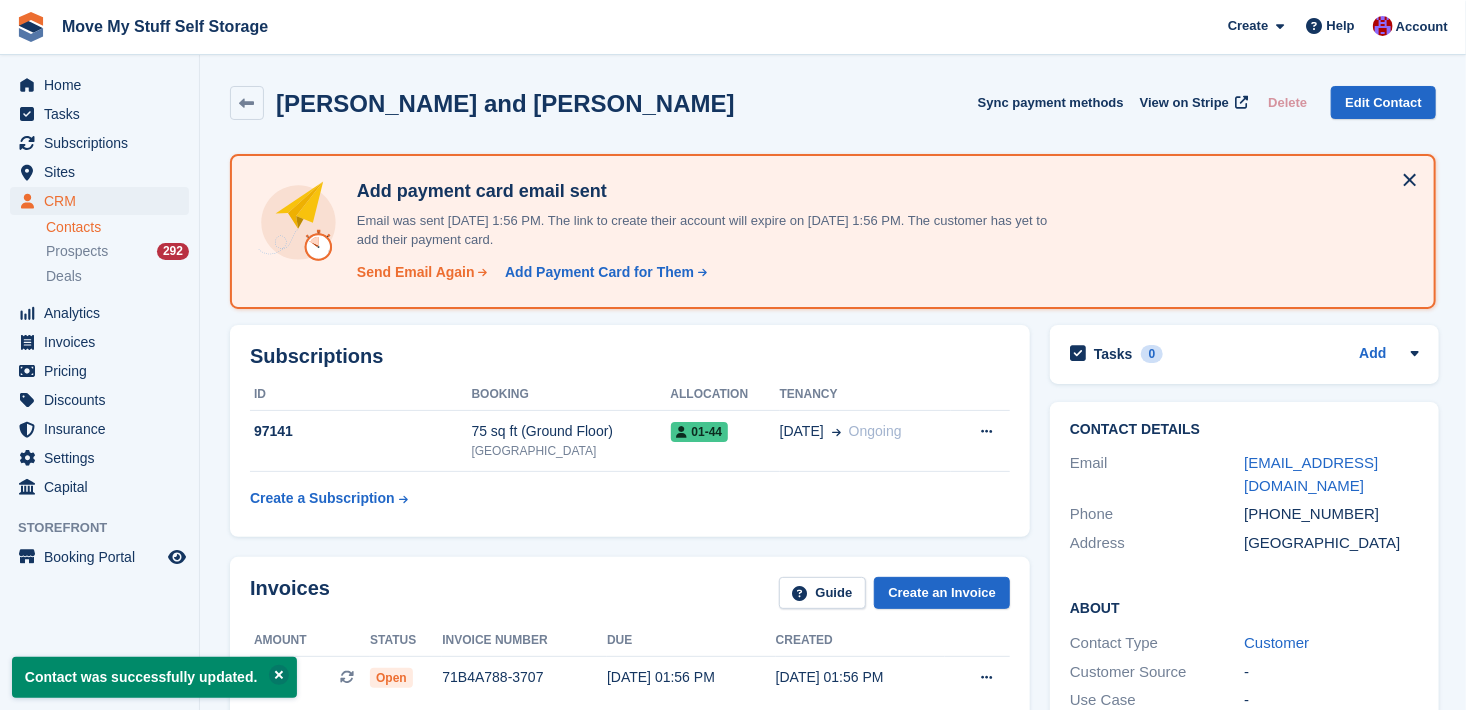click on "Send Email Again" at bounding box center (416, 272) 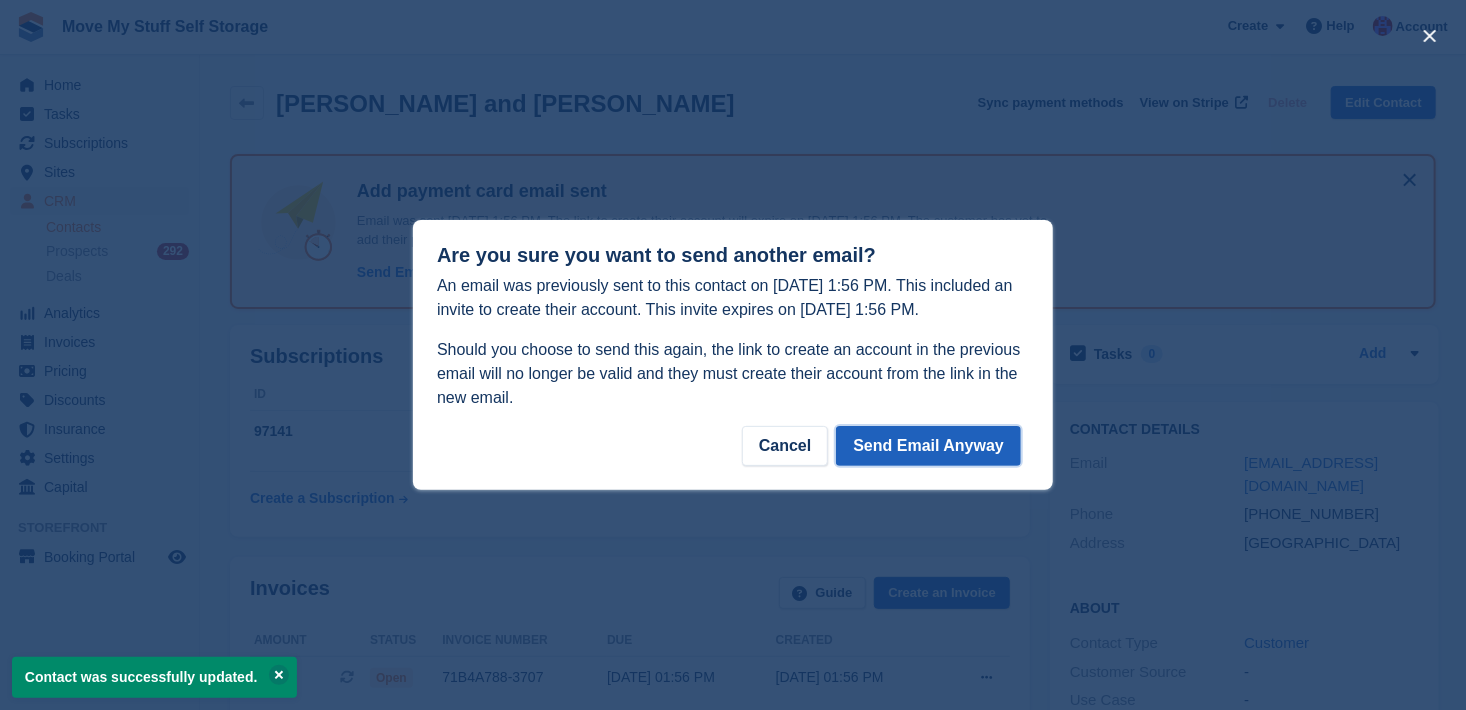 click on "Send Email Anyway" at bounding box center (928, 446) 